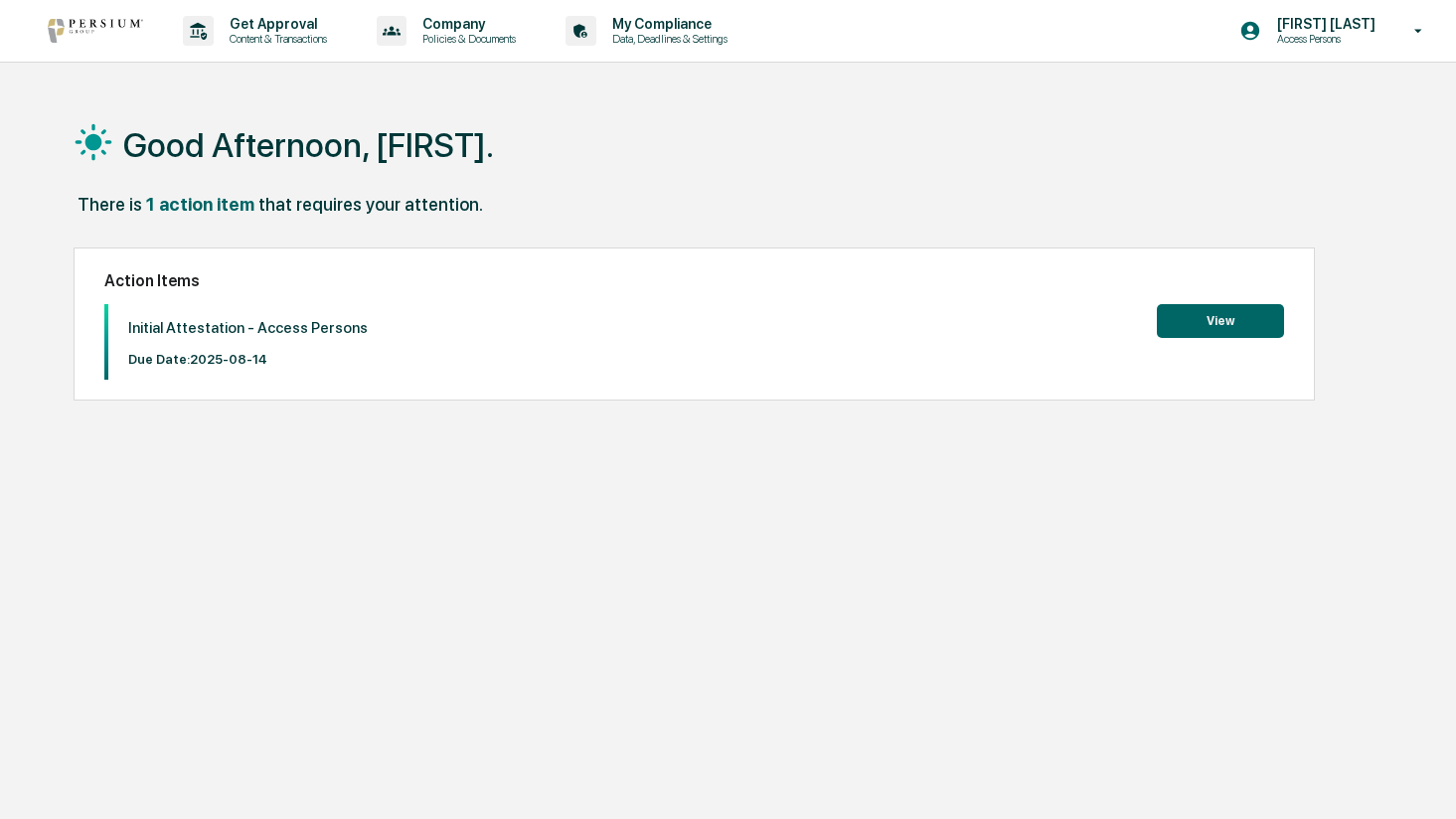 scroll, scrollTop: 0, scrollLeft: 0, axis: both 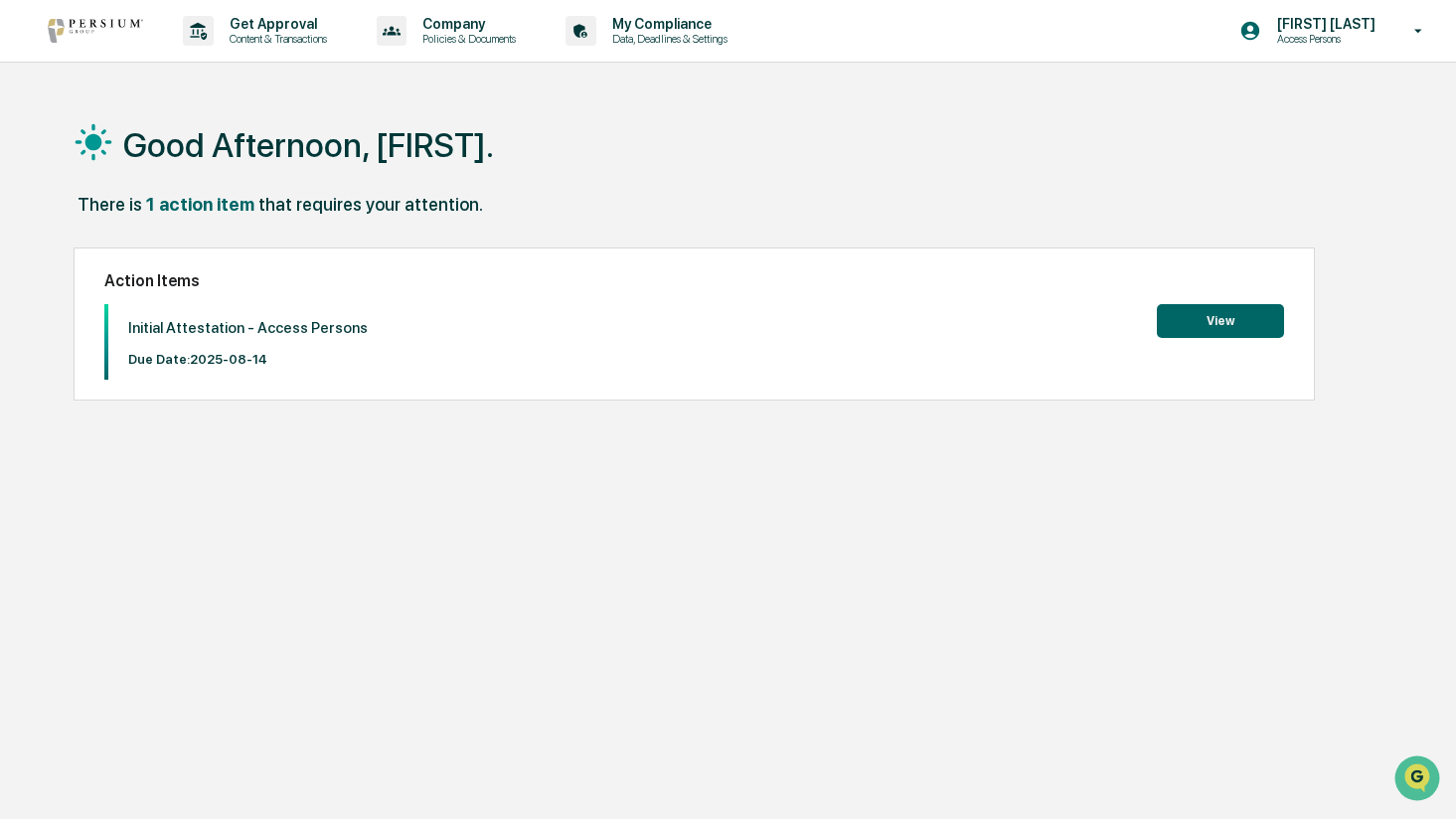 click on "View" at bounding box center (1220, 321) 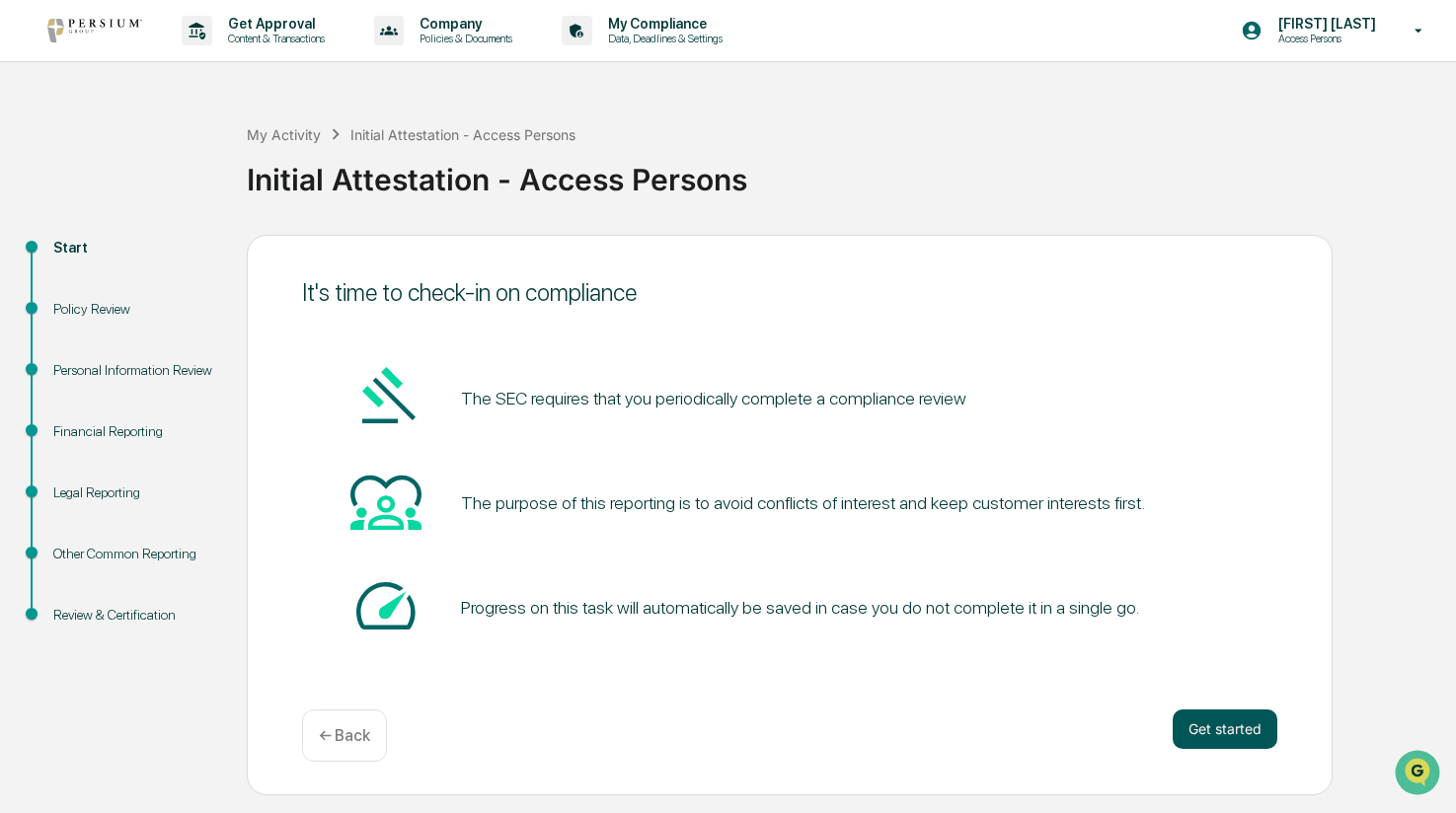 click on "Get started" at bounding box center (1225, 729) 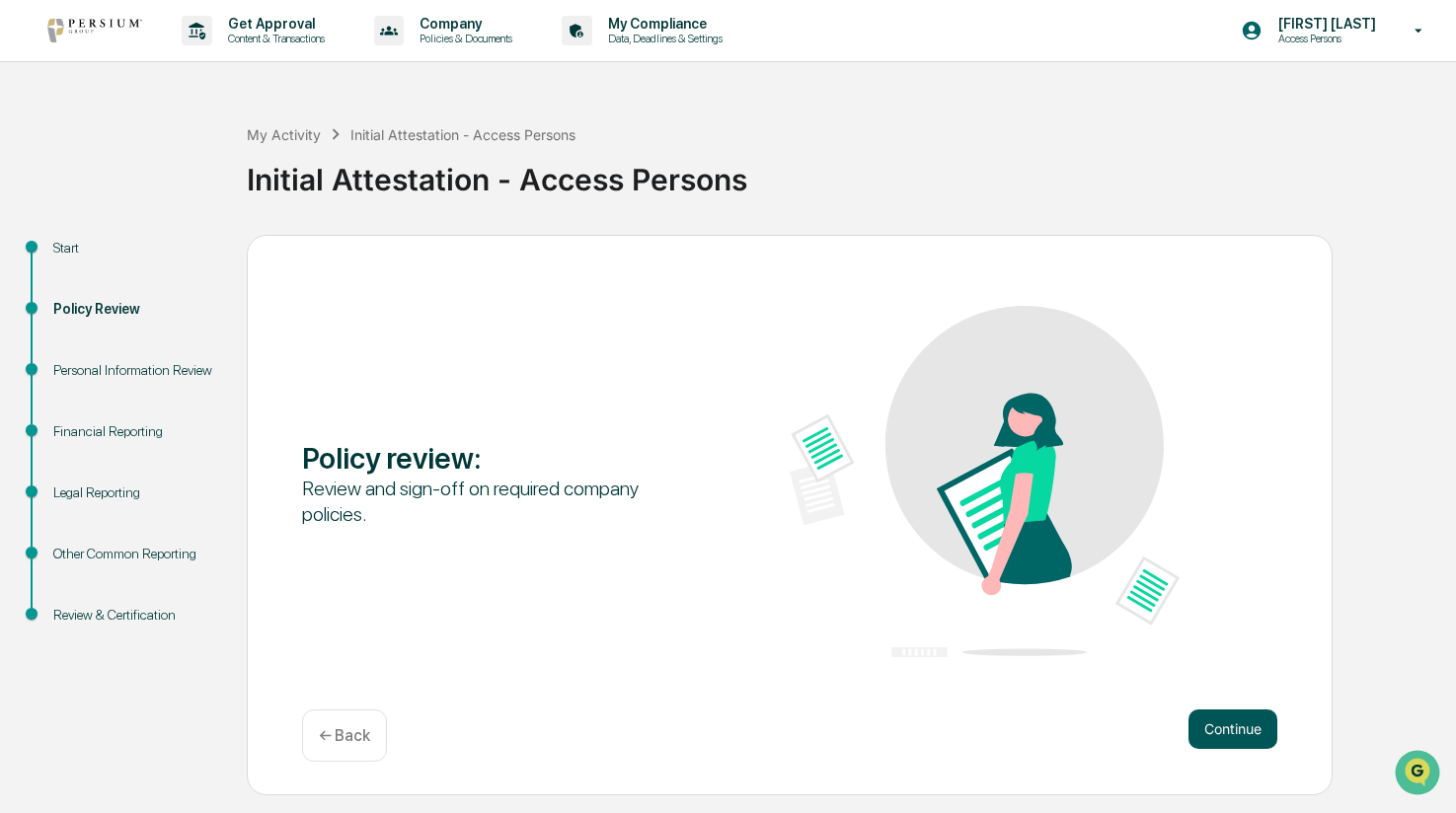 click on "Continue" at bounding box center (1233, 729) 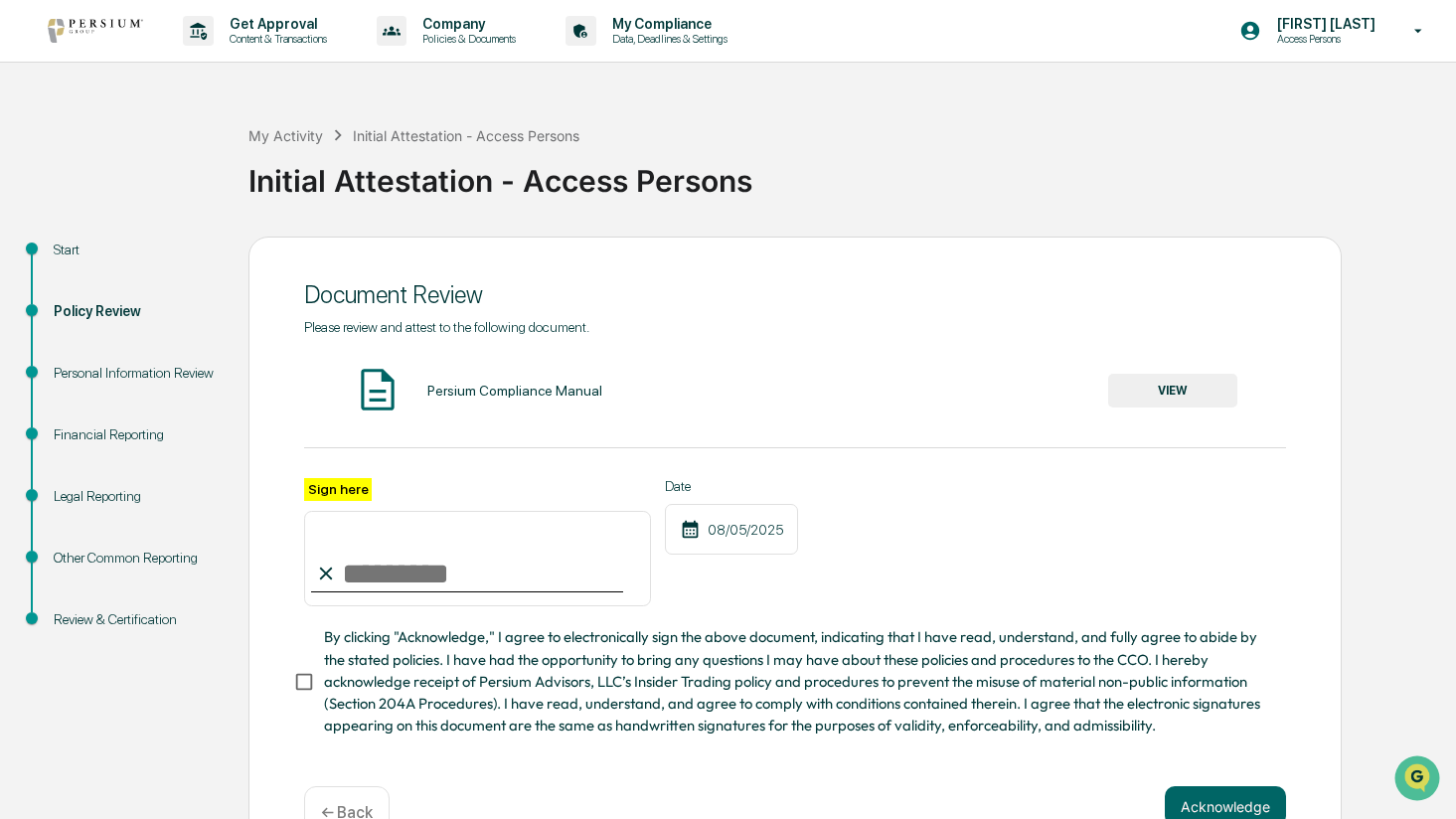 click on "VIEW" at bounding box center [1173, 391] 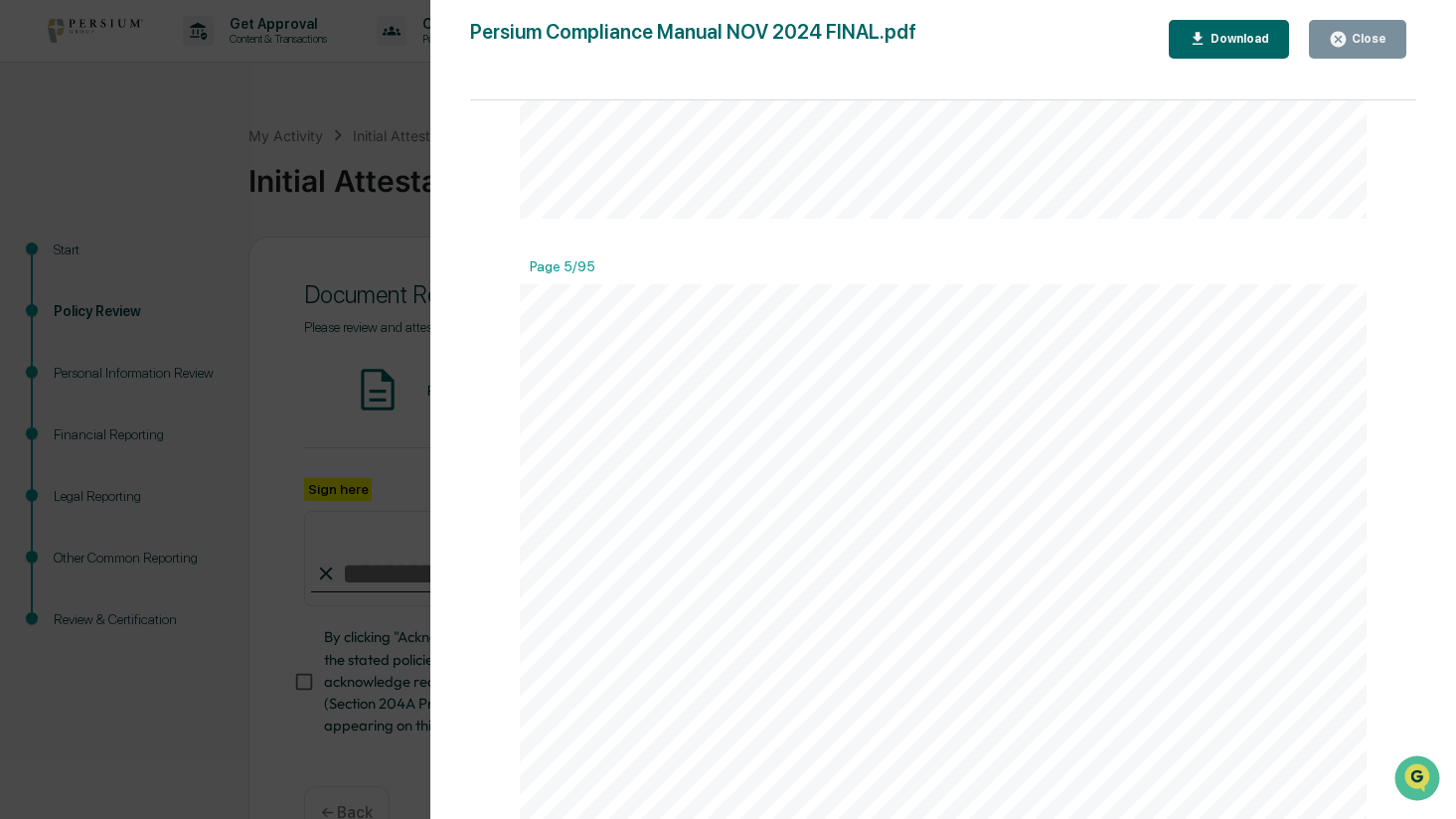 scroll, scrollTop: 4671, scrollLeft: 0, axis: vertical 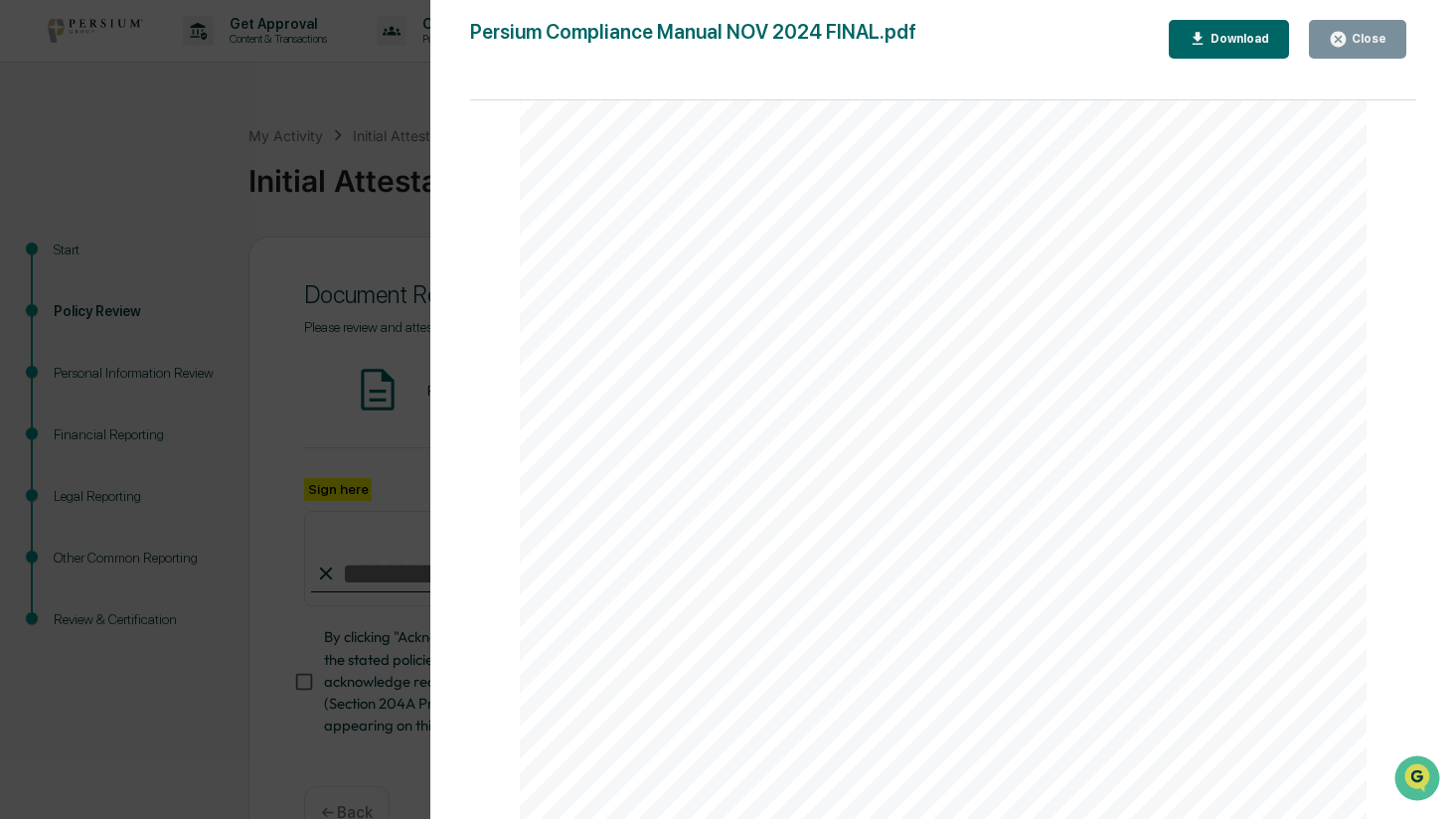 click on "Close" at bounding box center [1367, 39] 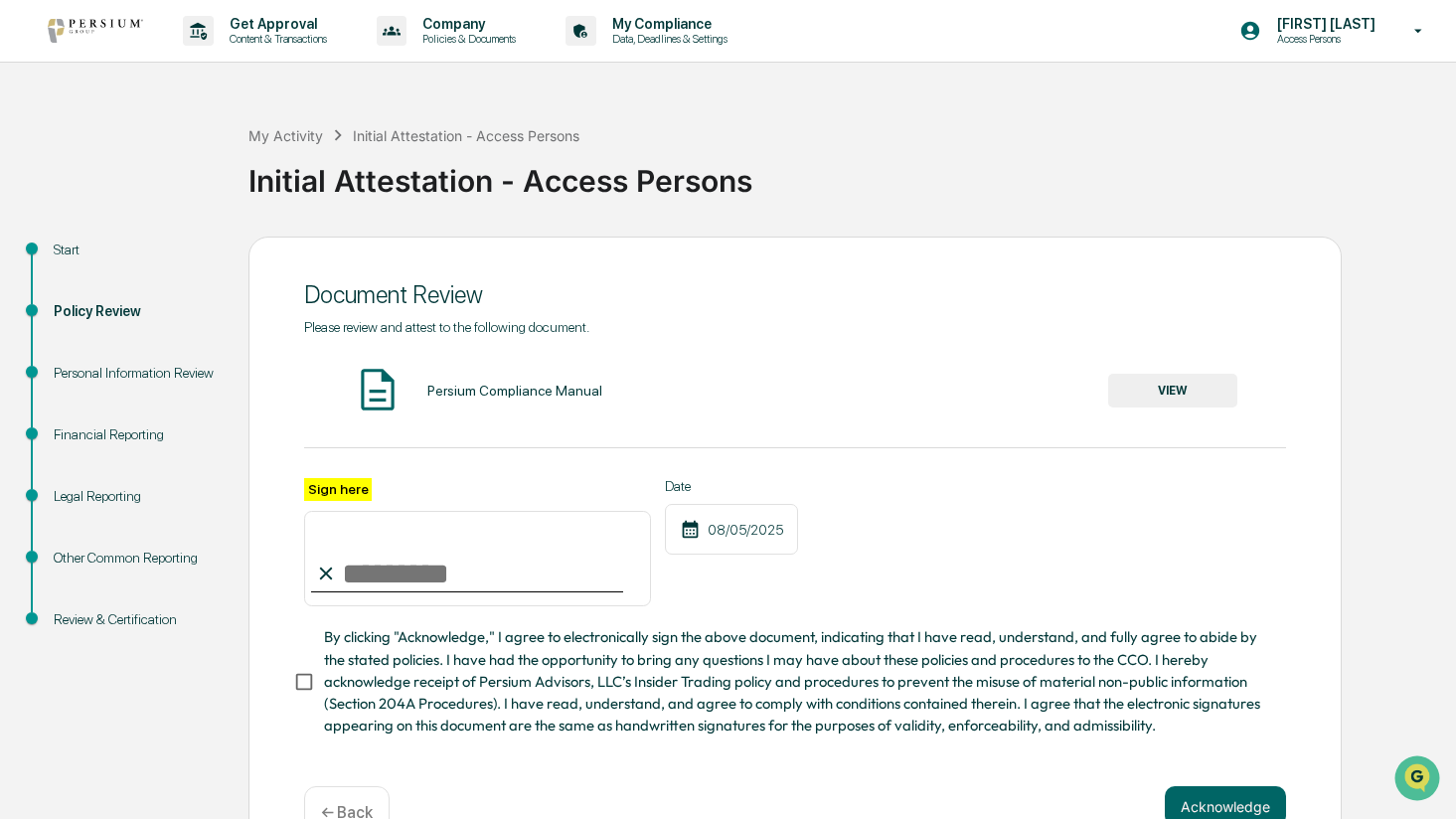 click on "Sign here" at bounding box center [477, 559] 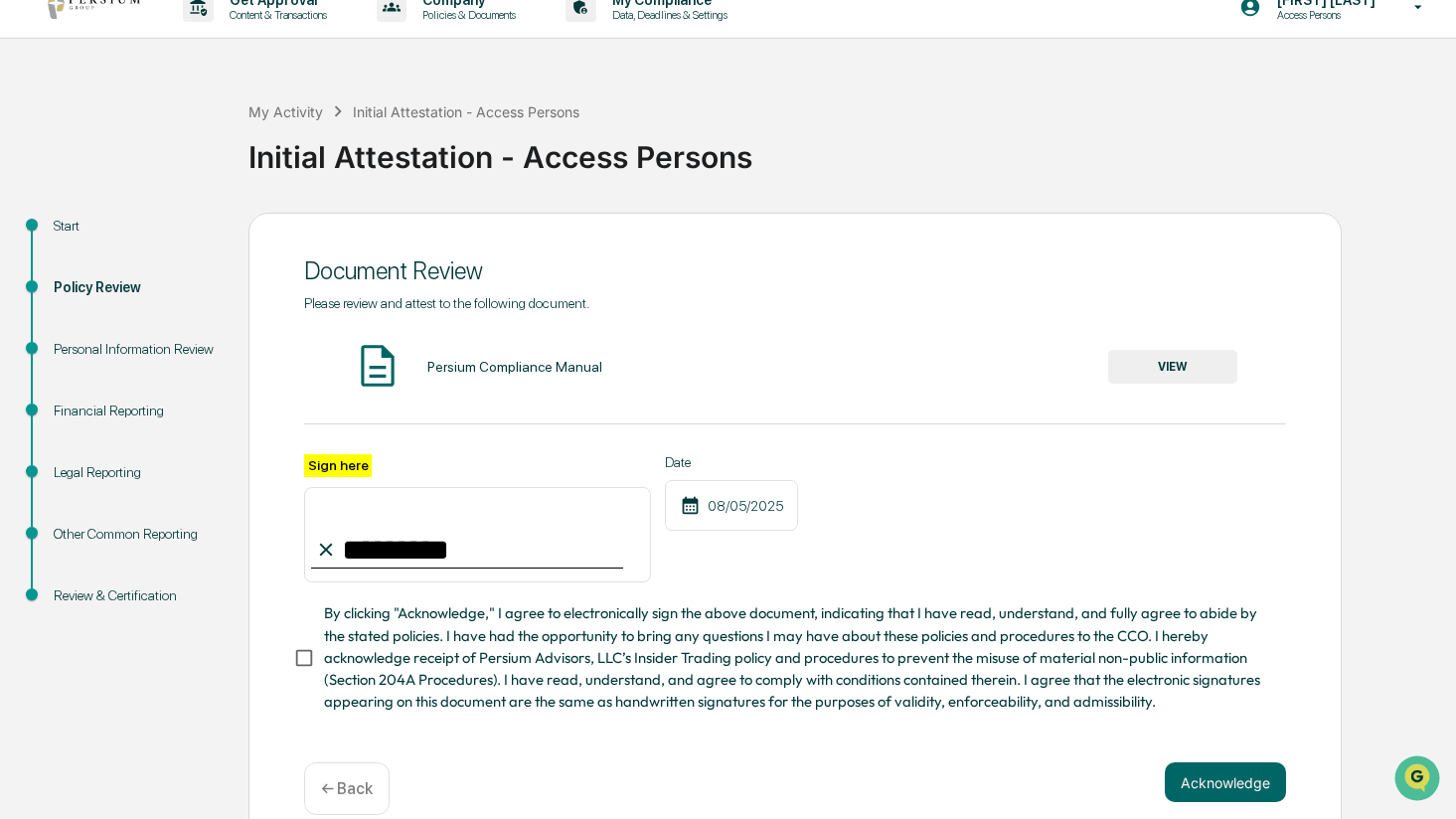 scroll, scrollTop: 60, scrollLeft: 0, axis: vertical 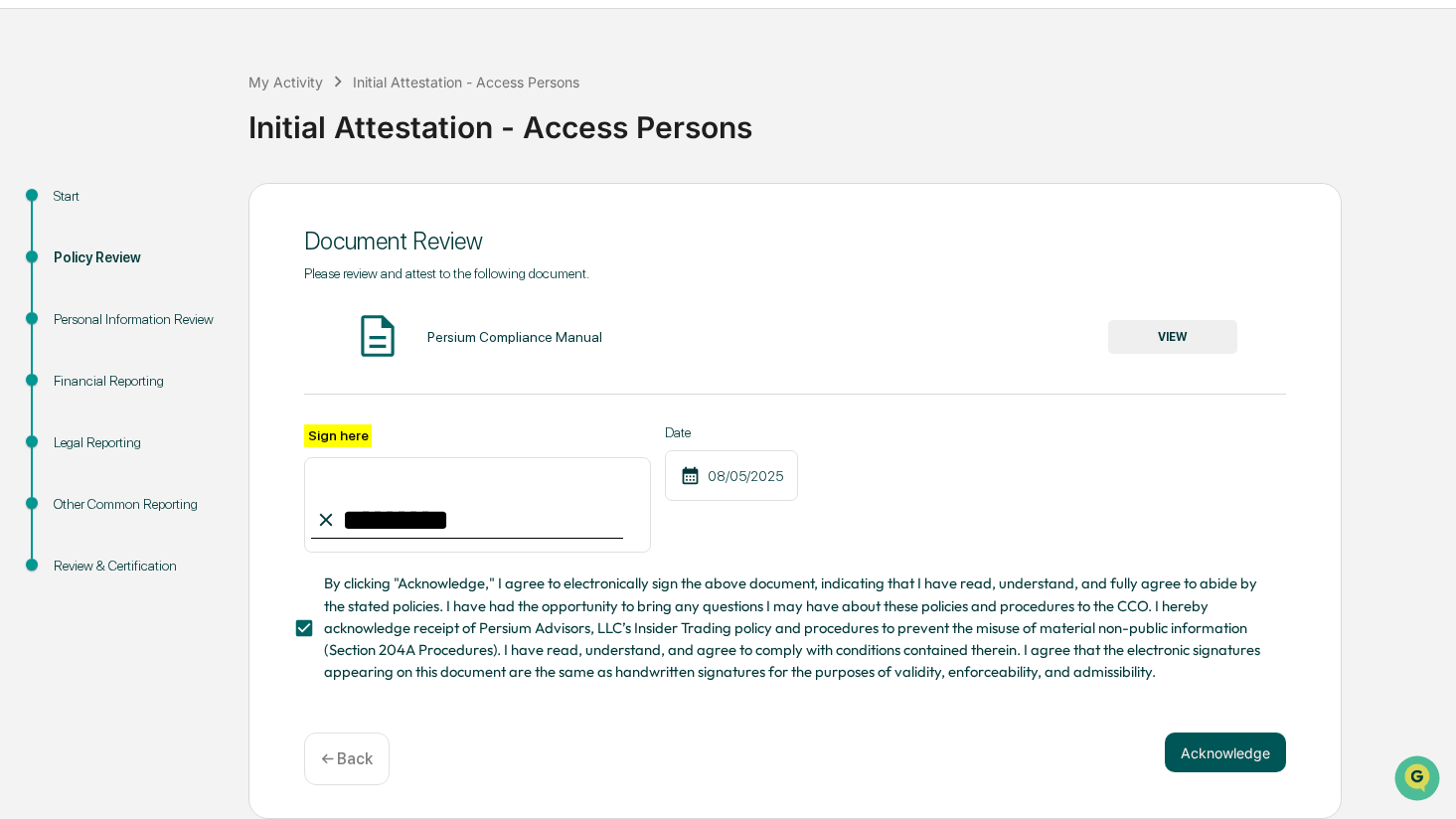 click on "Acknowledge" at bounding box center [1225, 752] 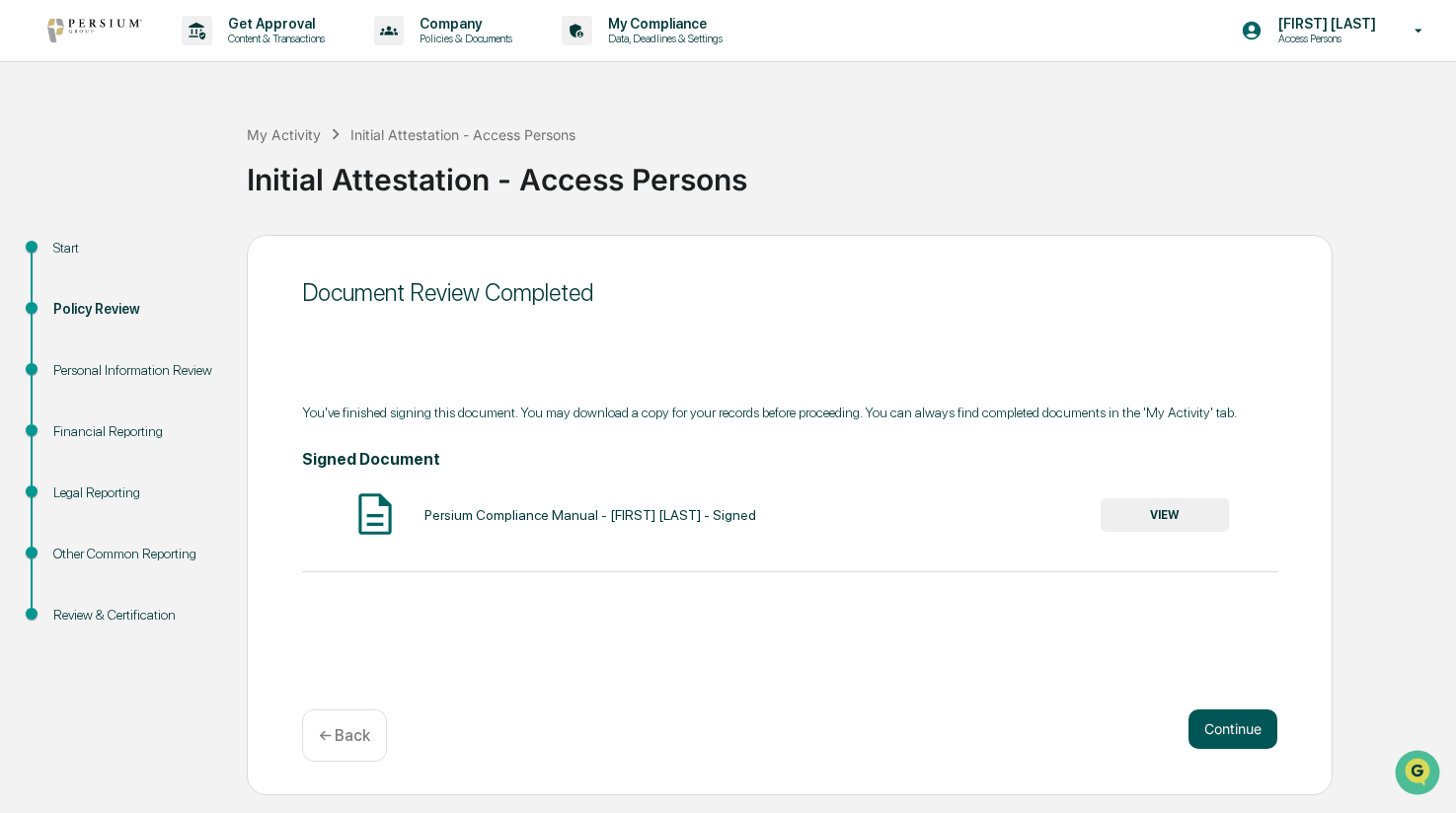 click on "Continue" at bounding box center (1233, 729) 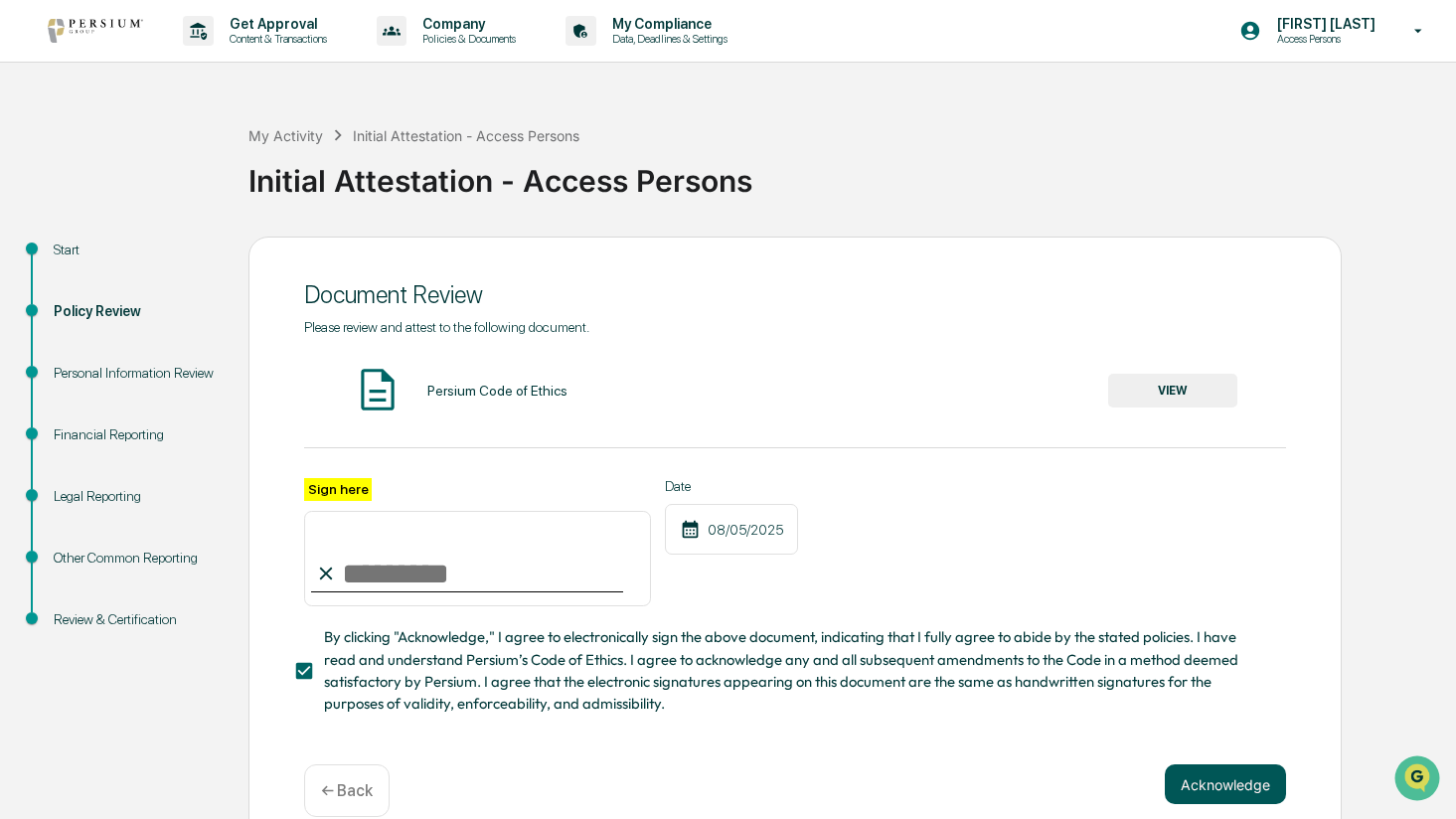 click on "Acknowledge" at bounding box center (1225, 784) 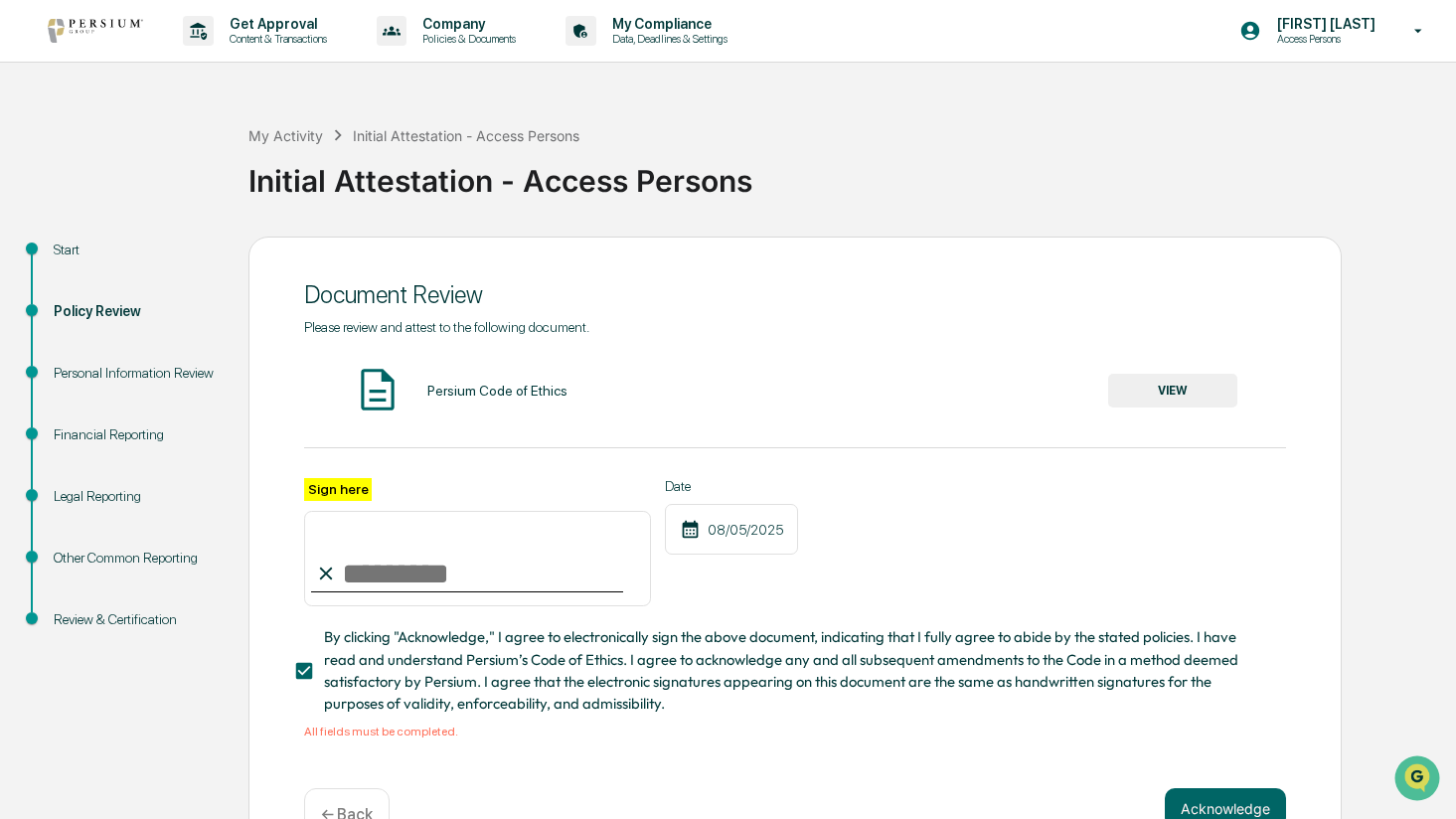 click on "VIEW" at bounding box center (1173, 391) 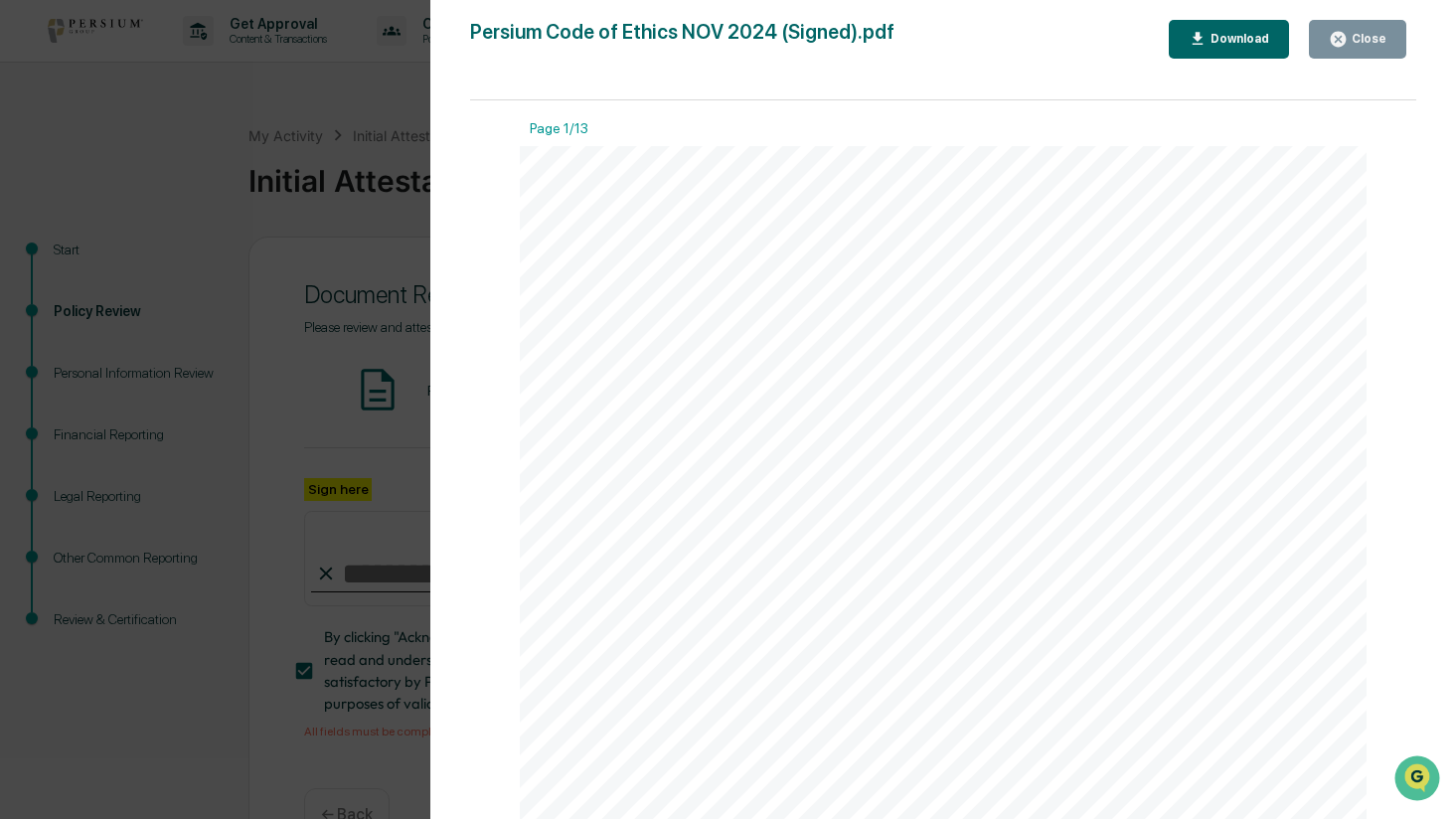 click on "Close" at bounding box center [1358, 39] 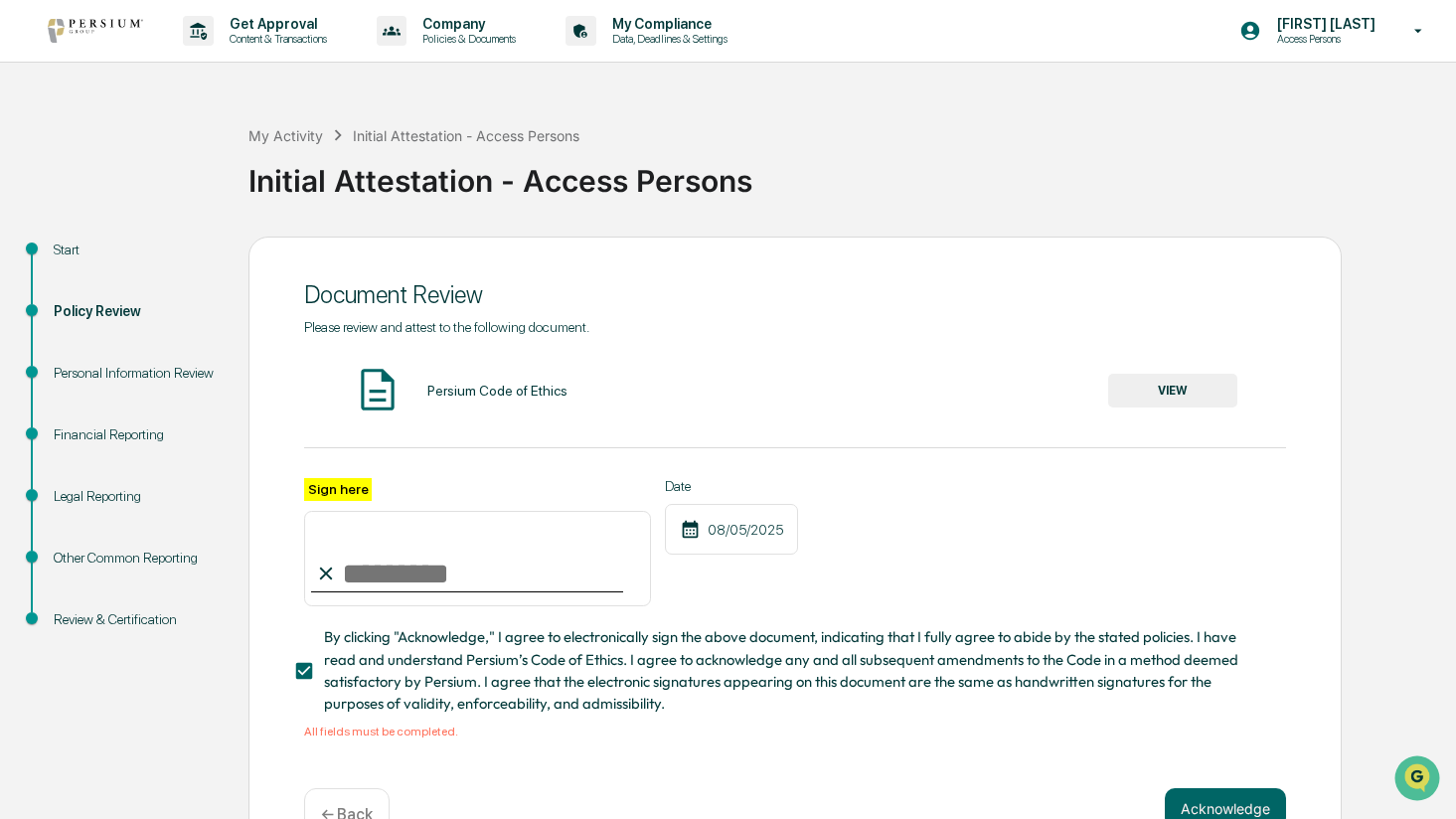 click on "Sign here" at bounding box center (477, 559) 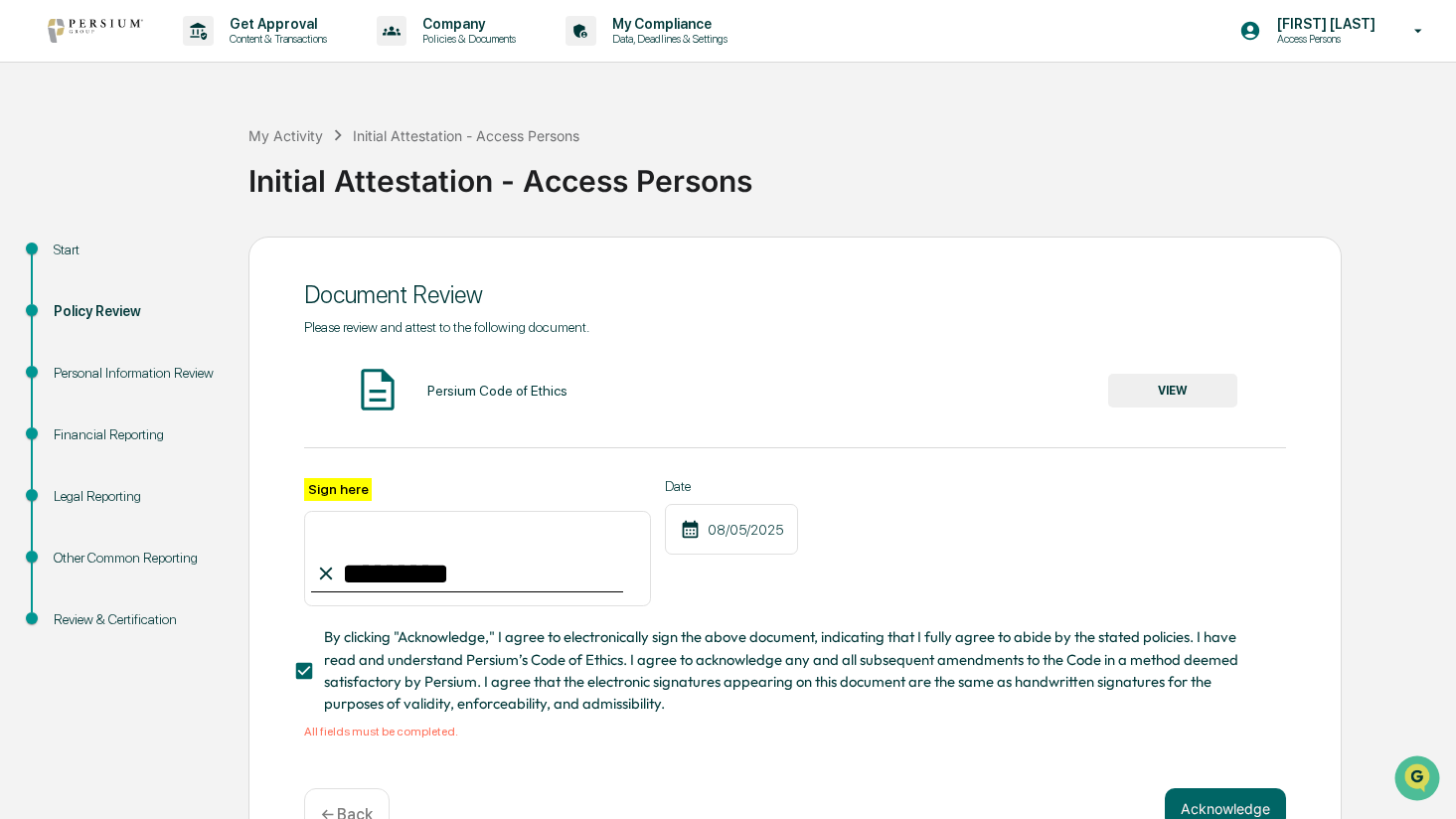 click on "Sign here ********* Date 08/05/2025" at bounding box center [795, 543] 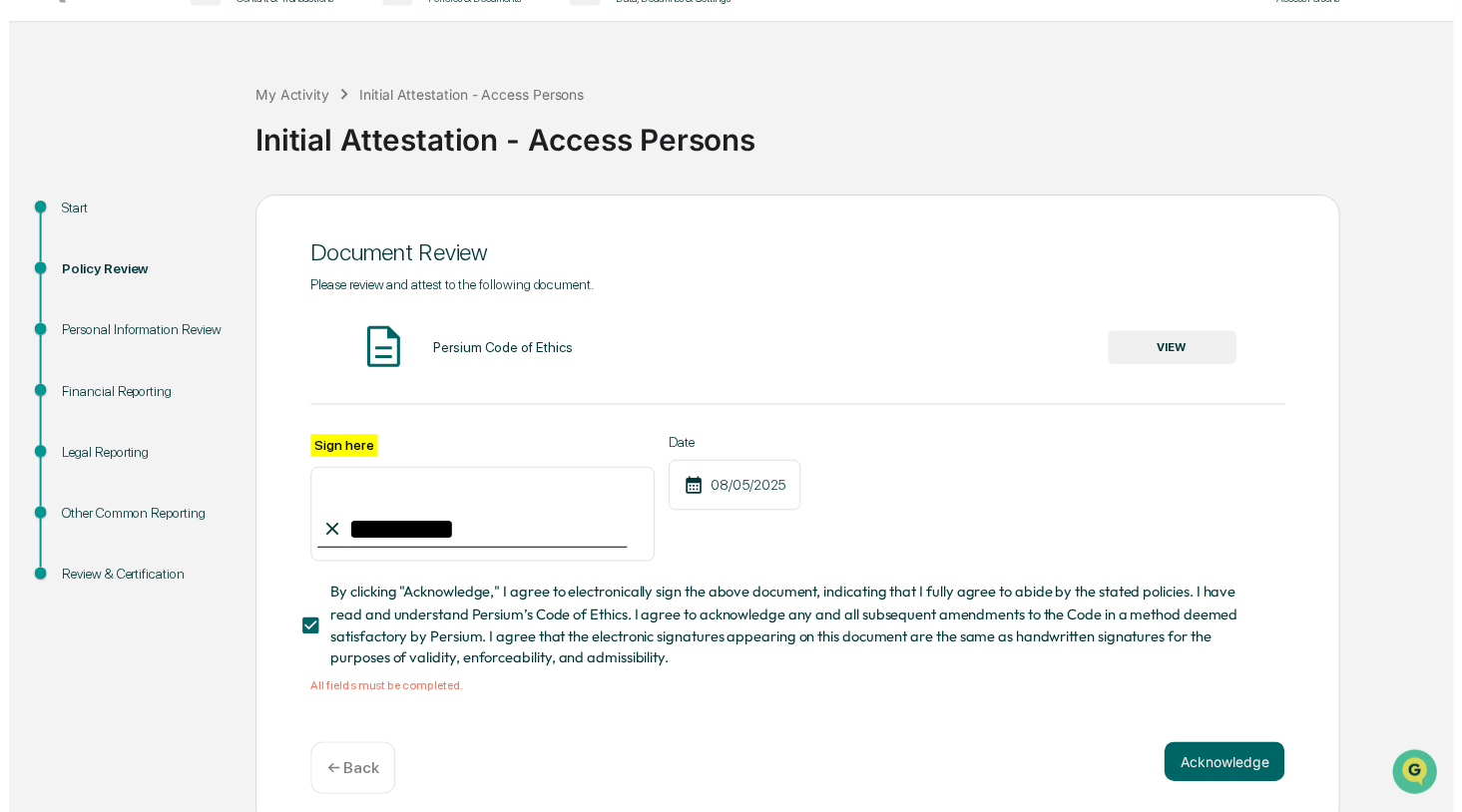 scroll, scrollTop: 62, scrollLeft: 0, axis: vertical 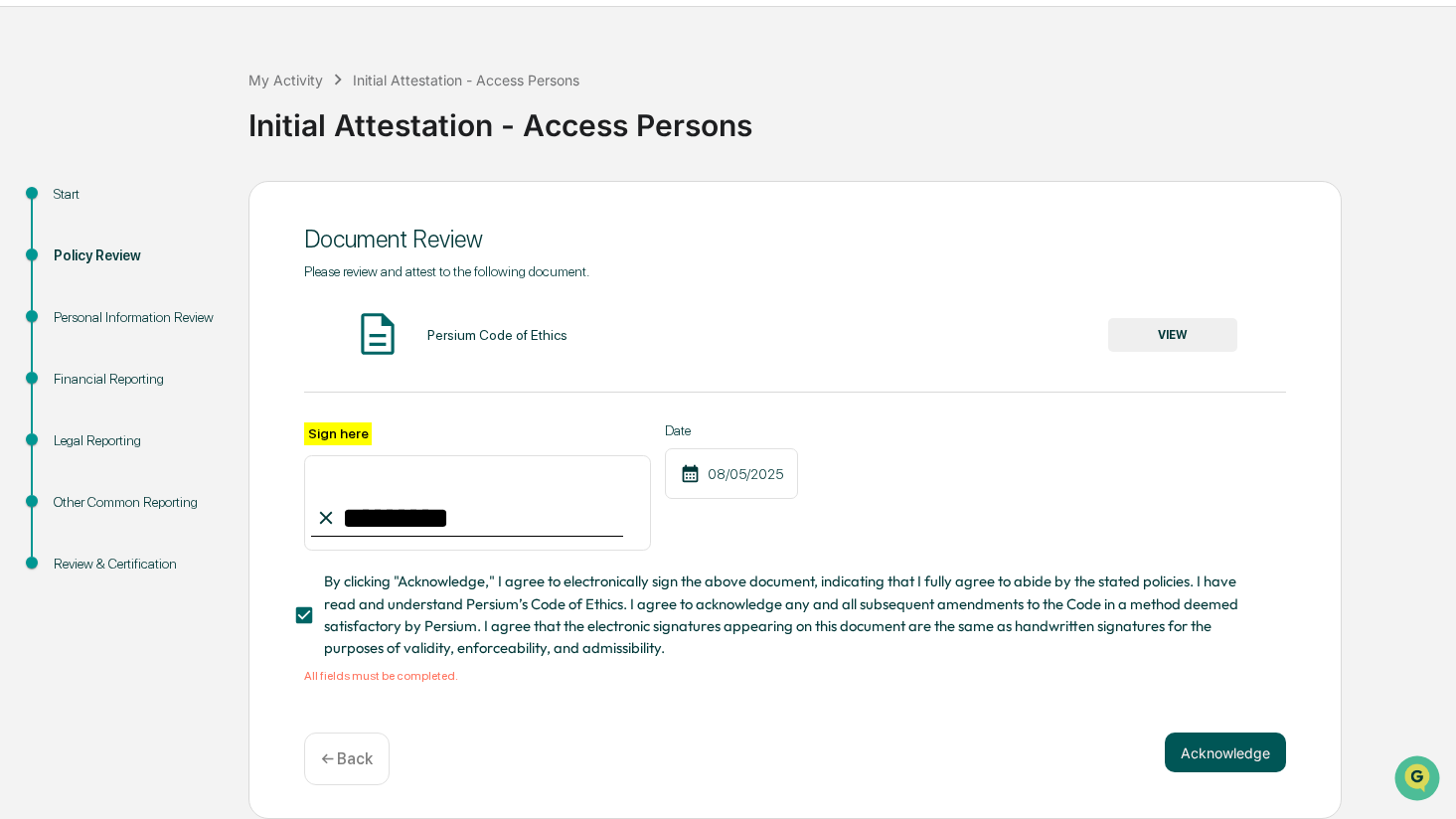 click on "Acknowledge" at bounding box center [1225, 752] 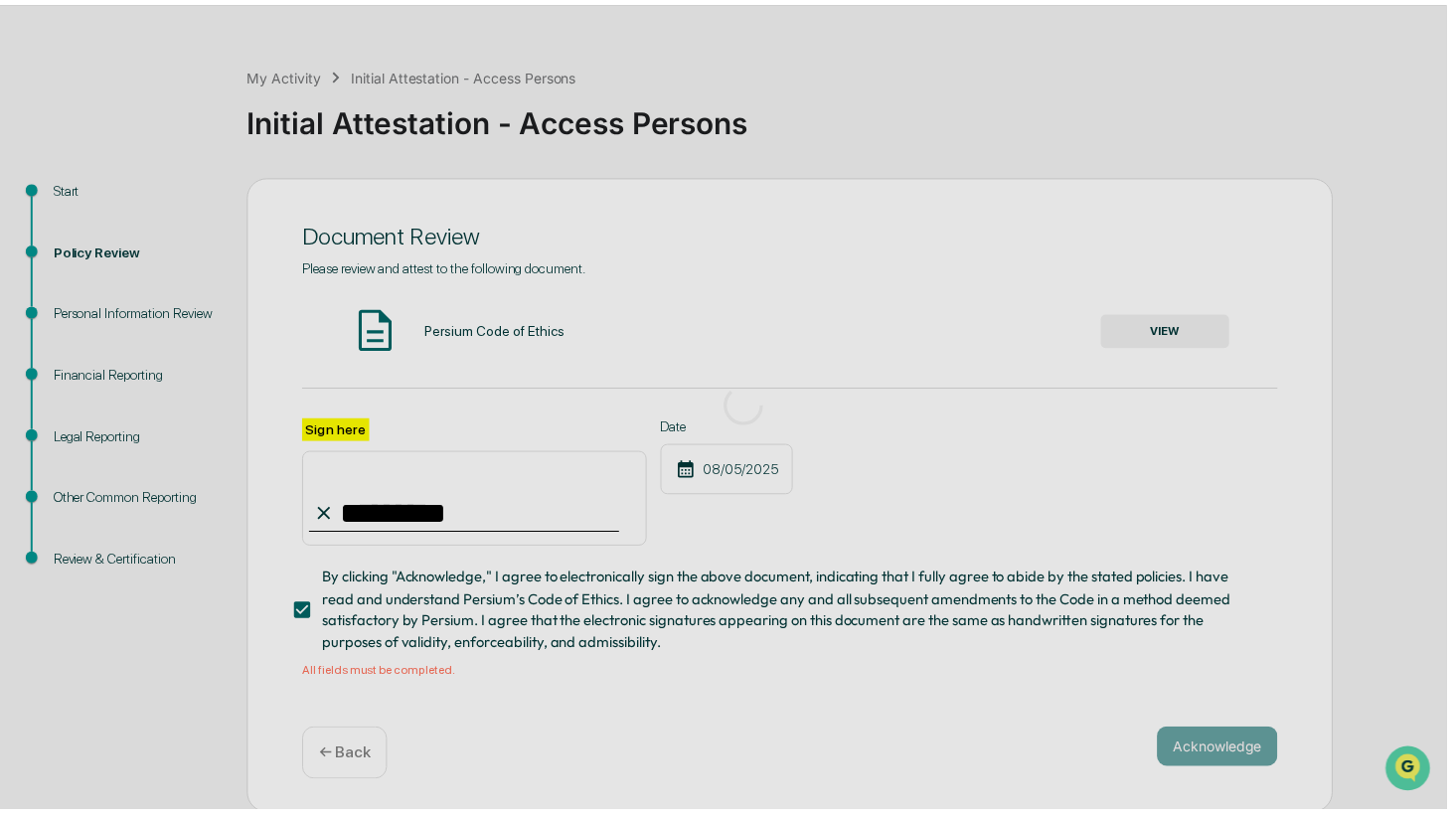 scroll, scrollTop: 0, scrollLeft: 0, axis: both 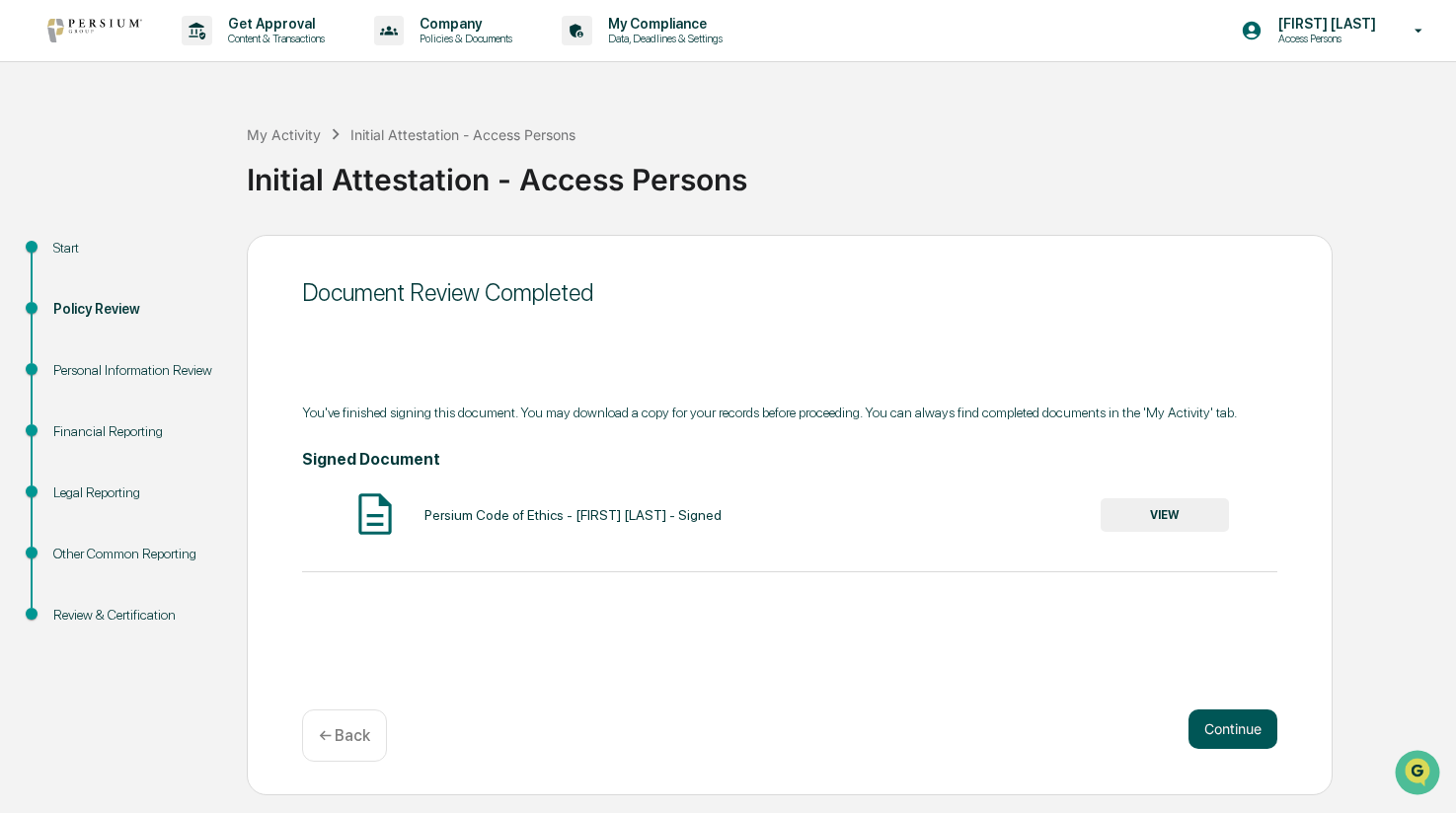 click on "Continue" at bounding box center (1233, 729) 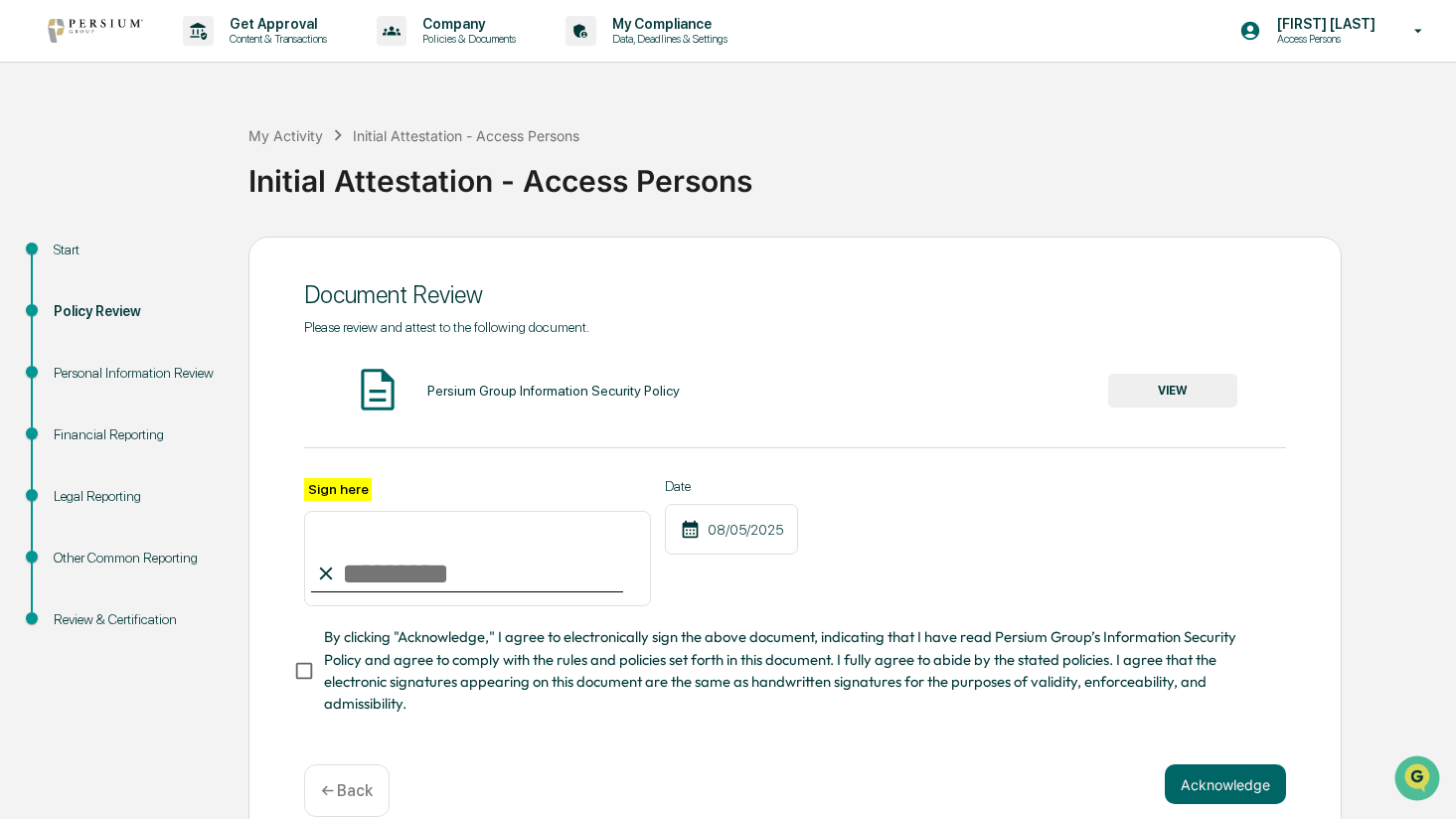 click on "VIEW" at bounding box center (1173, 391) 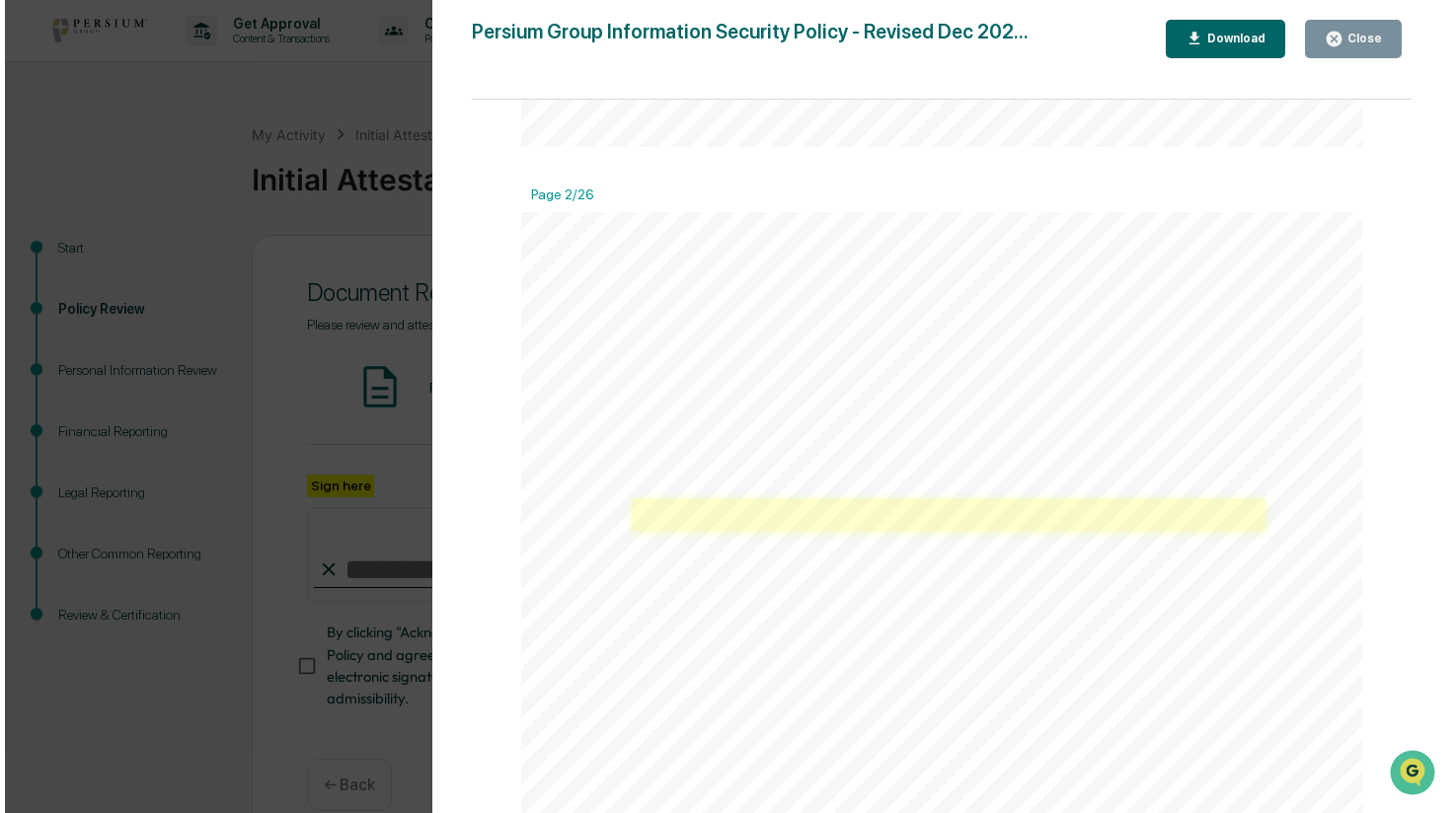 scroll, scrollTop: 1480, scrollLeft: 0, axis: vertical 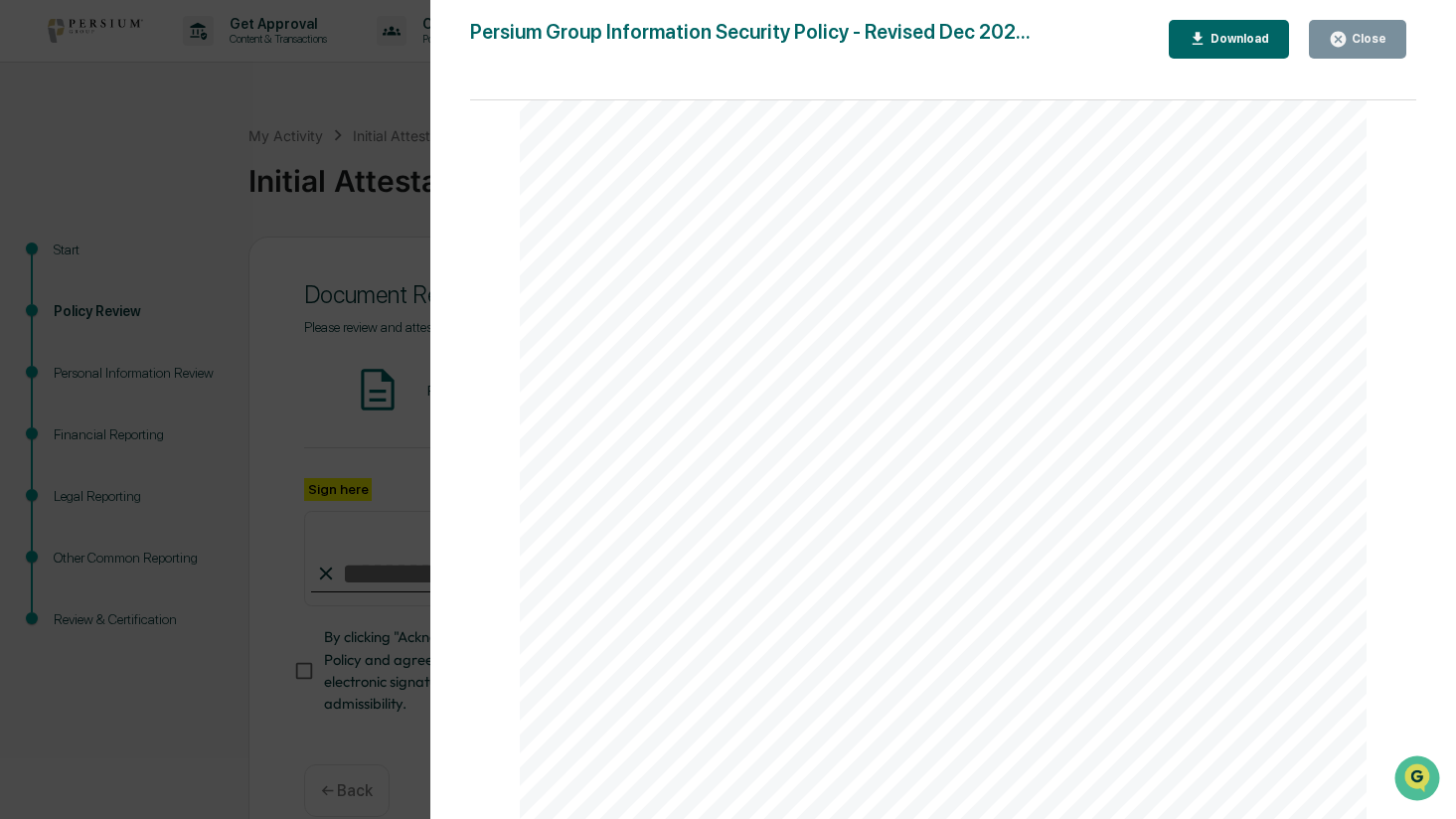 click on "Close" at bounding box center [1358, 39] 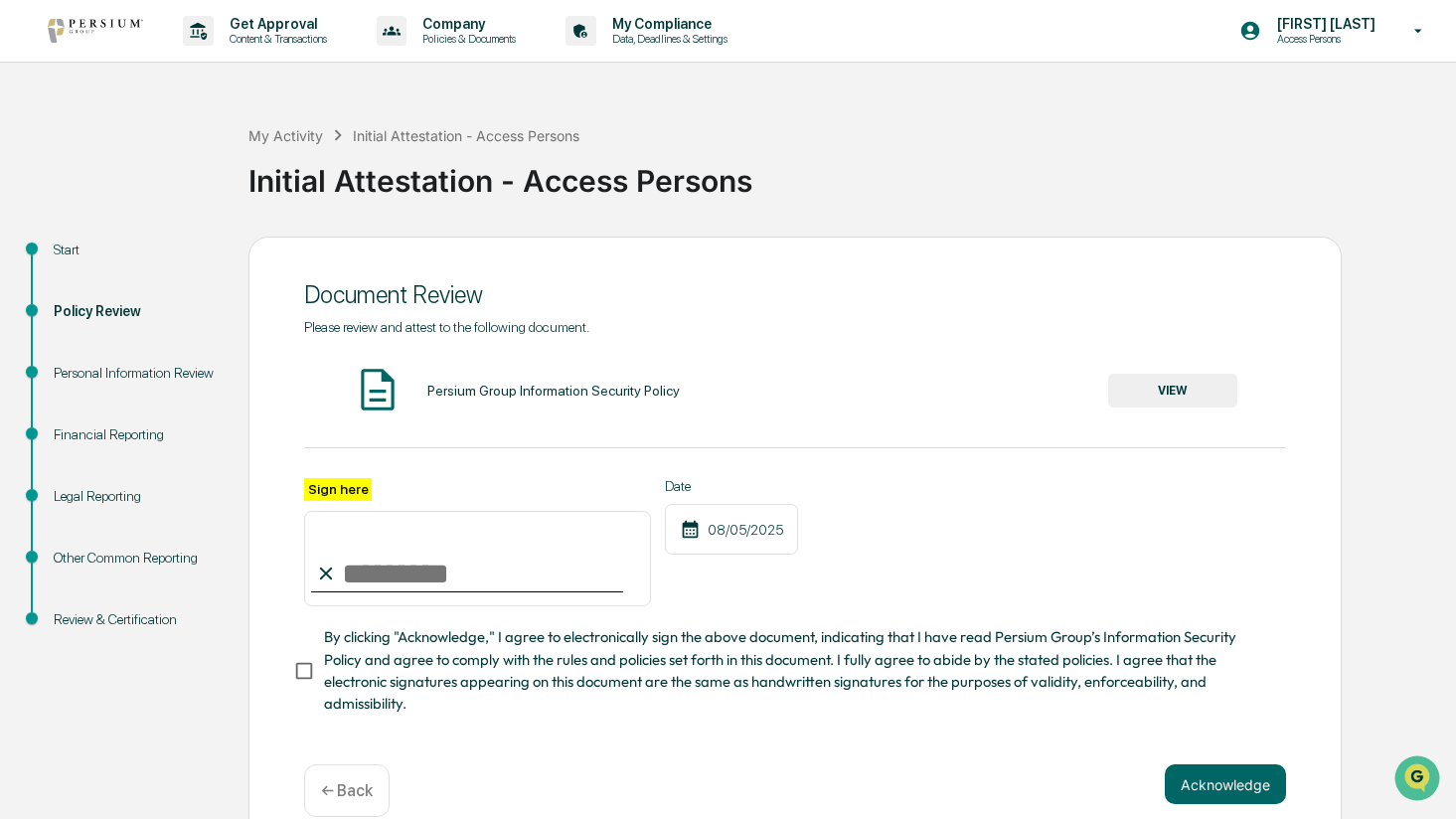 click on "Sign here" at bounding box center (477, 559) 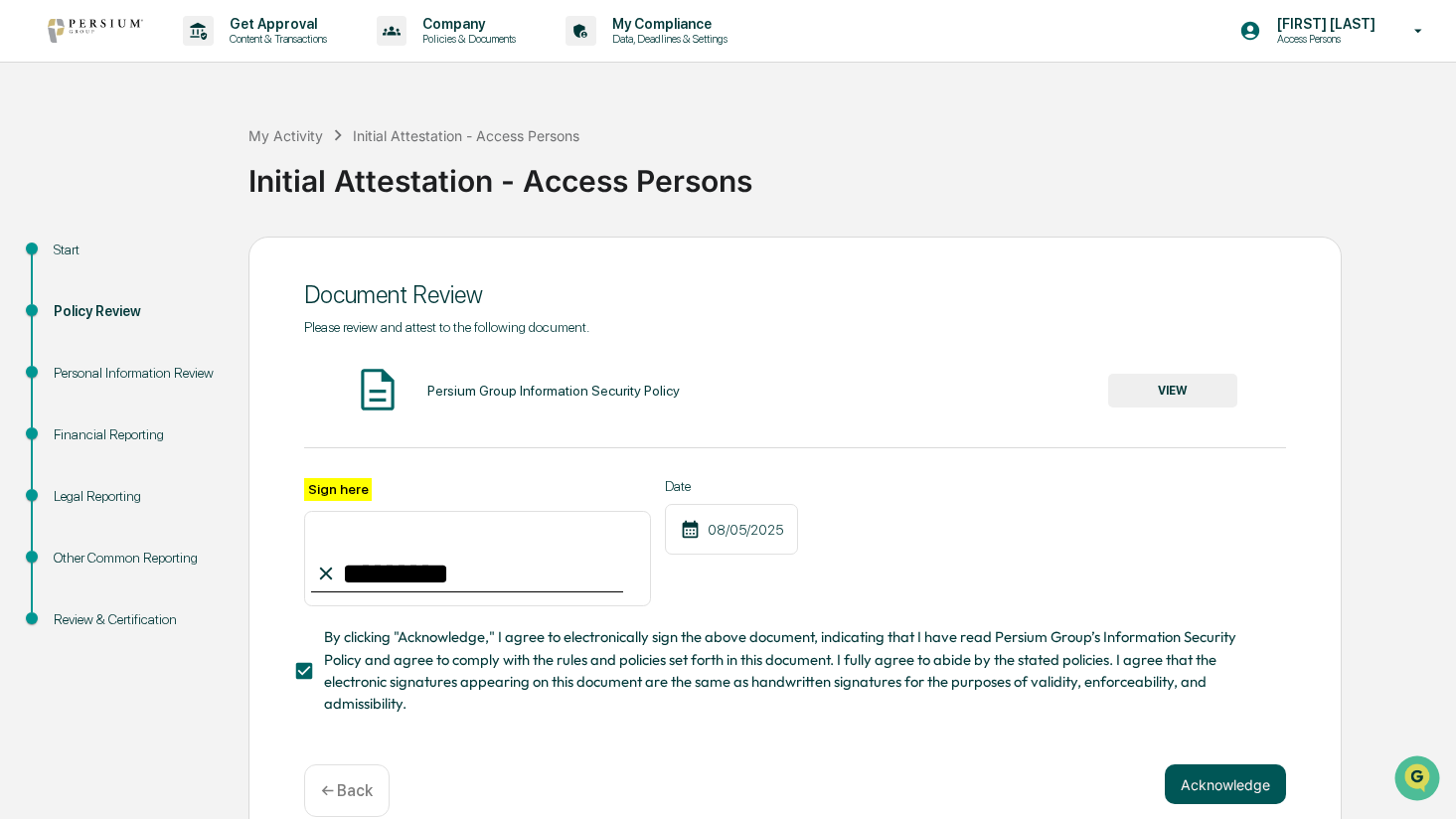 click on "Acknowledge" at bounding box center [1225, 784] 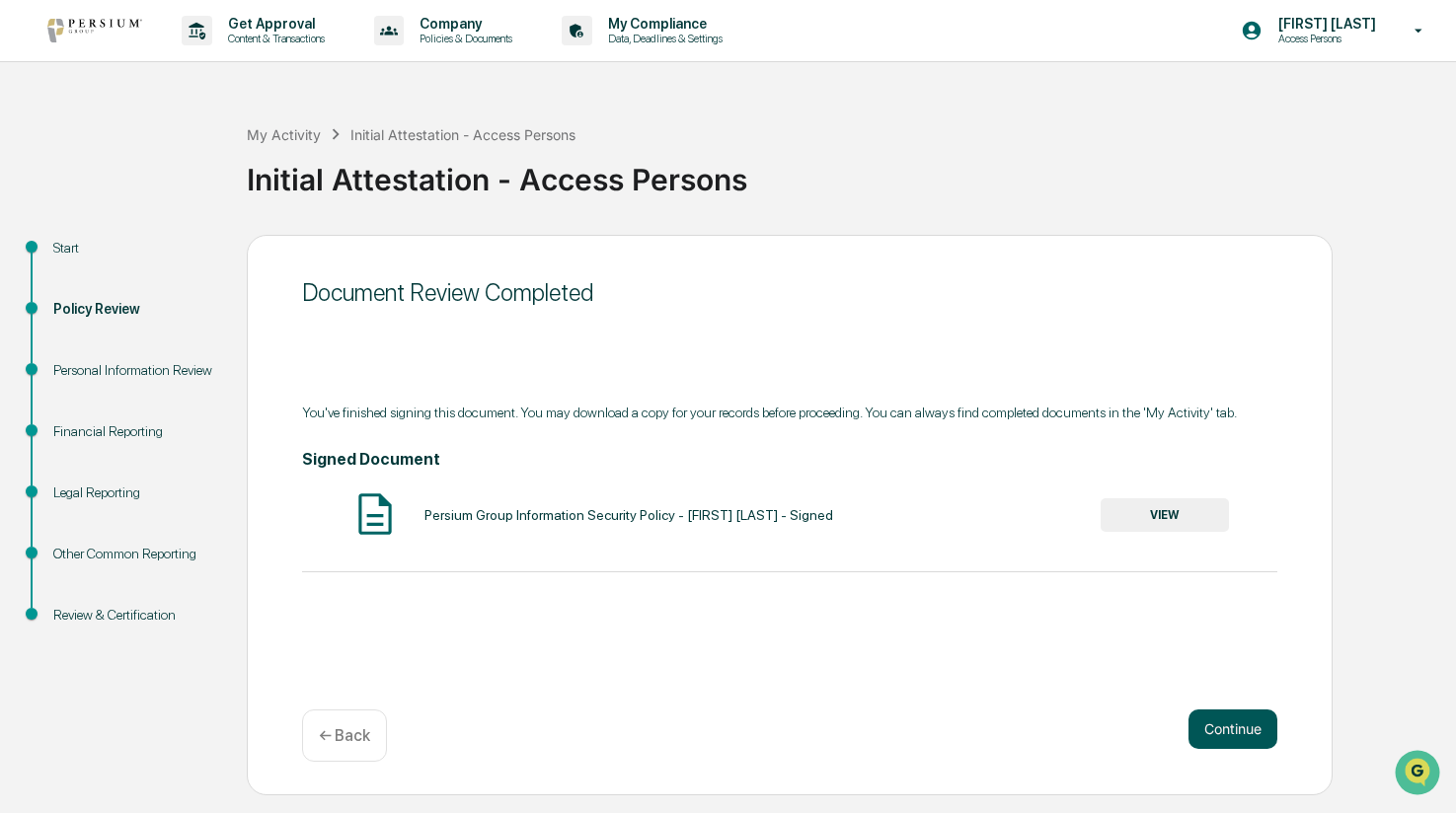 click on "Continue" at bounding box center (1233, 729) 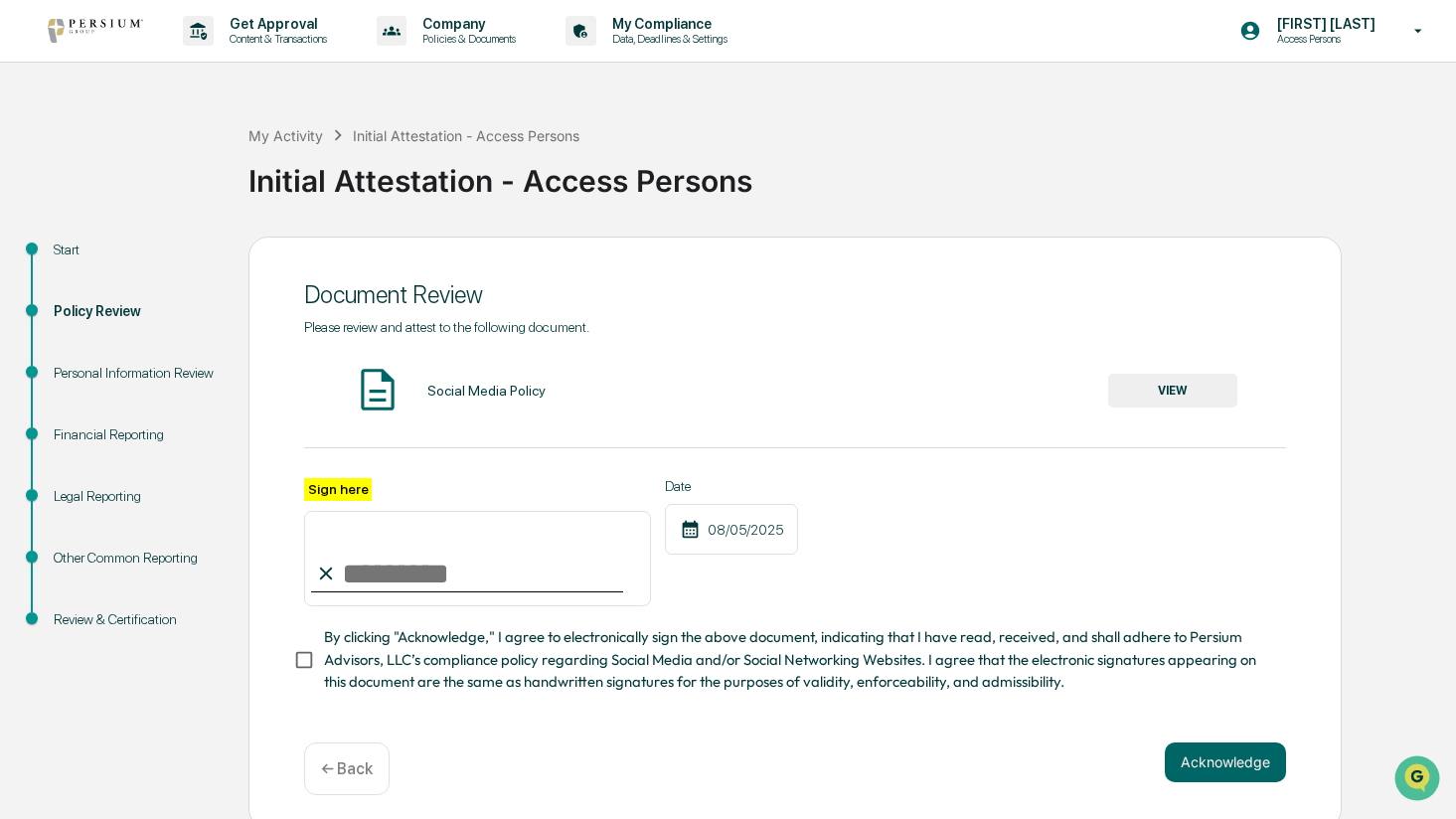 click on "VIEW" at bounding box center [1173, 391] 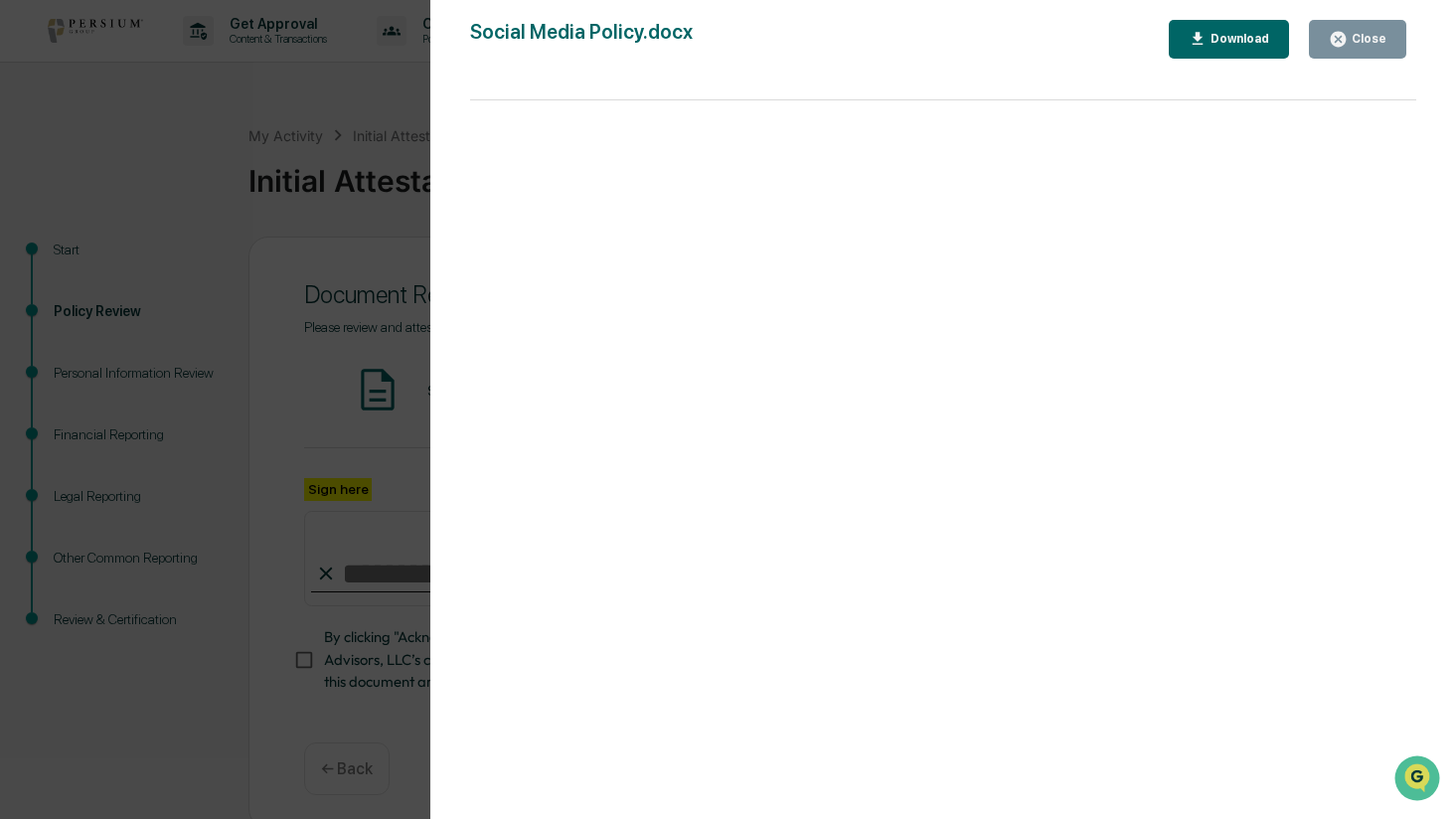 click on "Close" at bounding box center [1358, 39] 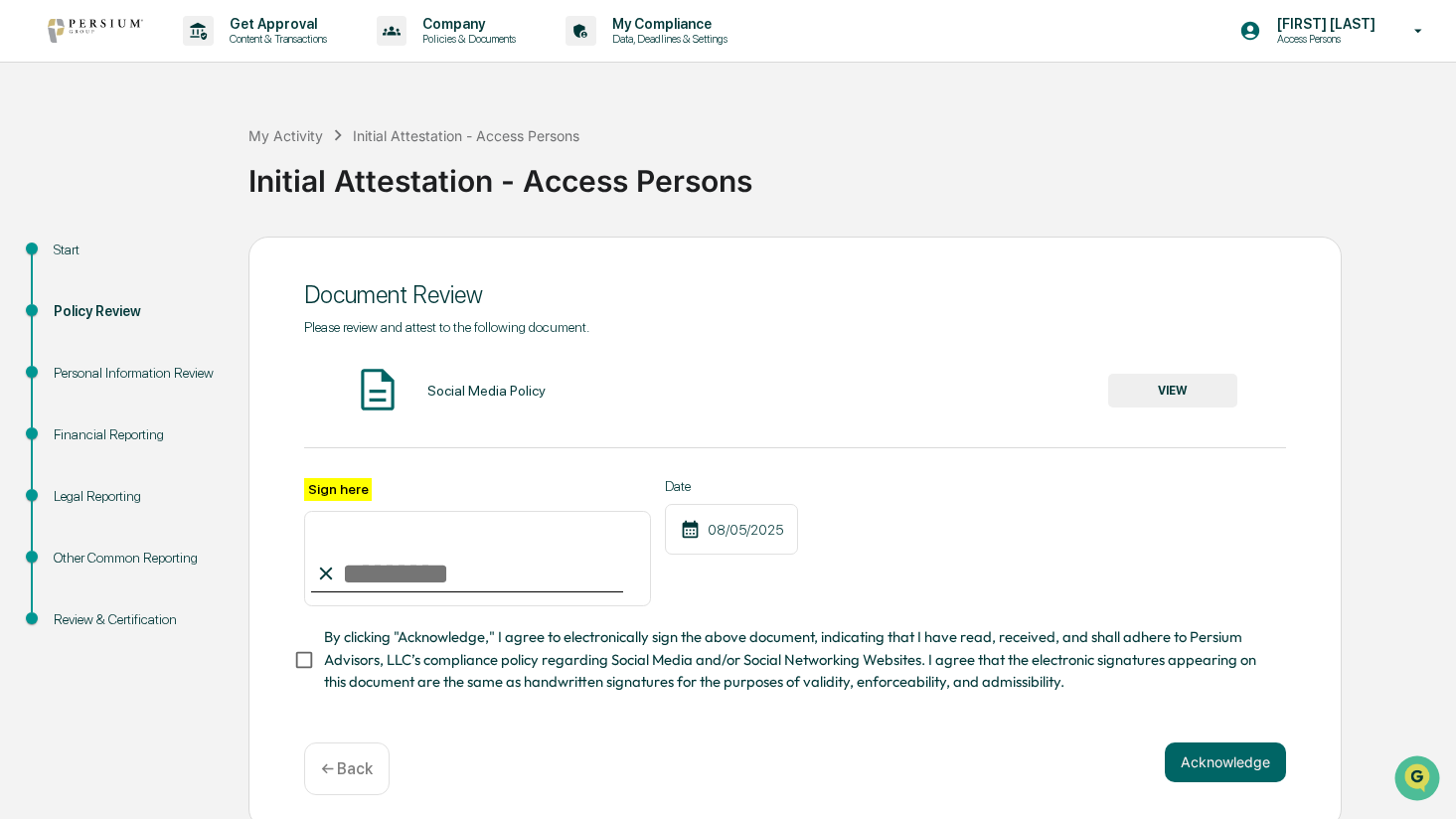 click on "Sign here" at bounding box center [477, 559] 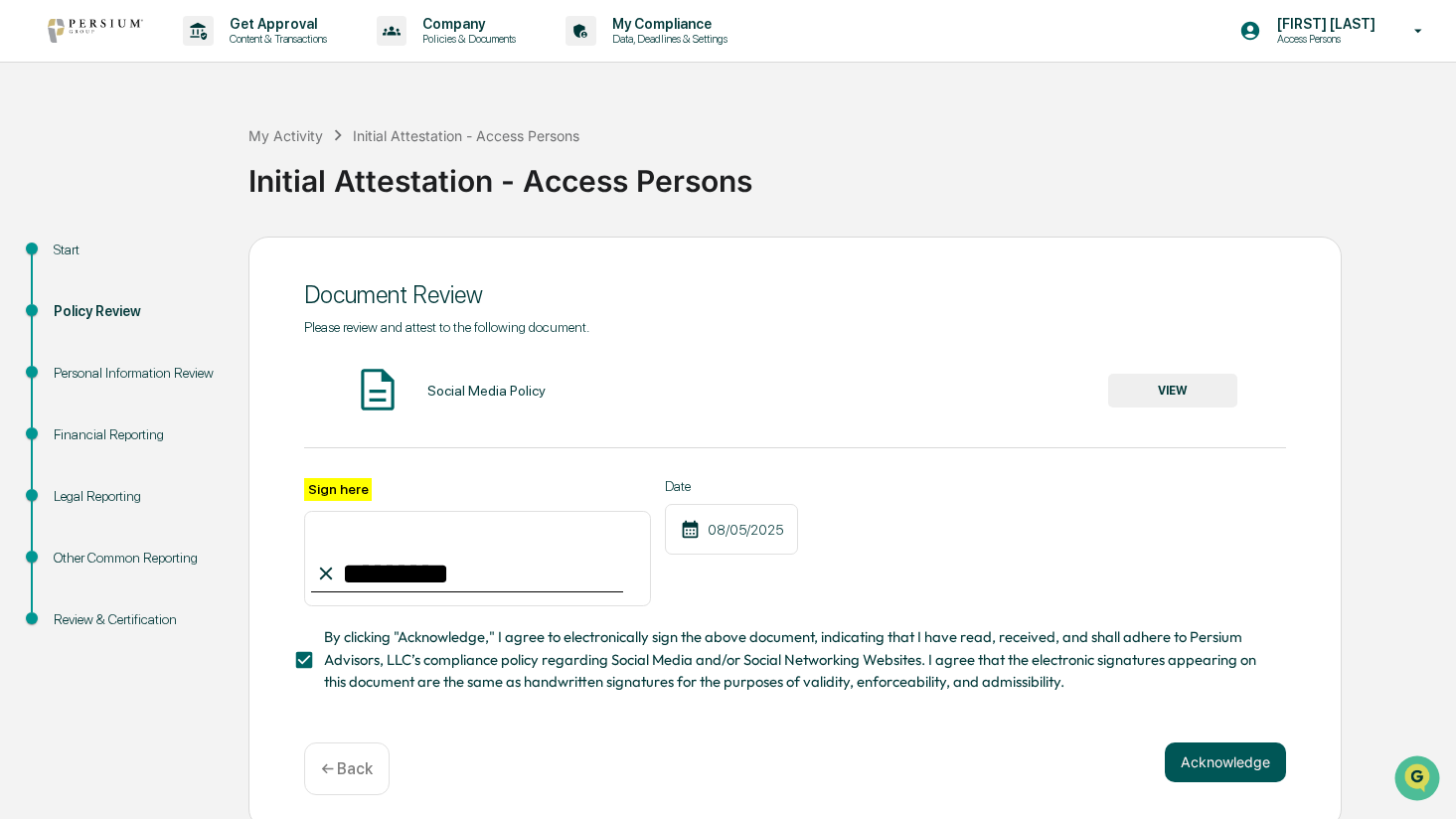 click on "Acknowledge" at bounding box center [1225, 762] 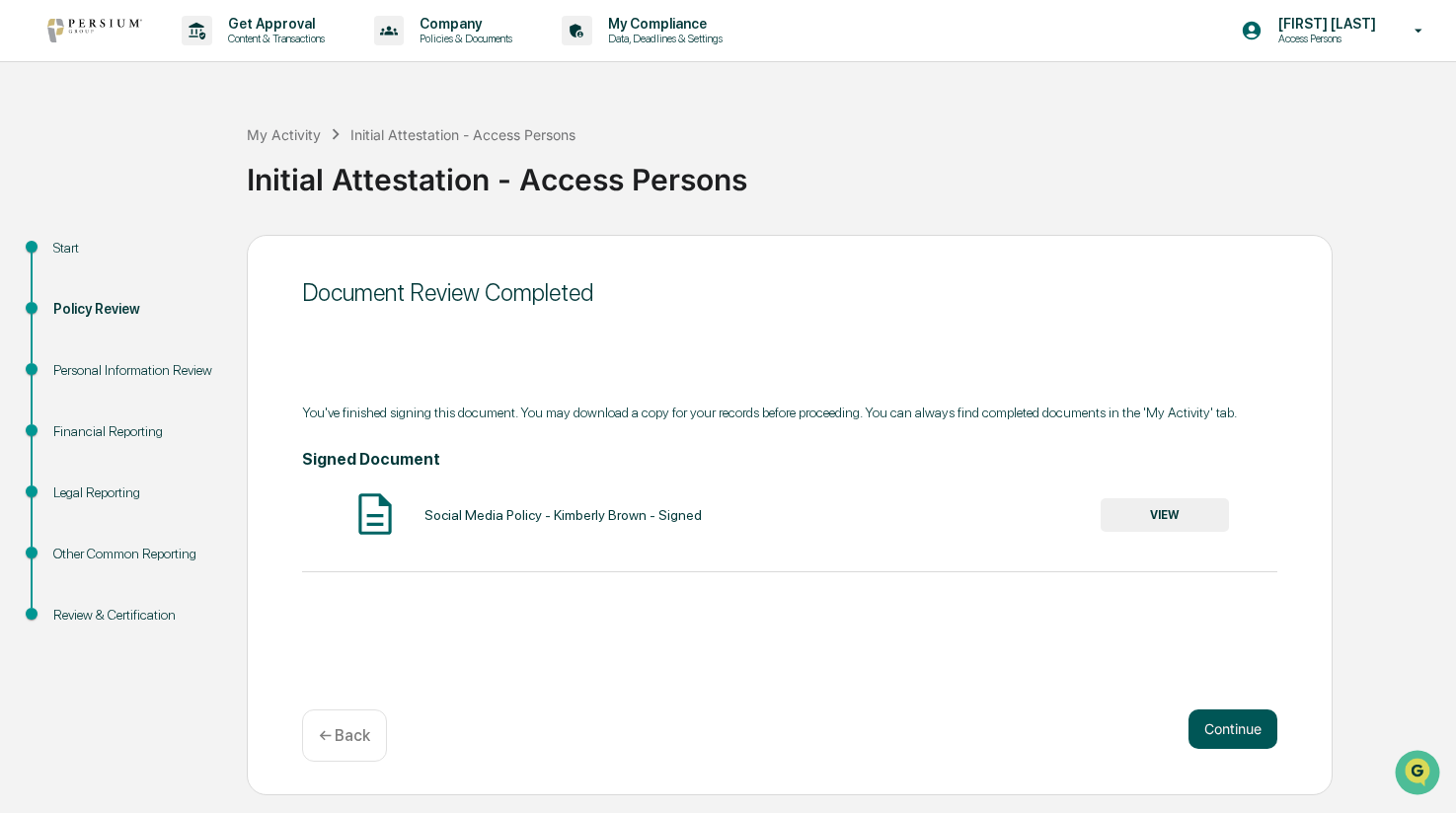click on "Continue" at bounding box center (1233, 729) 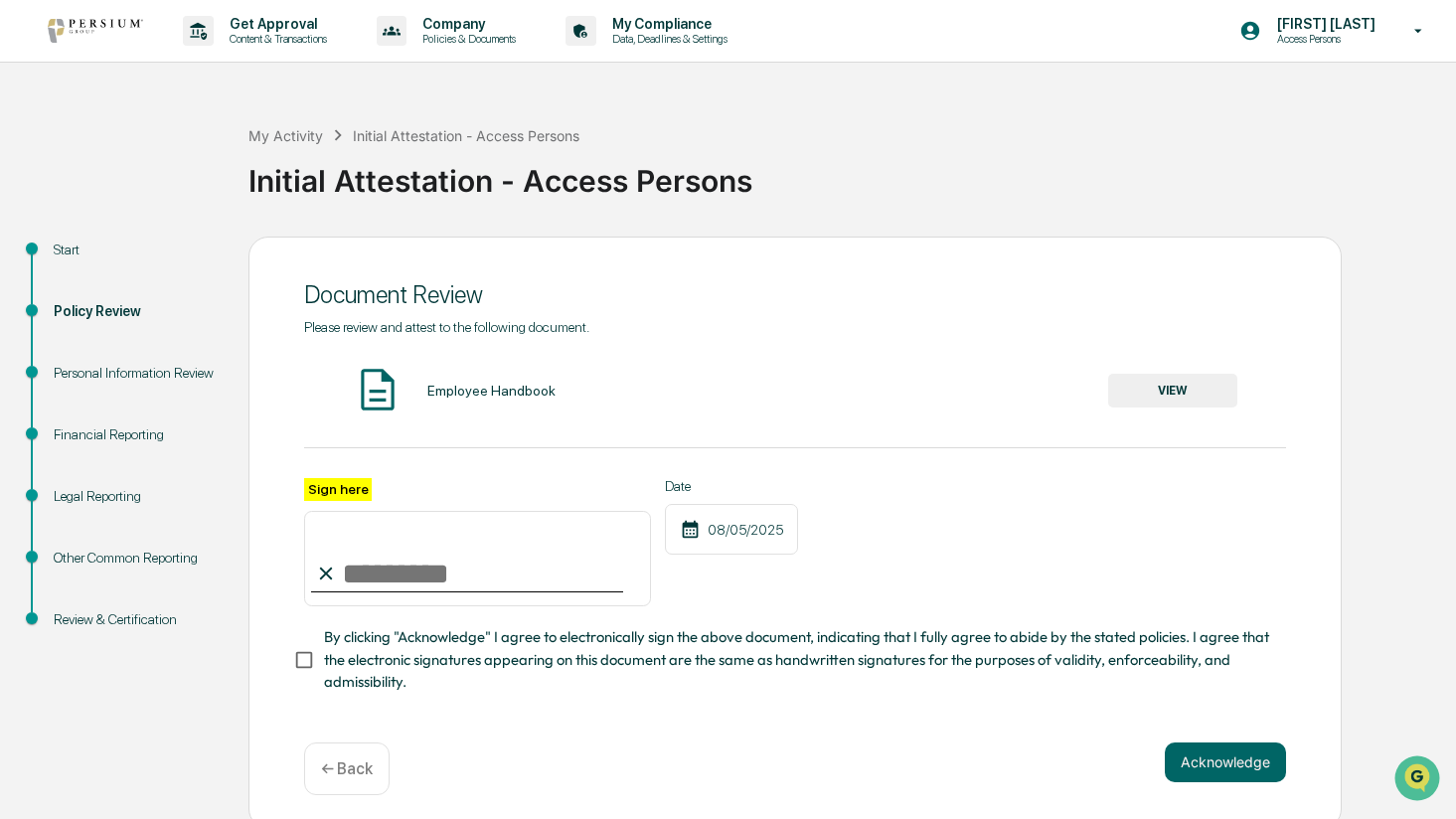click on "VIEW" at bounding box center [1173, 391] 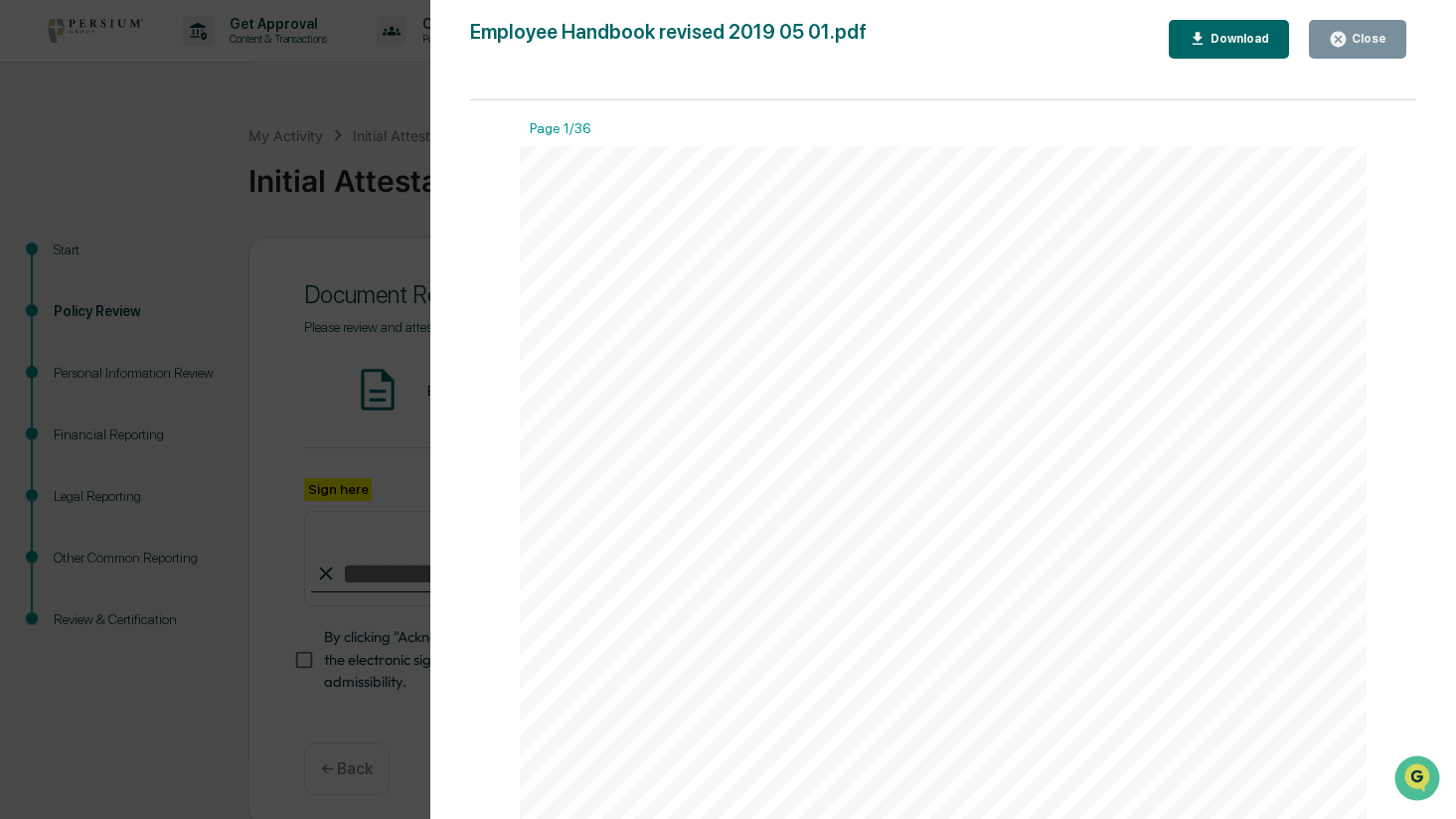 click on "Close" at bounding box center [1358, 39] 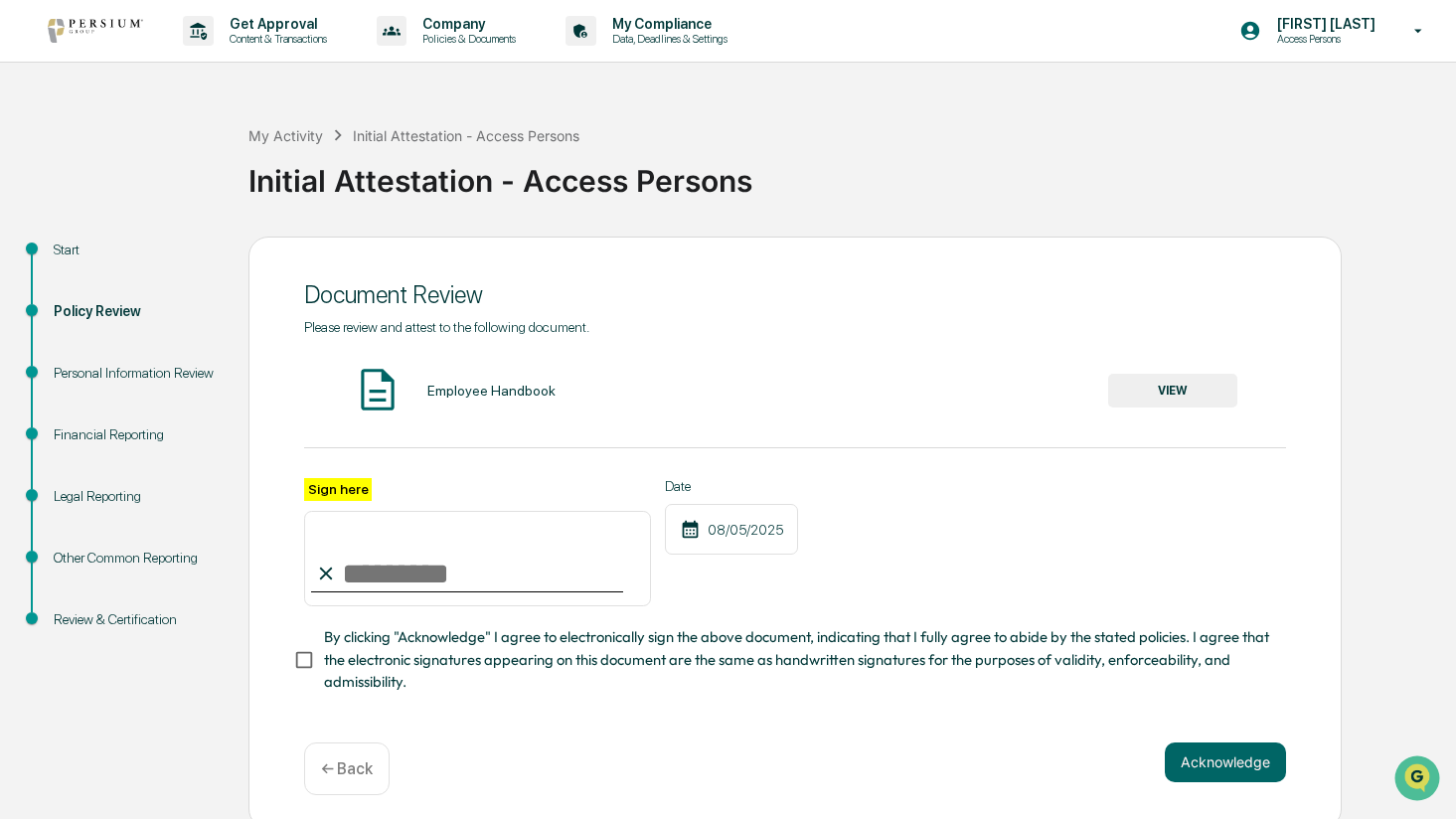 click on "Sign here" at bounding box center (477, 559) 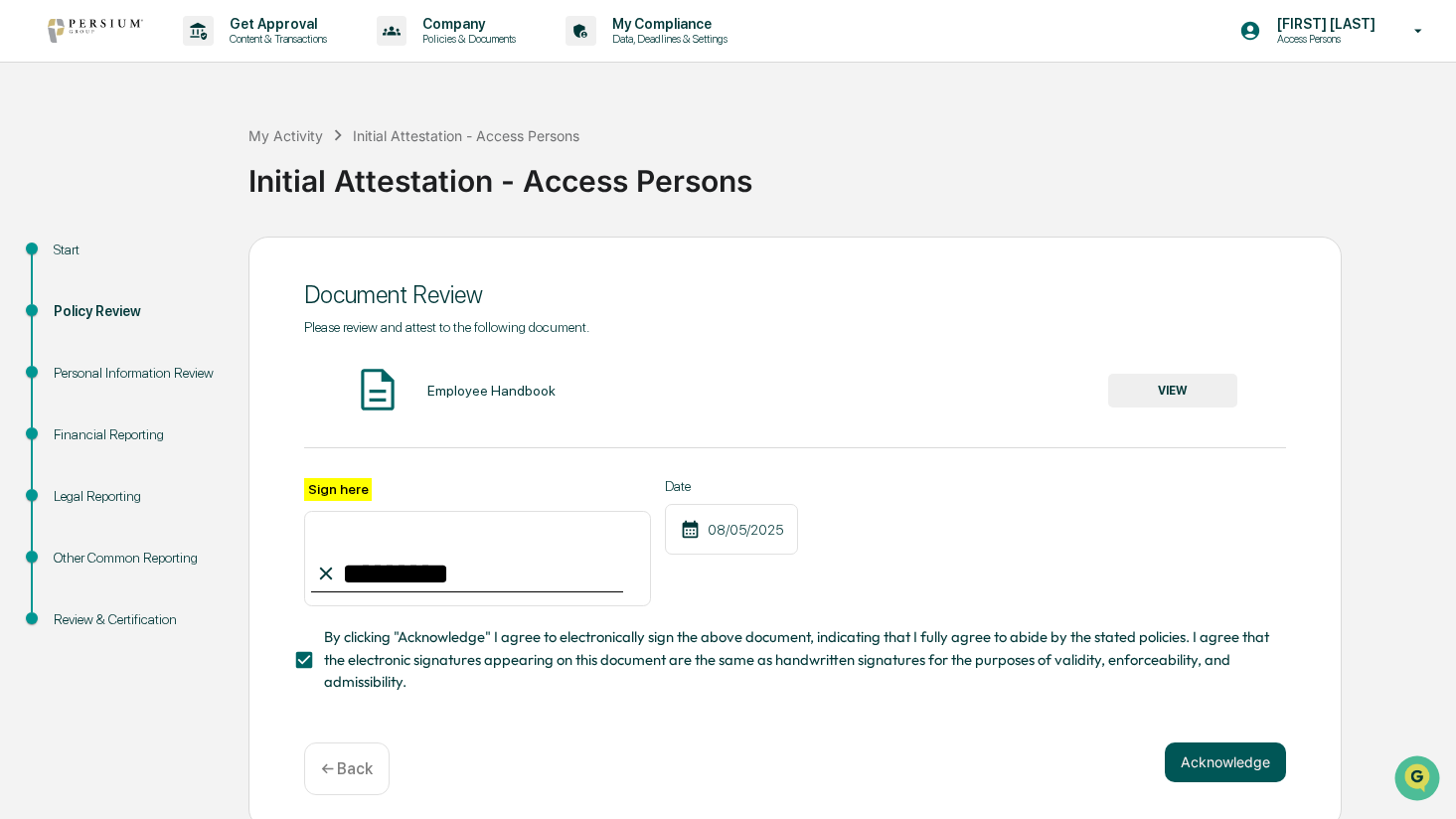 click on "Acknowledge" at bounding box center (1225, 762) 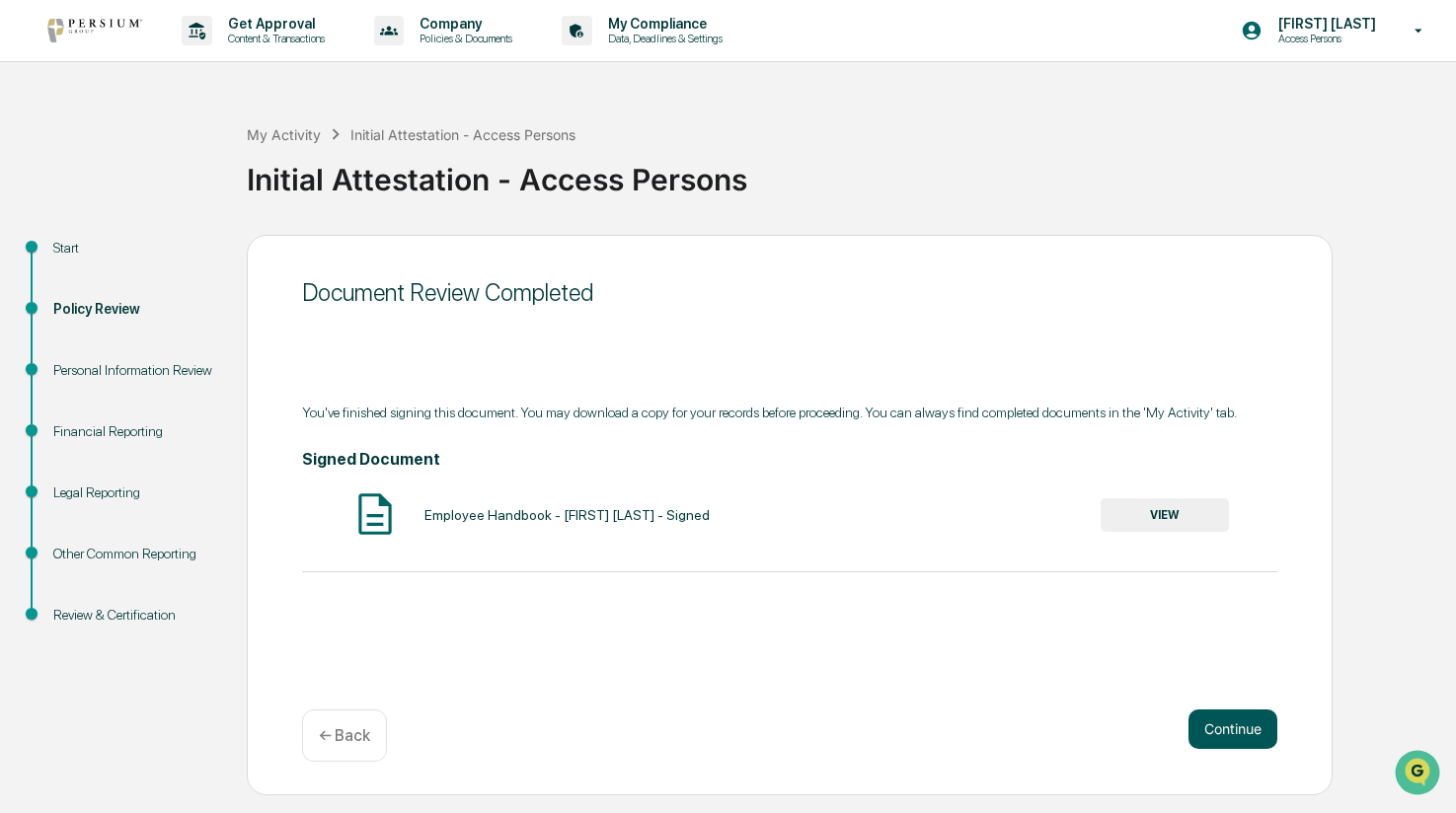 click on "Continue" at bounding box center [1233, 729] 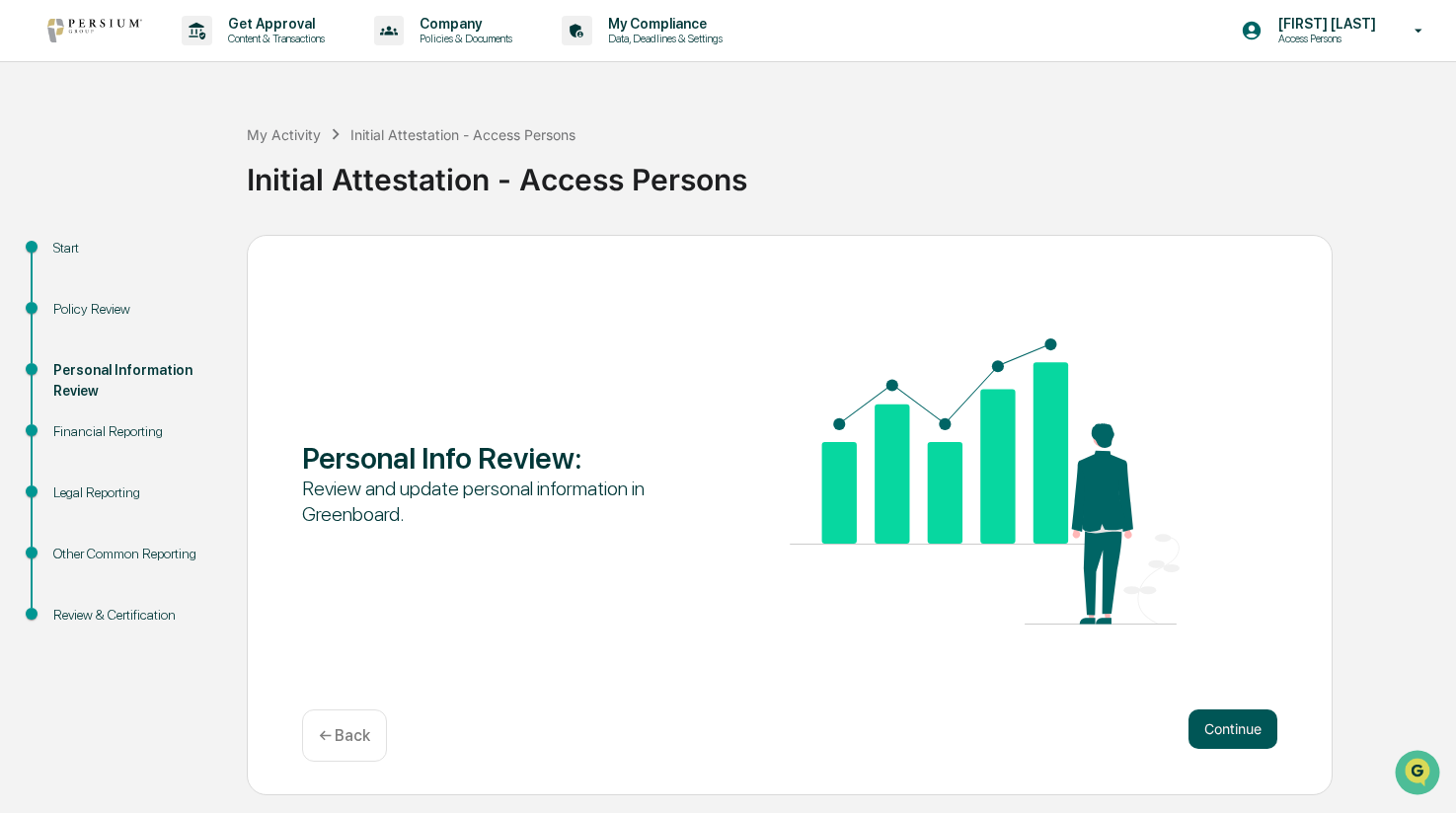click on "Continue" at bounding box center (1233, 729) 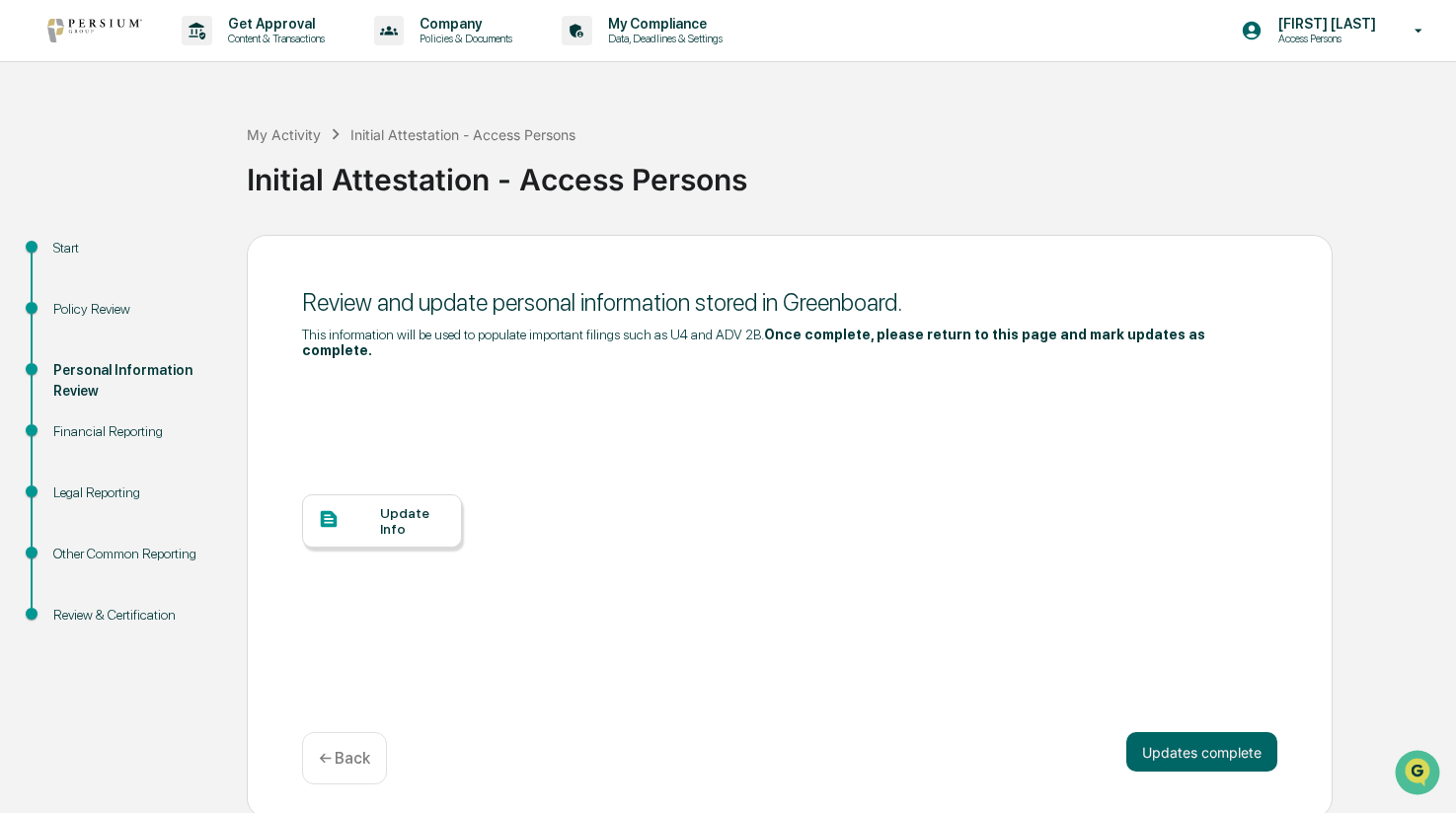 click on "Update Info" at bounding box center (413, 521) 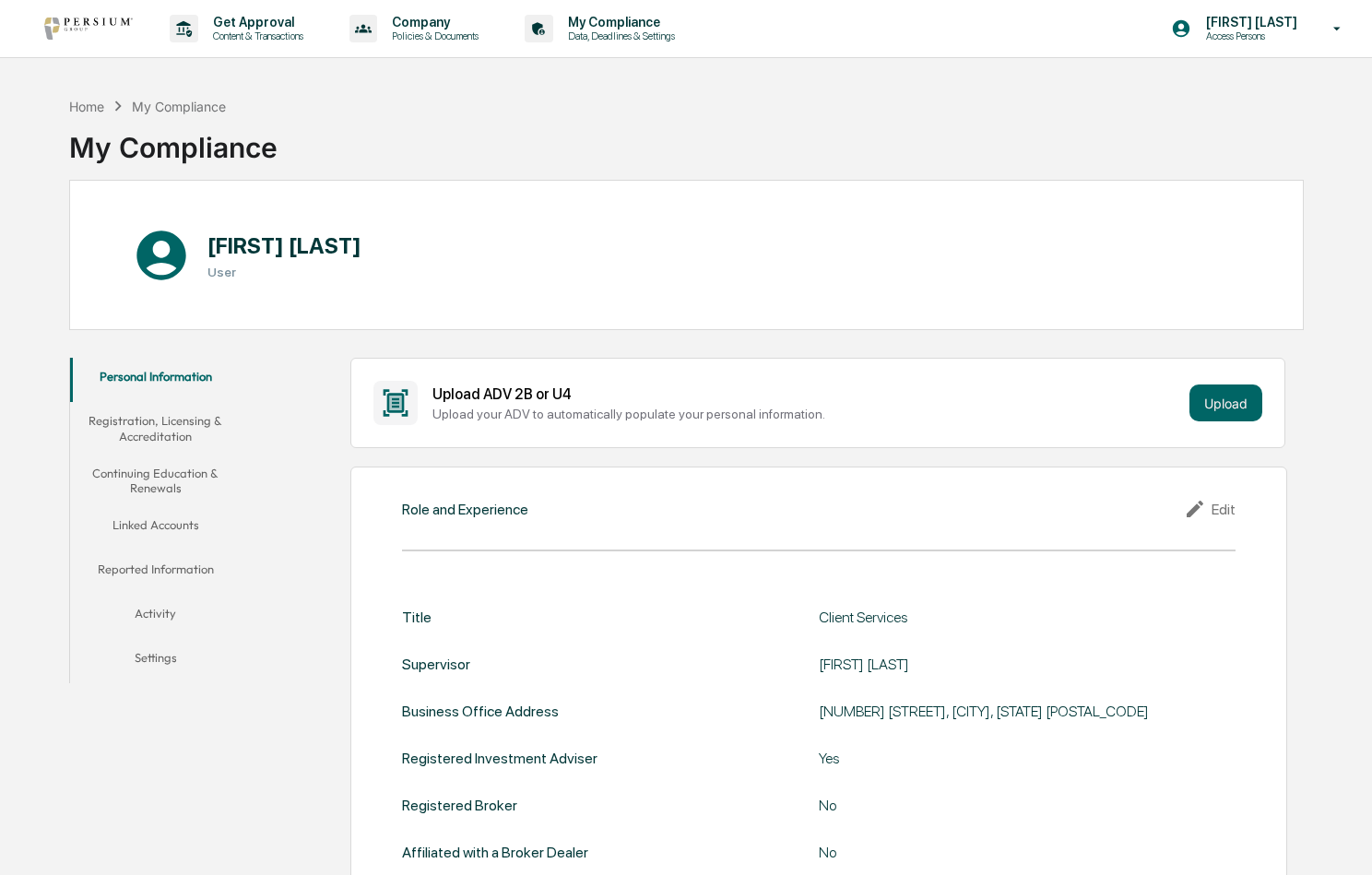 scroll, scrollTop: 0, scrollLeft: 0, axis: both 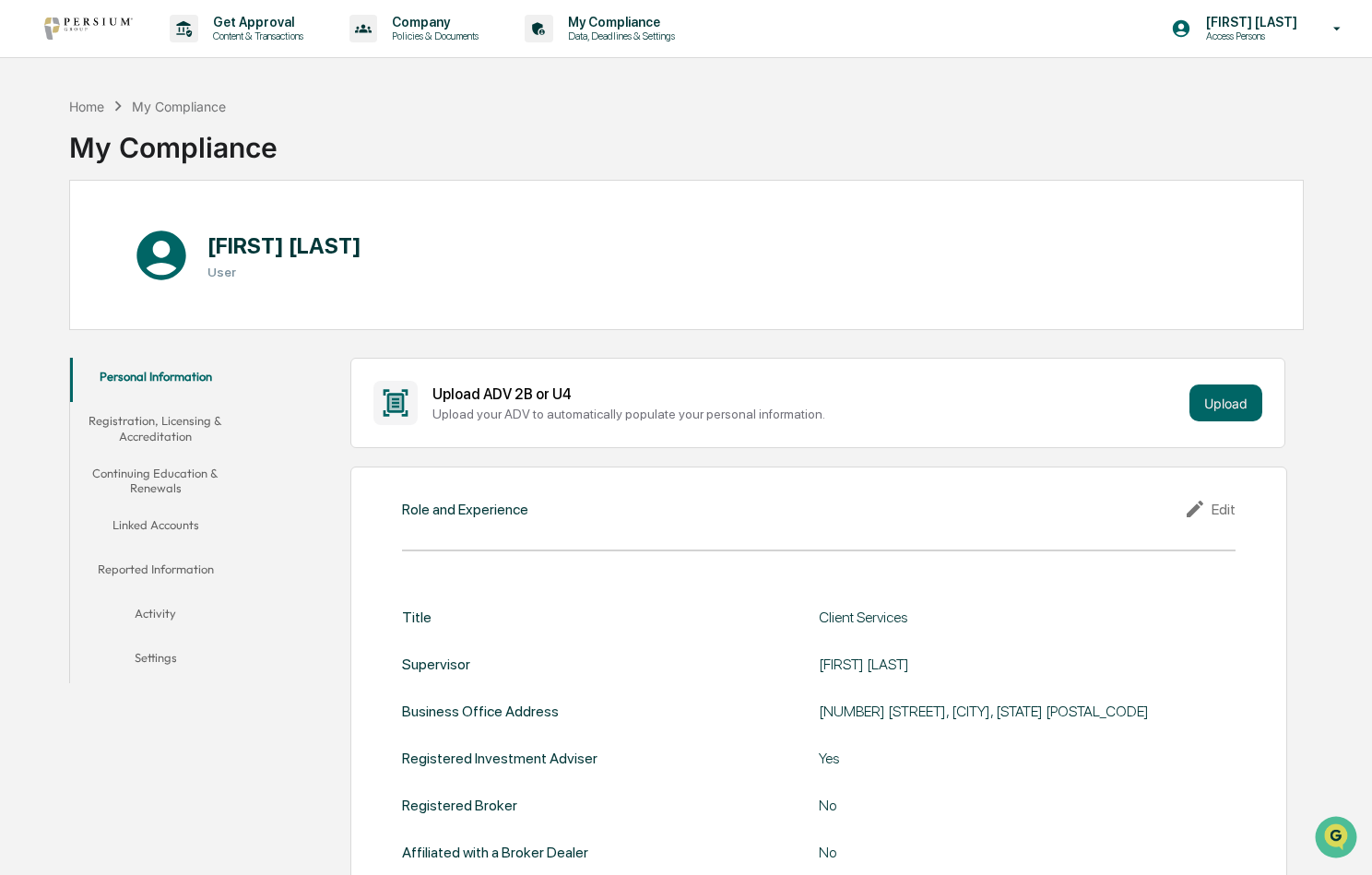 click on "Client Services" at bounding box center (1027, 617) 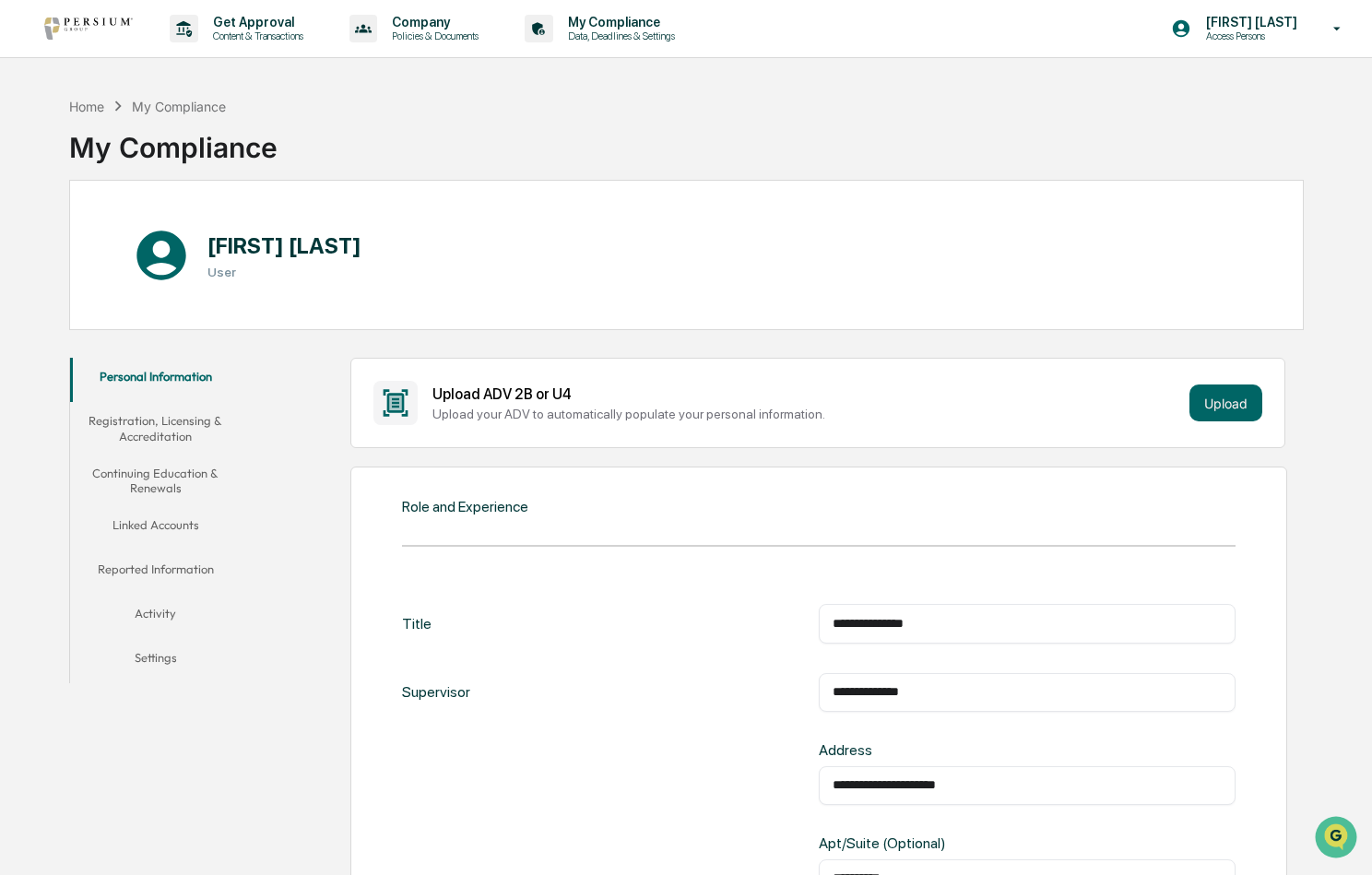 drag, startPoint x: 940, startPoint y: 625, endPoint x: 783, endPoint y: 629, distance: 157.05095 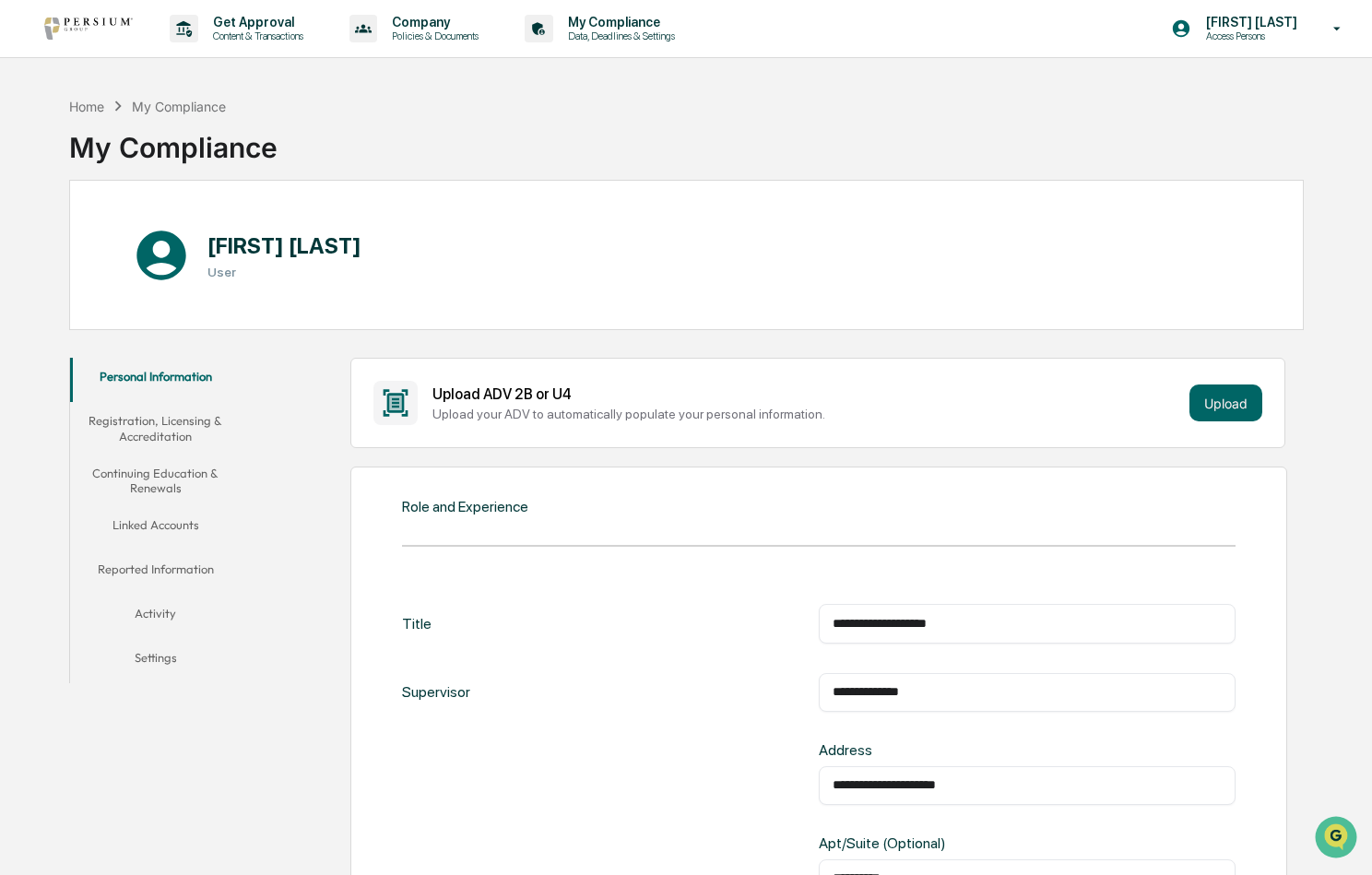 type on "**********" 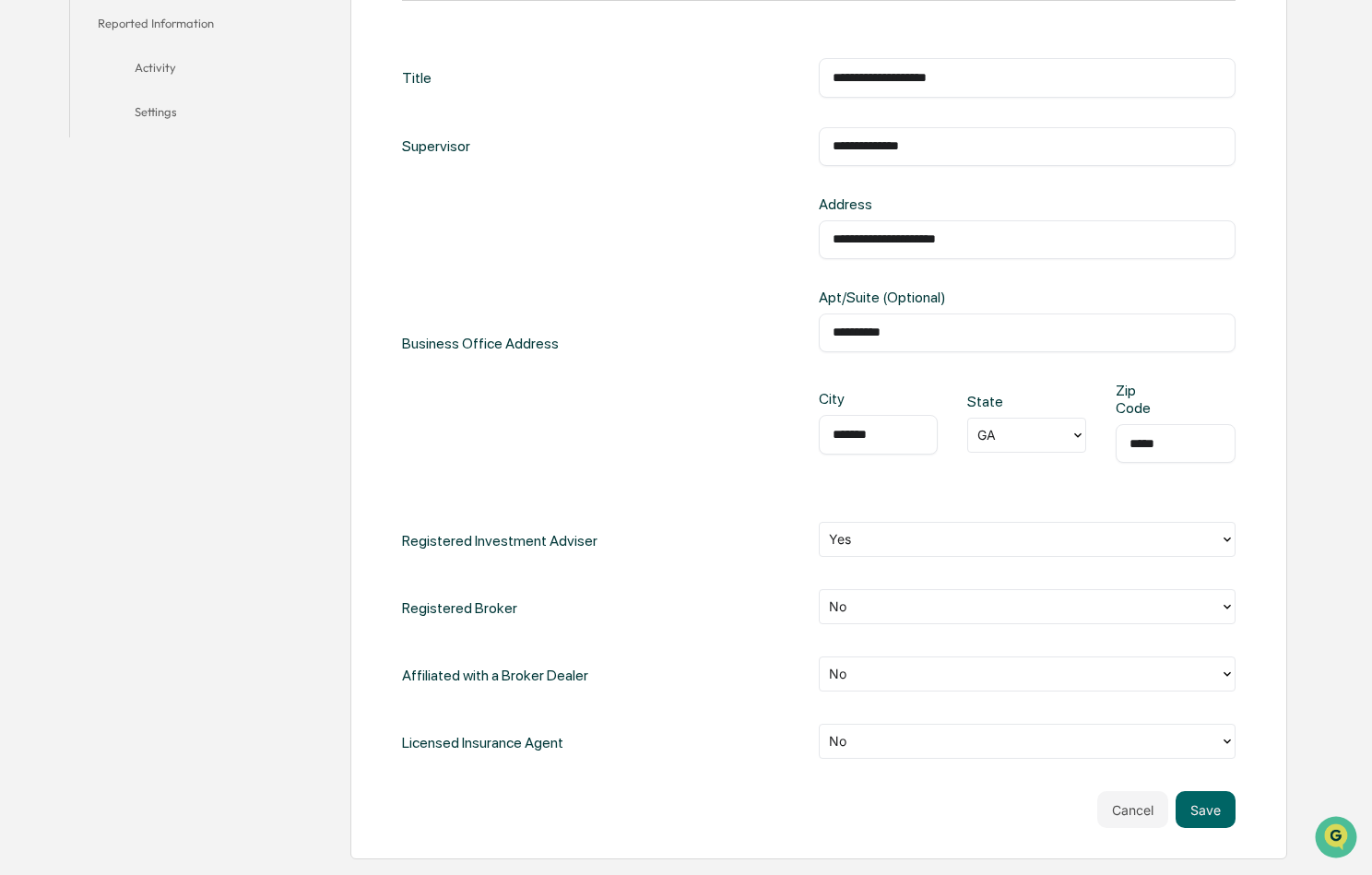 scroll, scrollTop: 553, scrollLeft: 0, axis: vertical 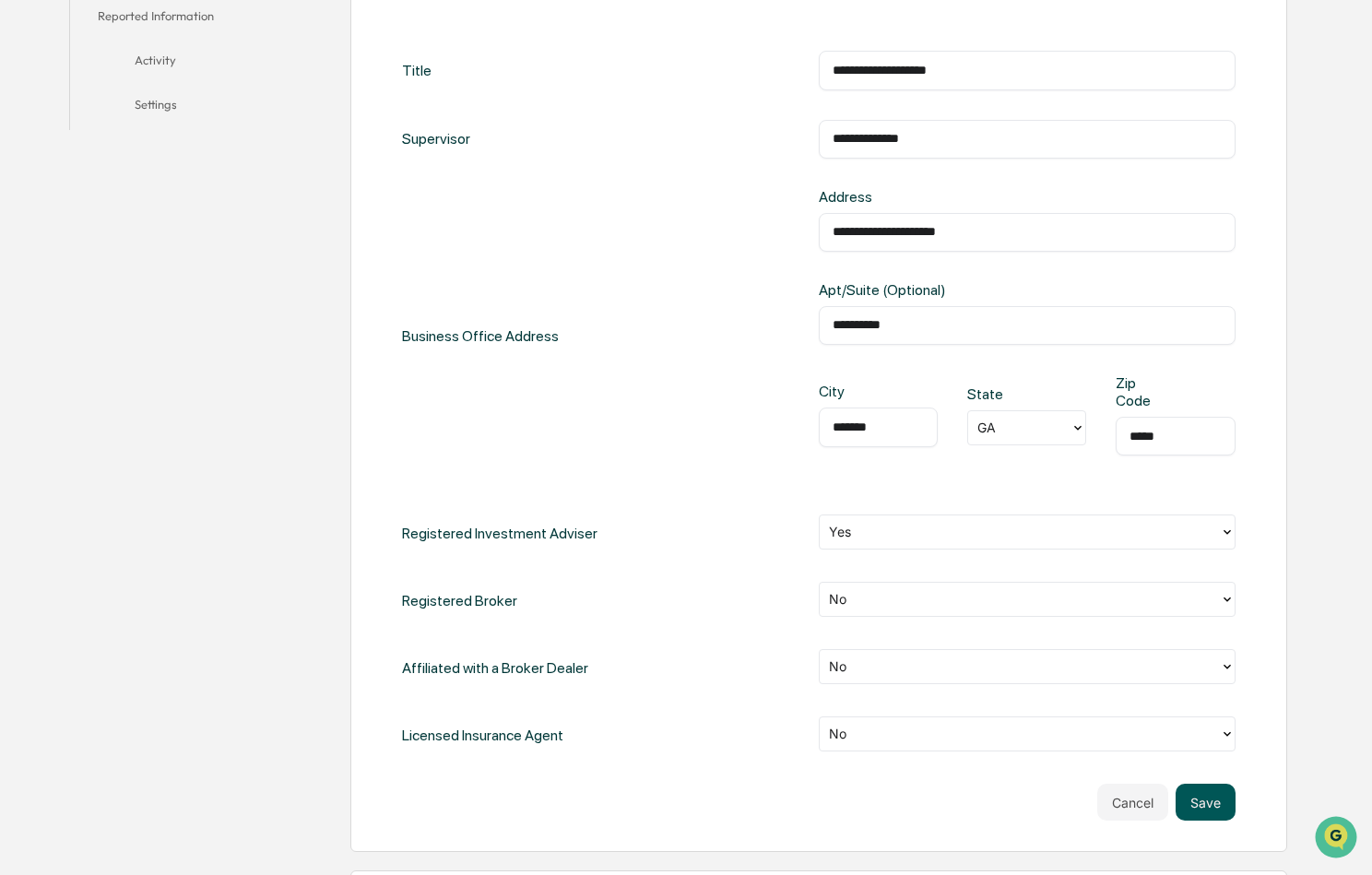 click on "Save" at bounding box center (1205, 802) 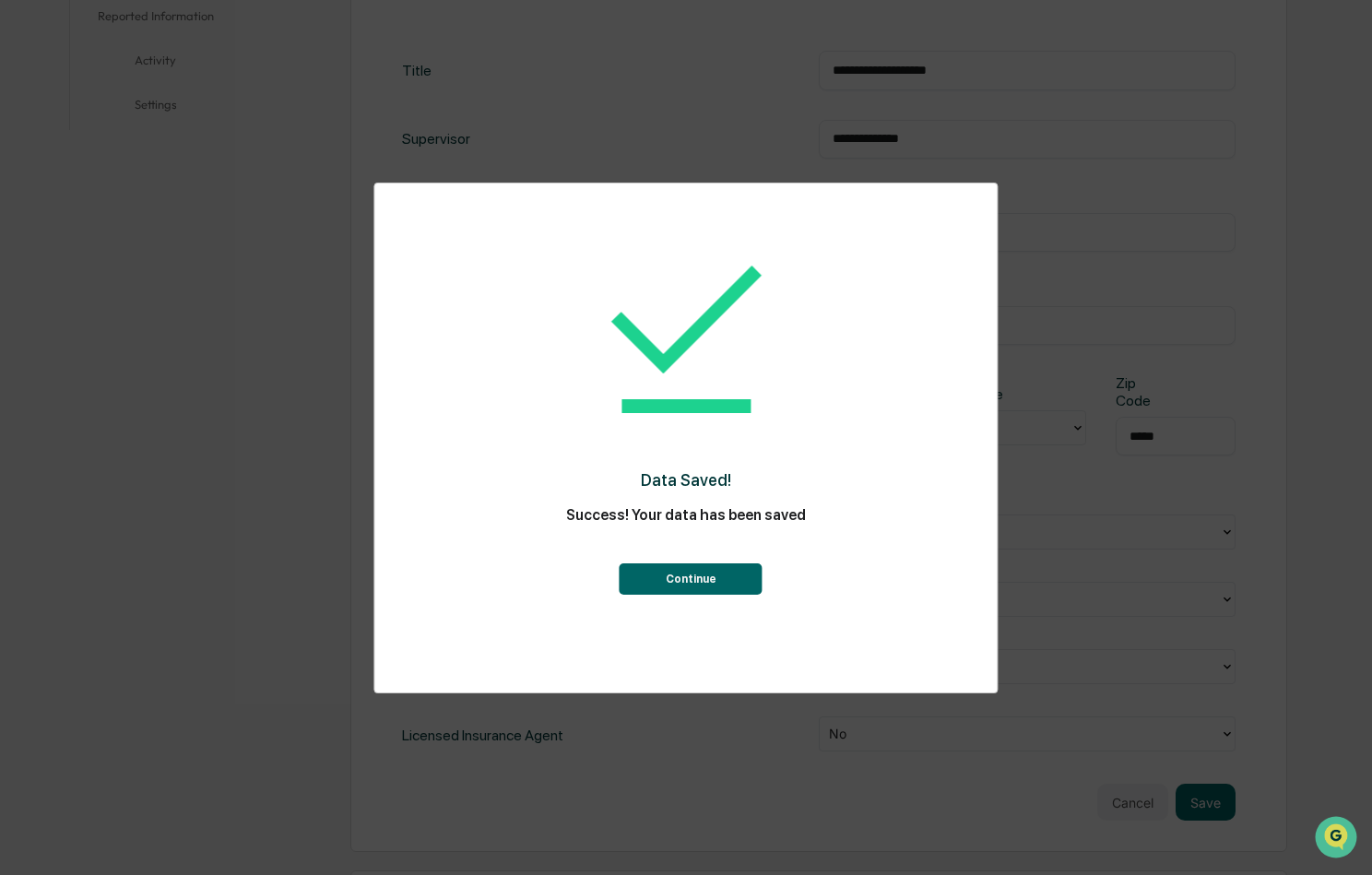 click on "Continue" at bounding box center (691, 579) 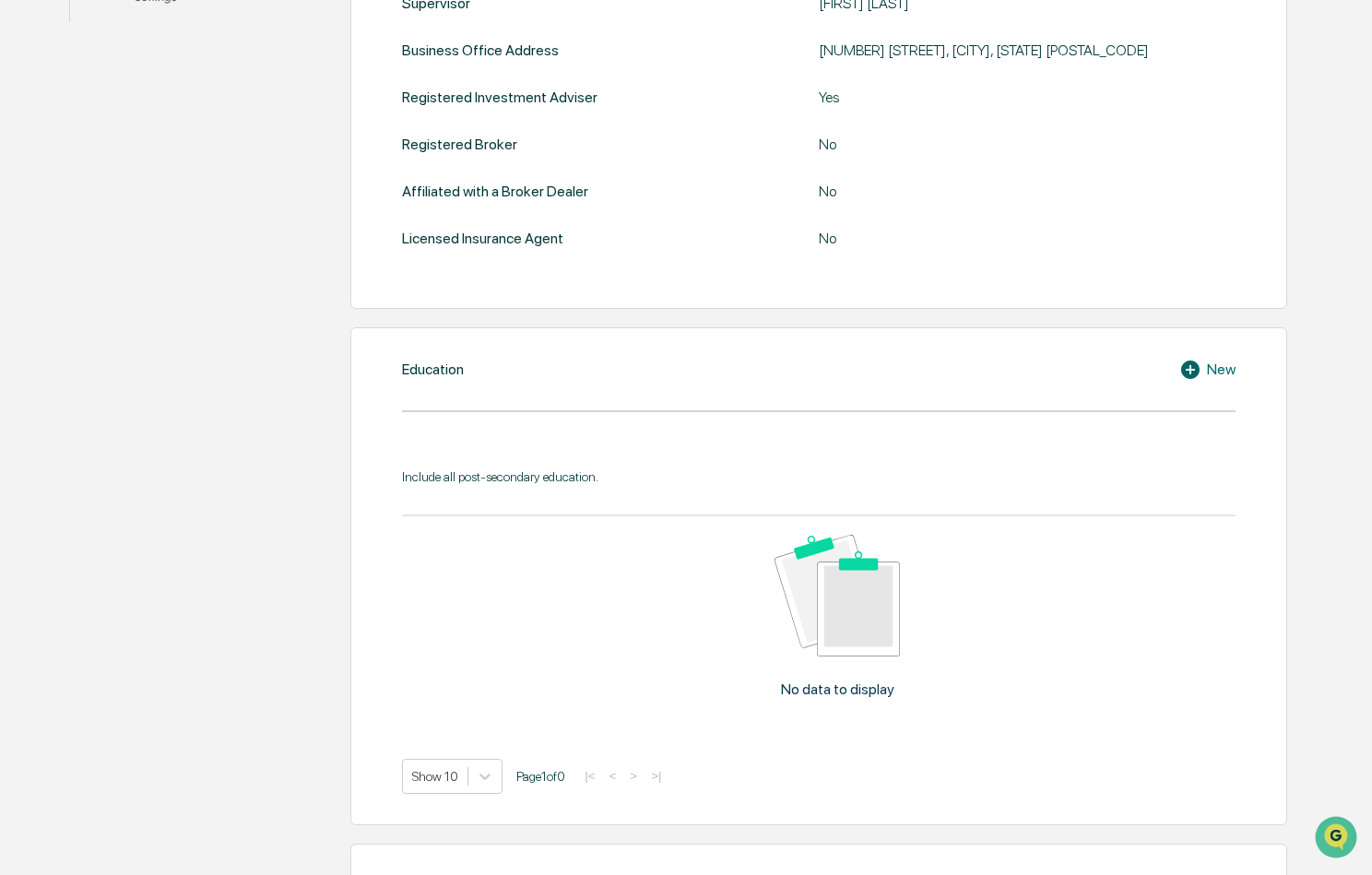 scroll, scrollTop: 645, scrollLeft: 0, axis: vertical 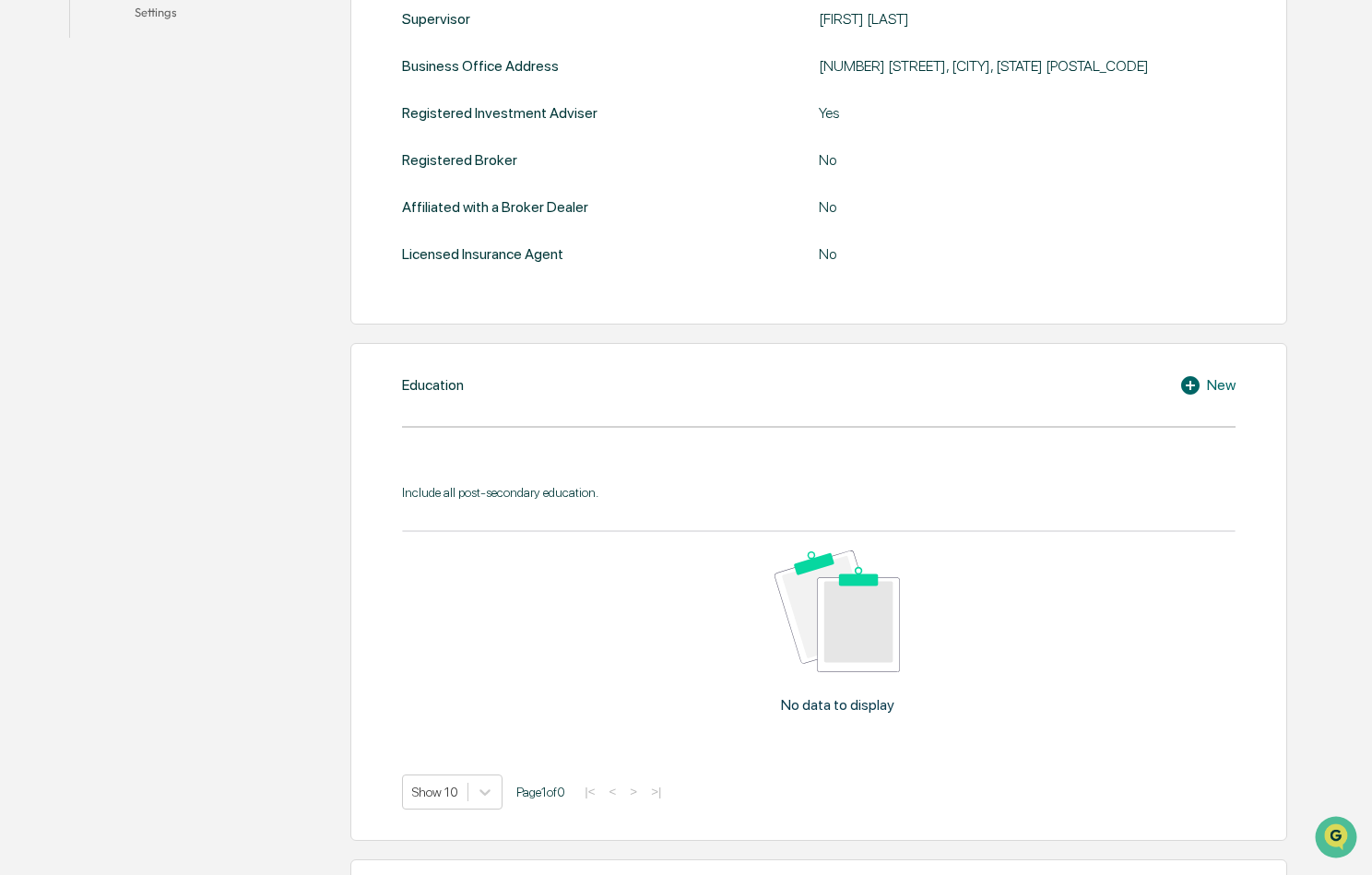 click on "New" at bounding box center [1207, 385] 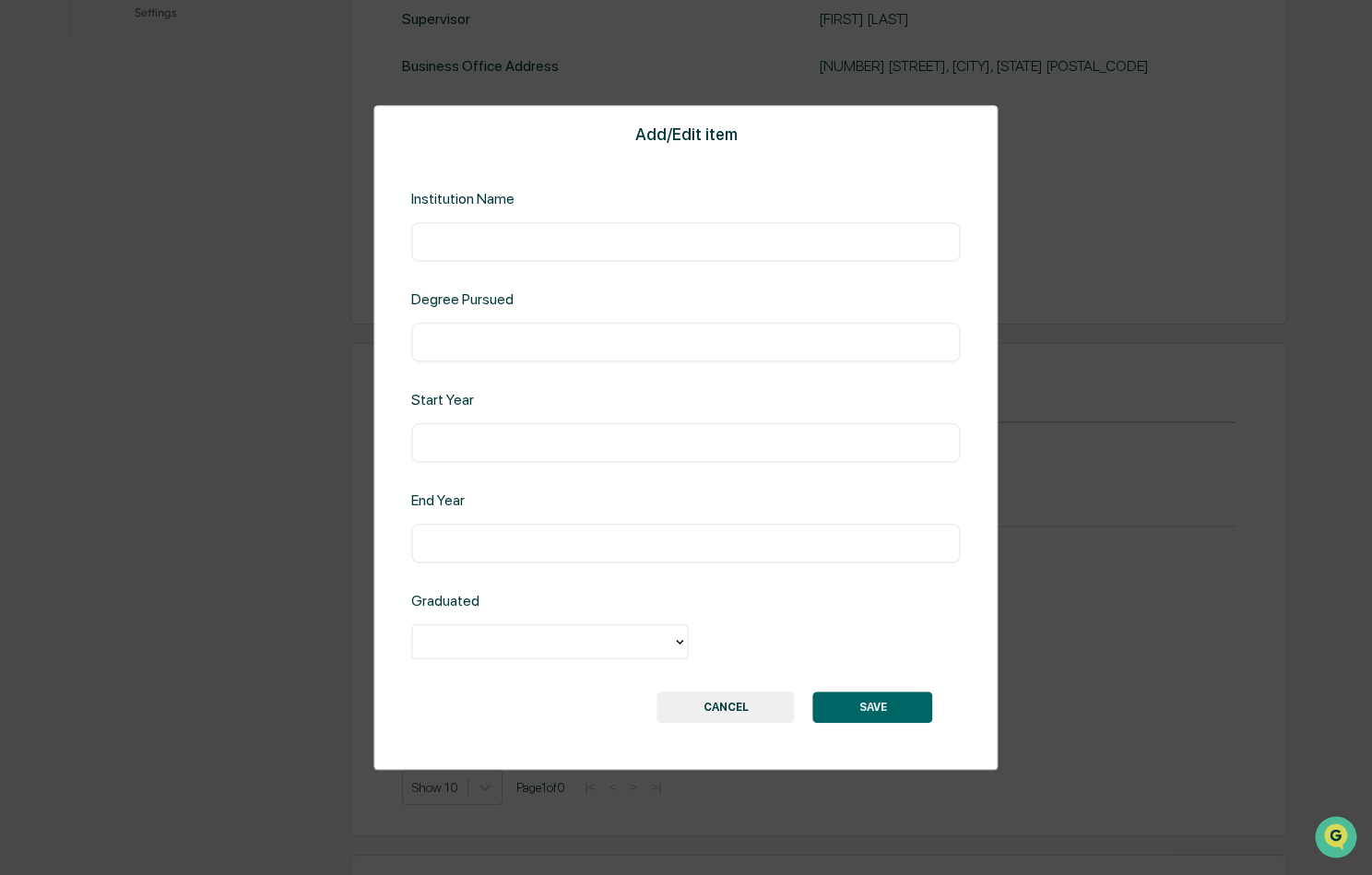click on "​" at bounding box center (685, 242) 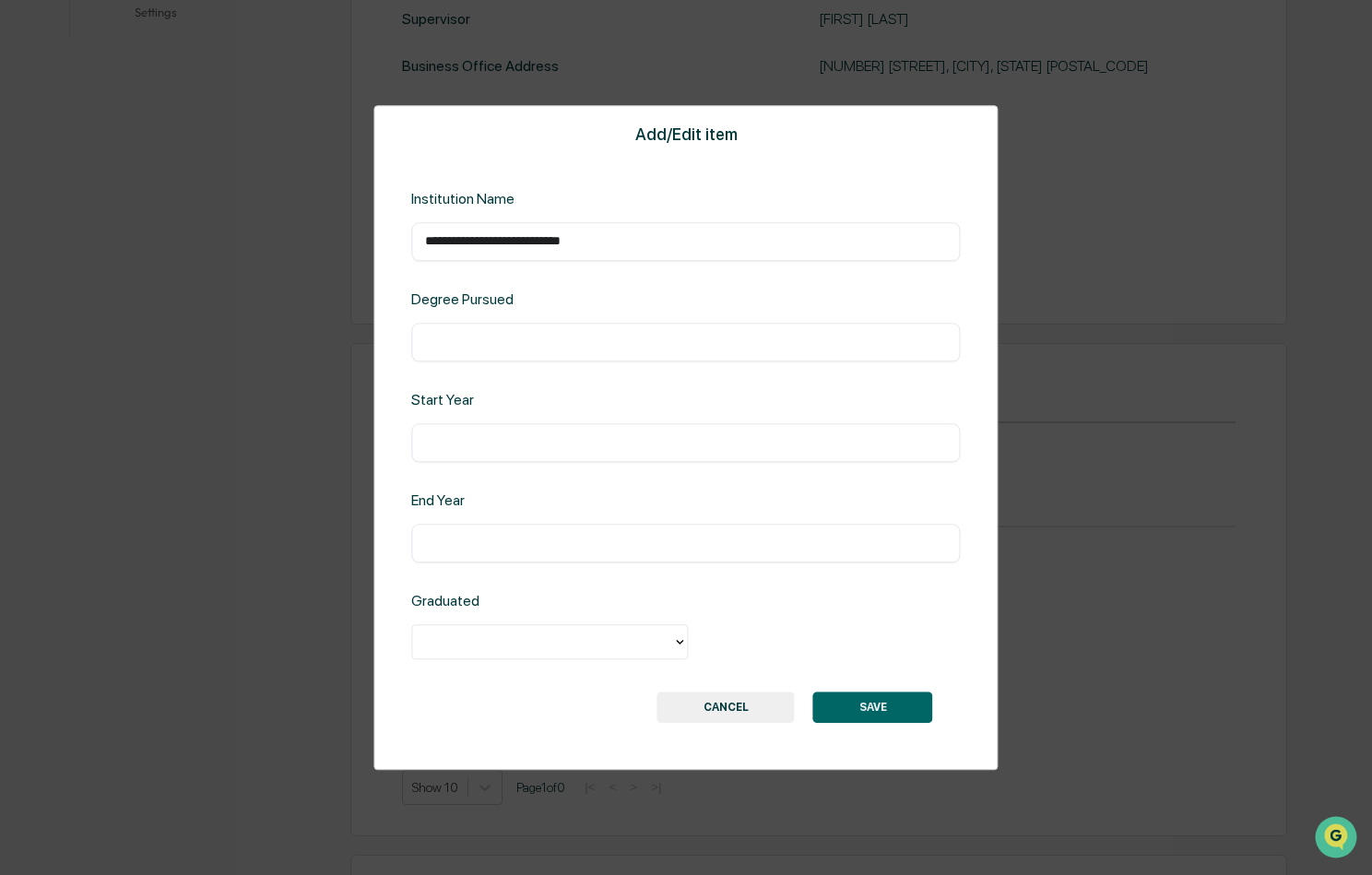 type on "**********" 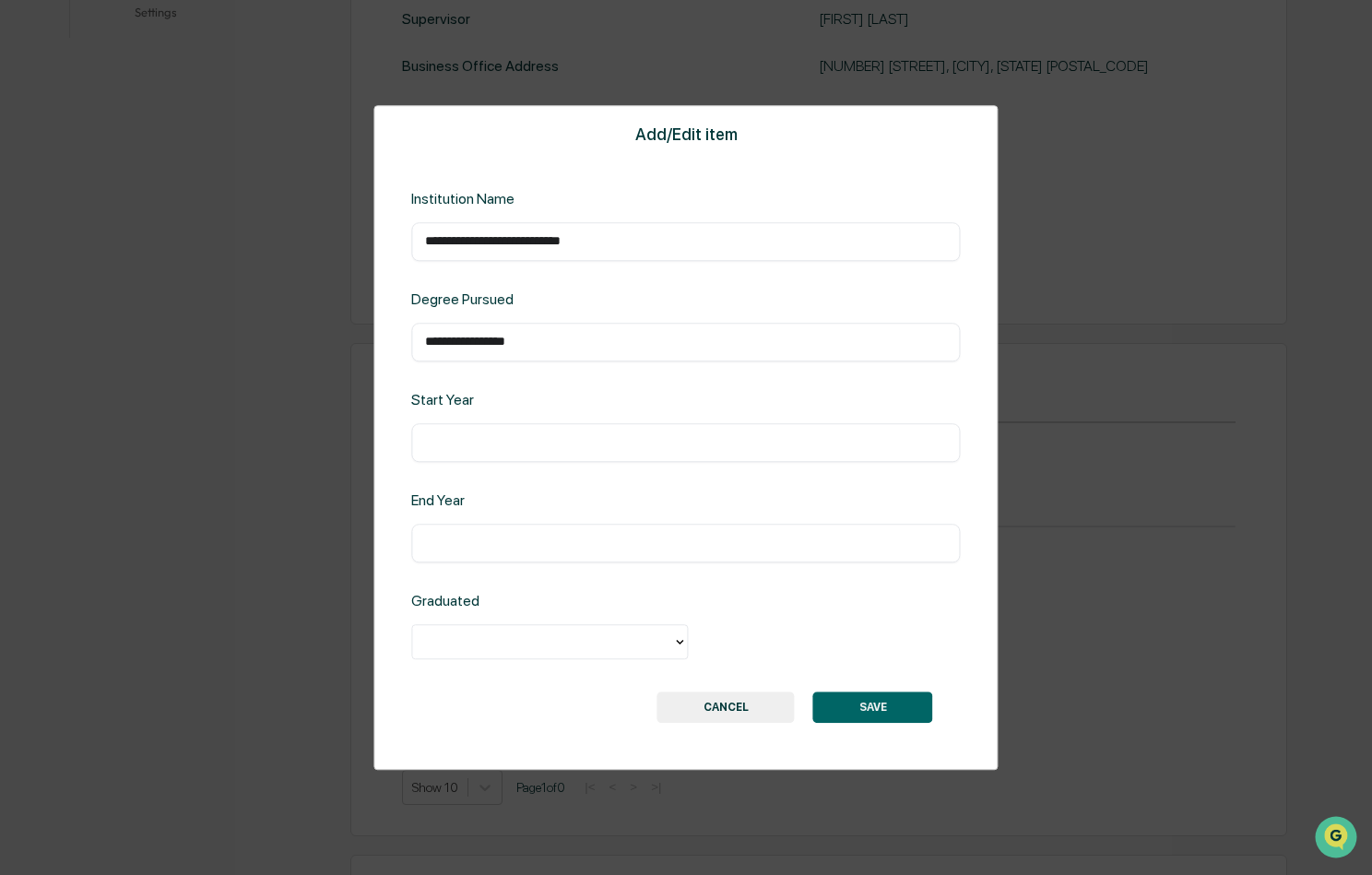 type on "**********" 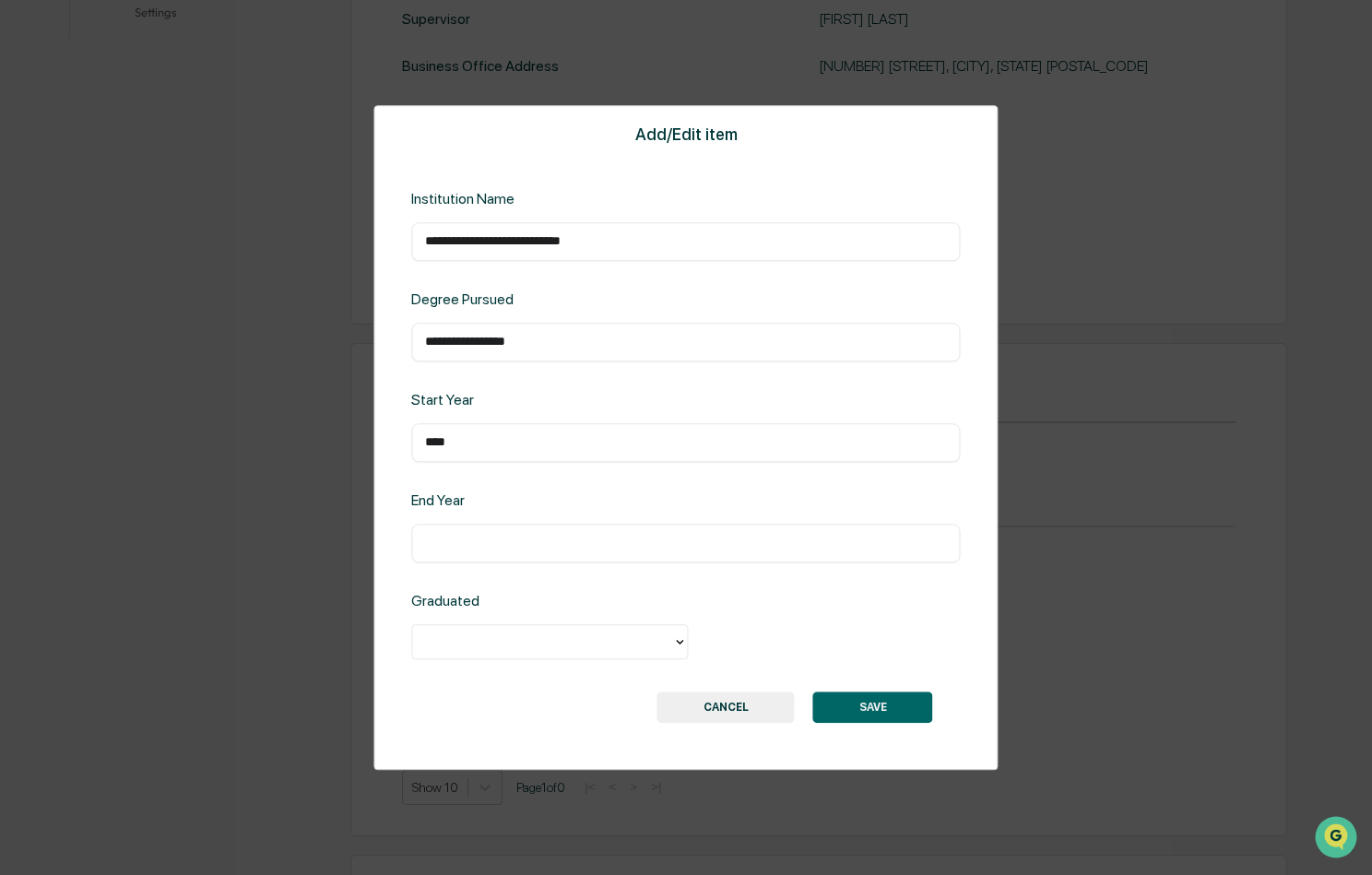 type on "****" 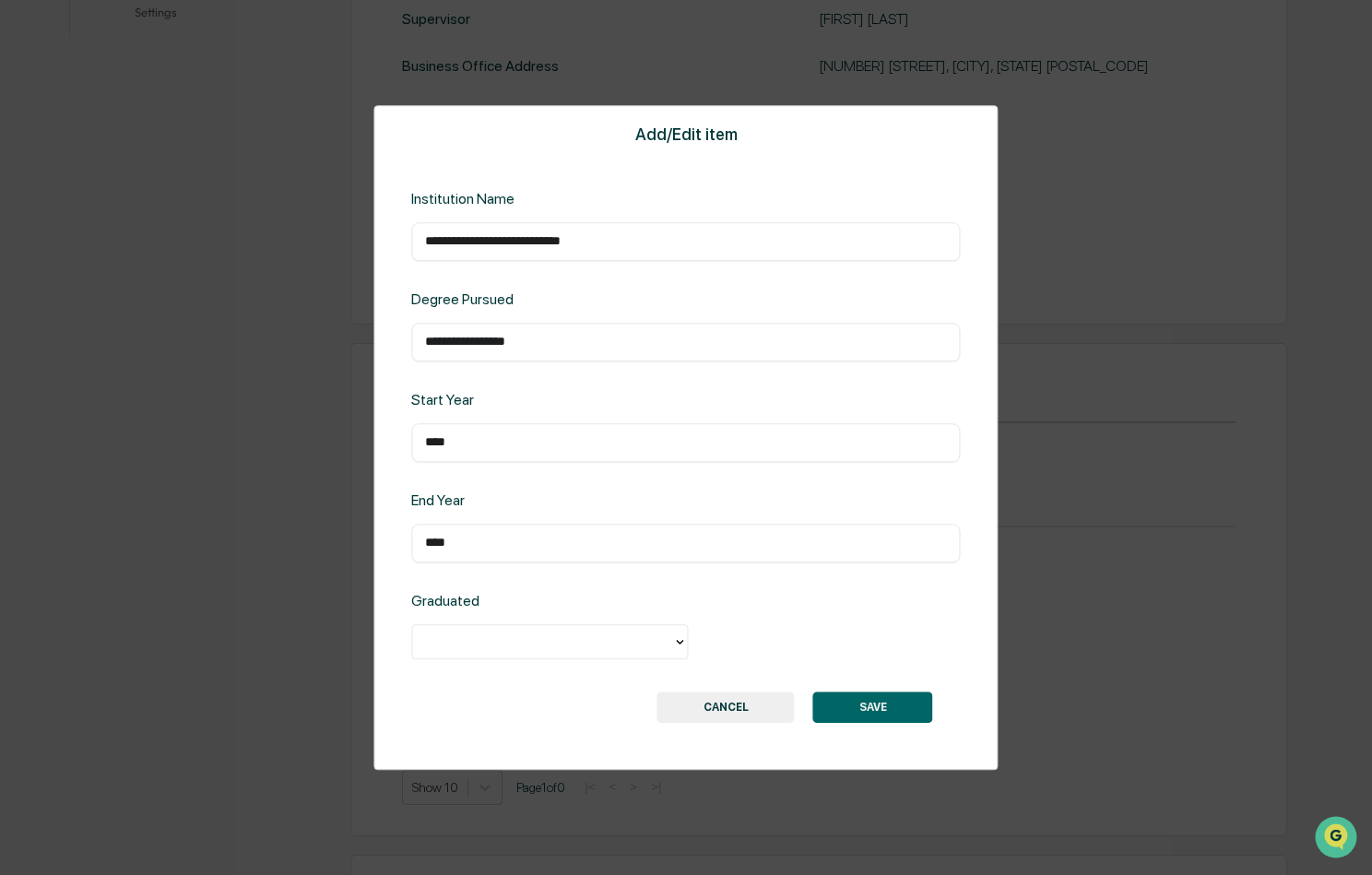 type on "****" 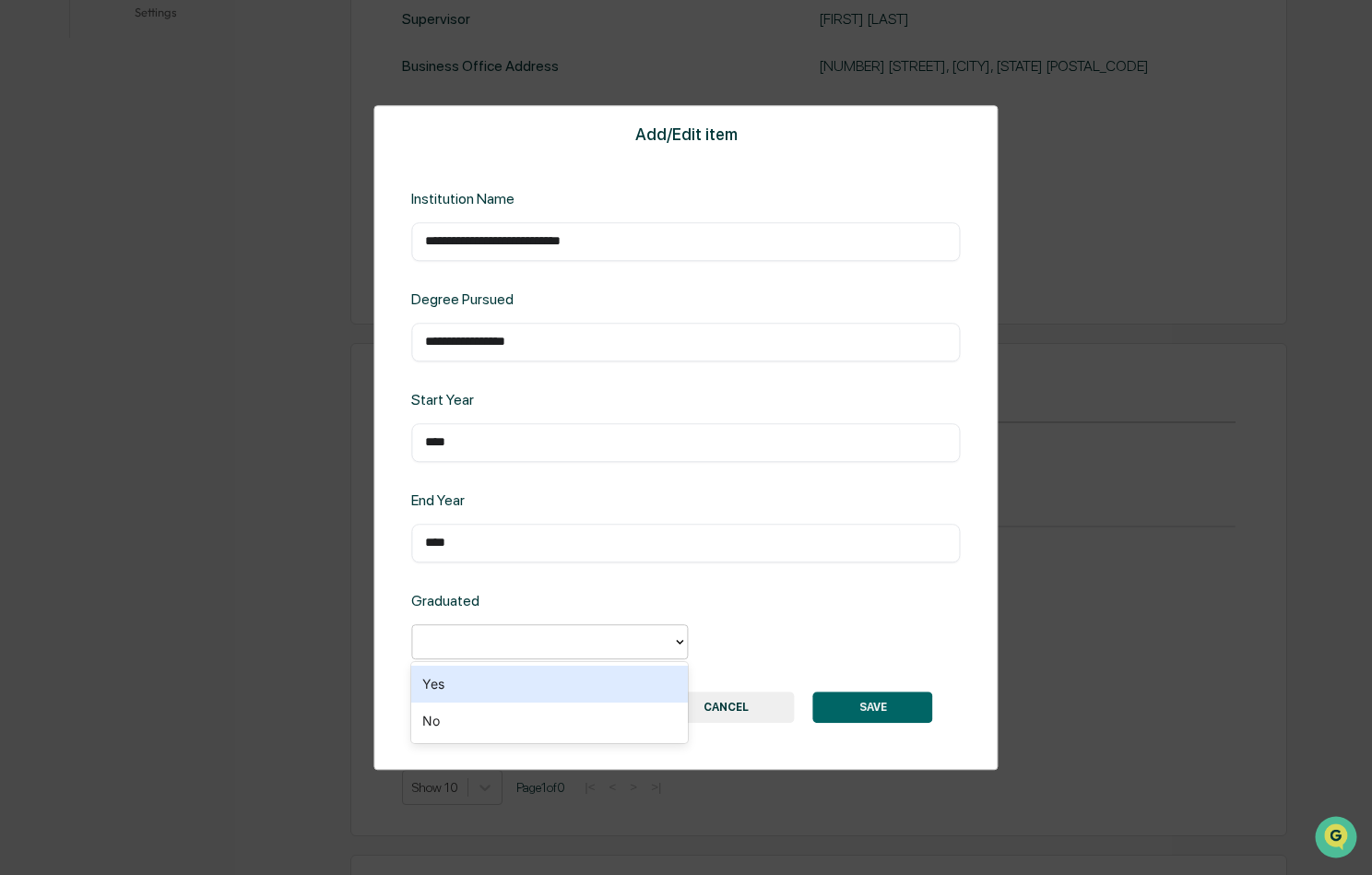 click on "Yes" at bounding box center [550, 684] 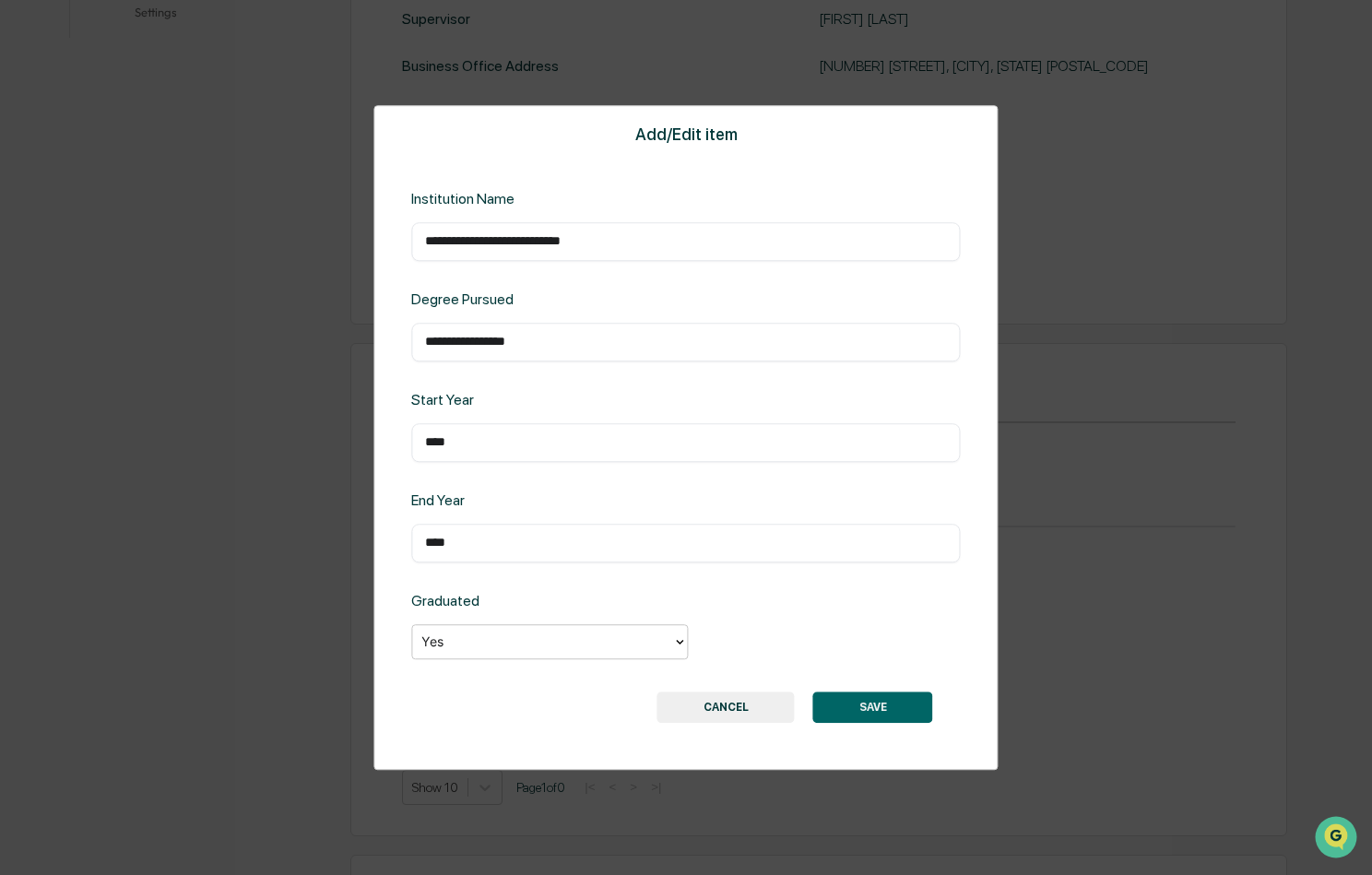 click on "SAVE" at bounding box center (873, 707) 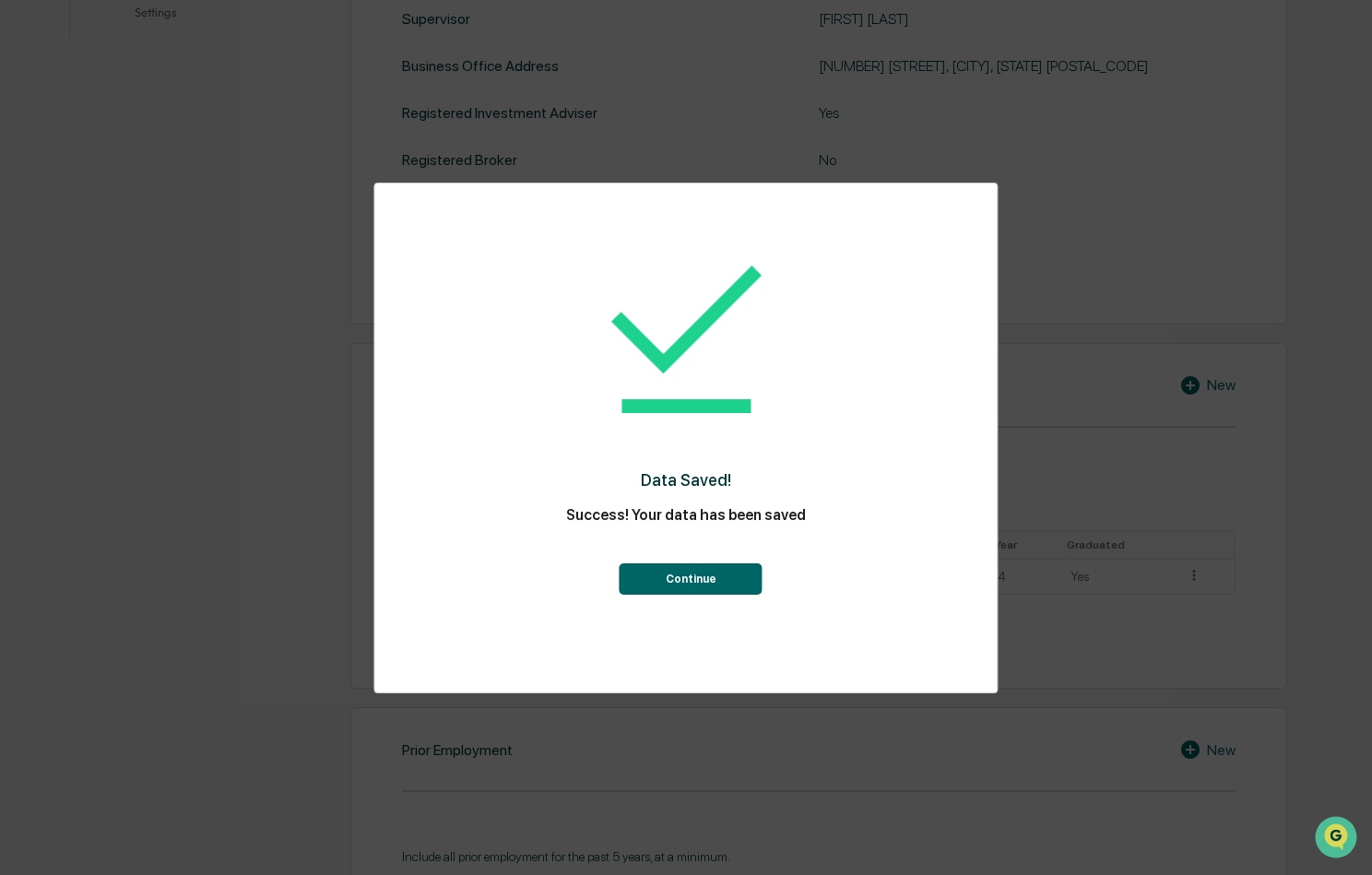 click on "Continue" at bounding box center [691, 579] 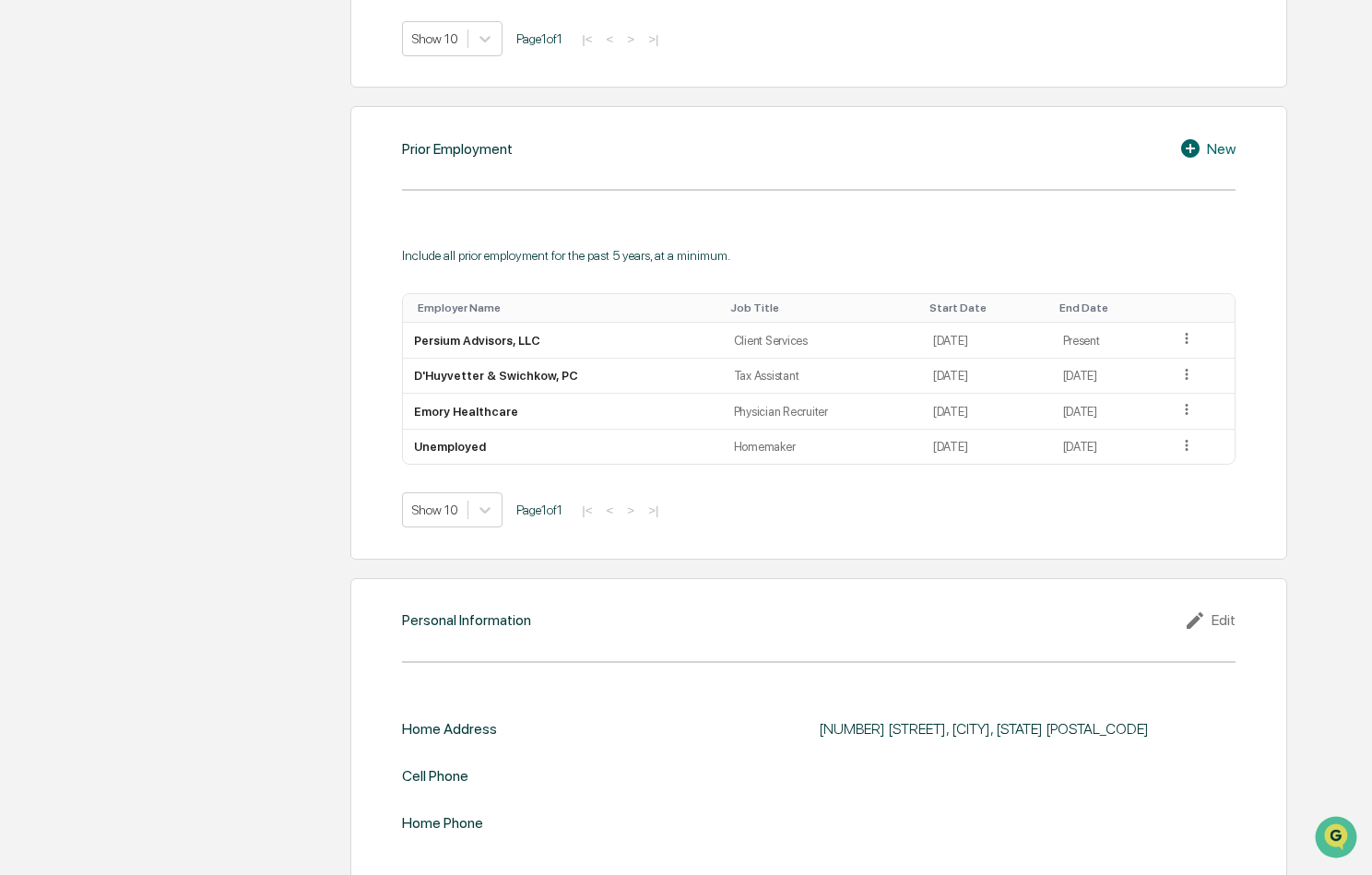 scroll, scrollTop: 1273, scrollLeft: 0, axis: vertical 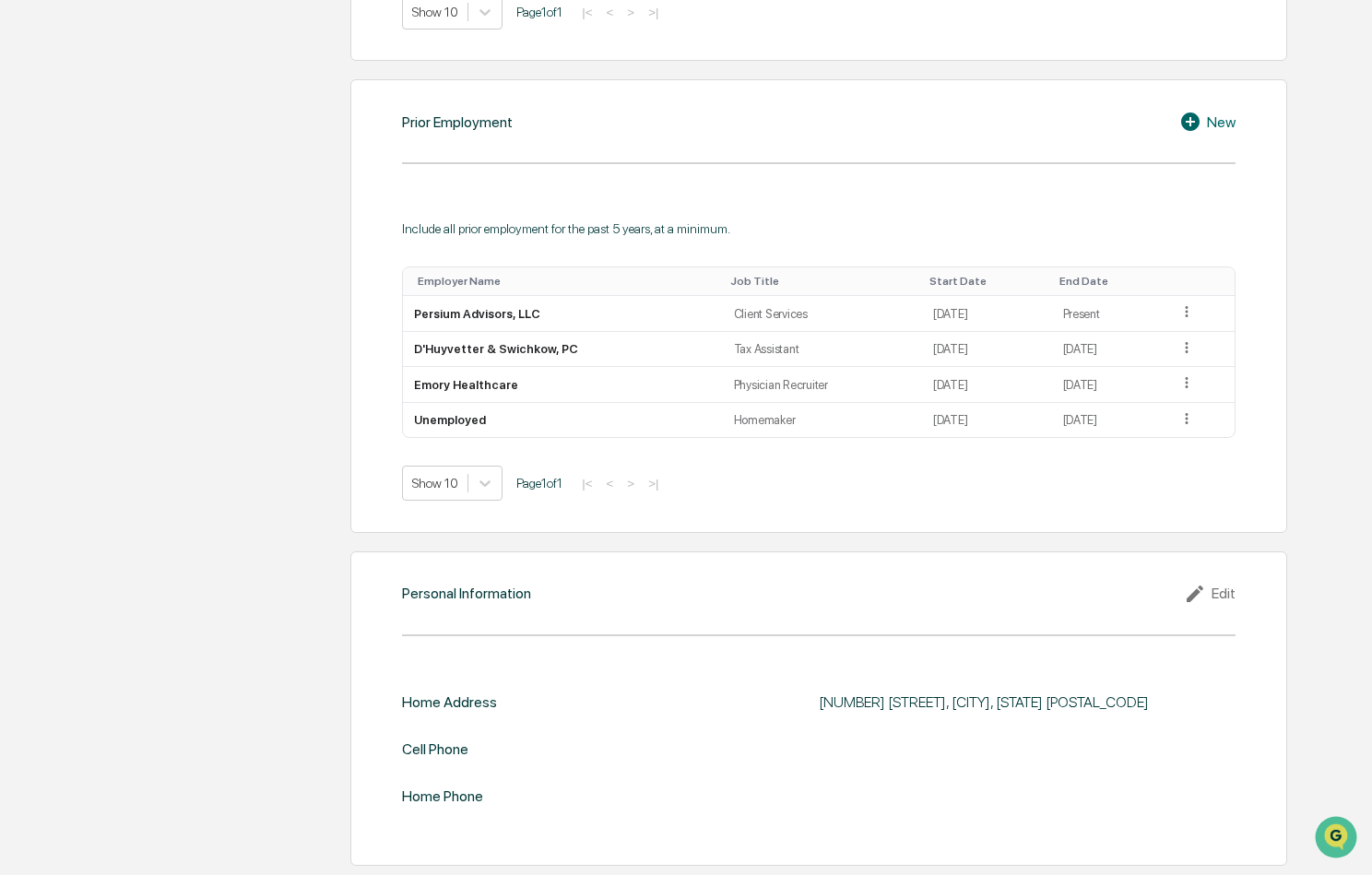 click on "Edit" at bounding box center (1210, 594) 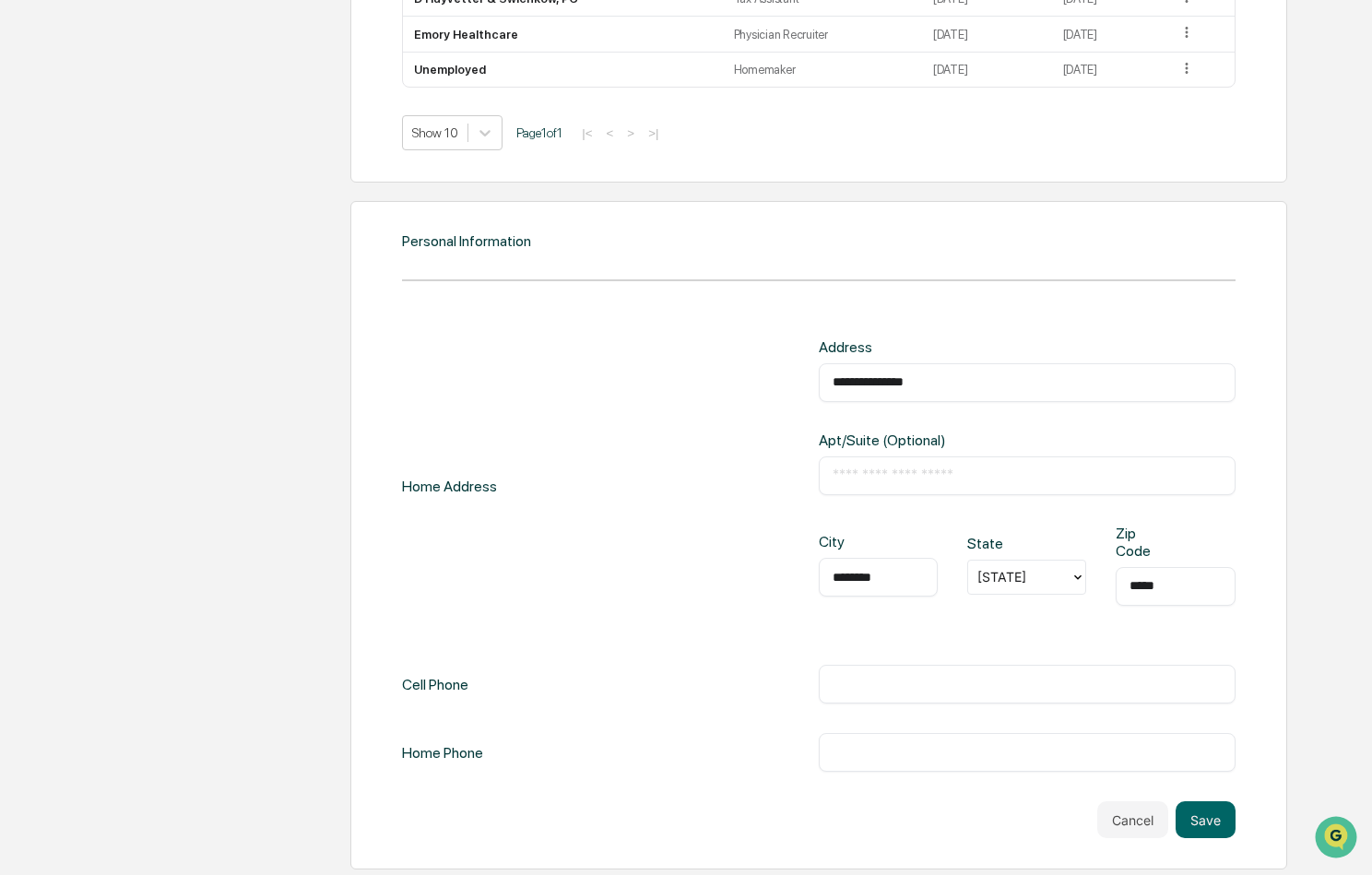scroll, scrollTop: 1627, scrollLeft: 0, axis: vertical 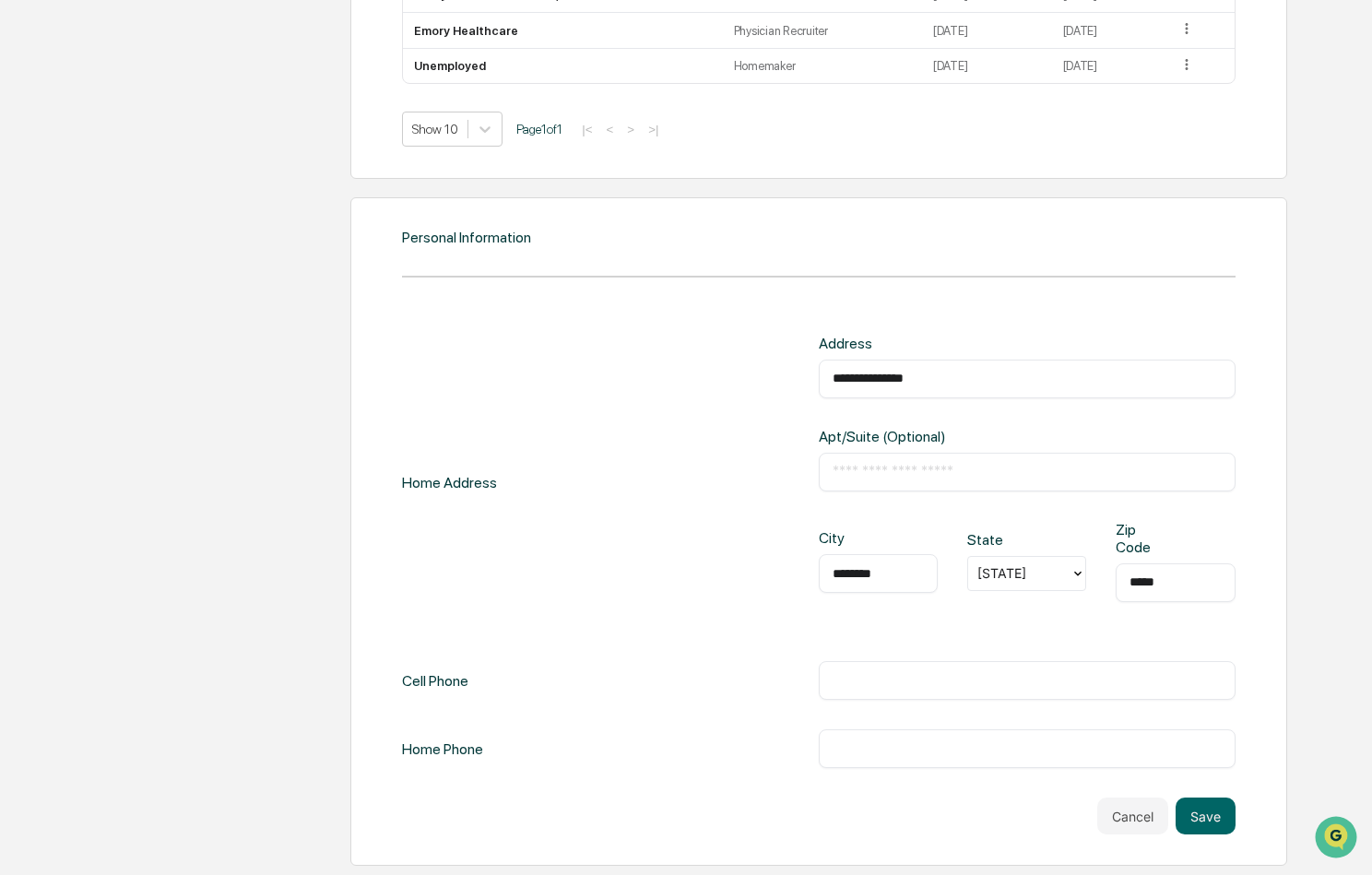 click at bounding box center [1027, 680] 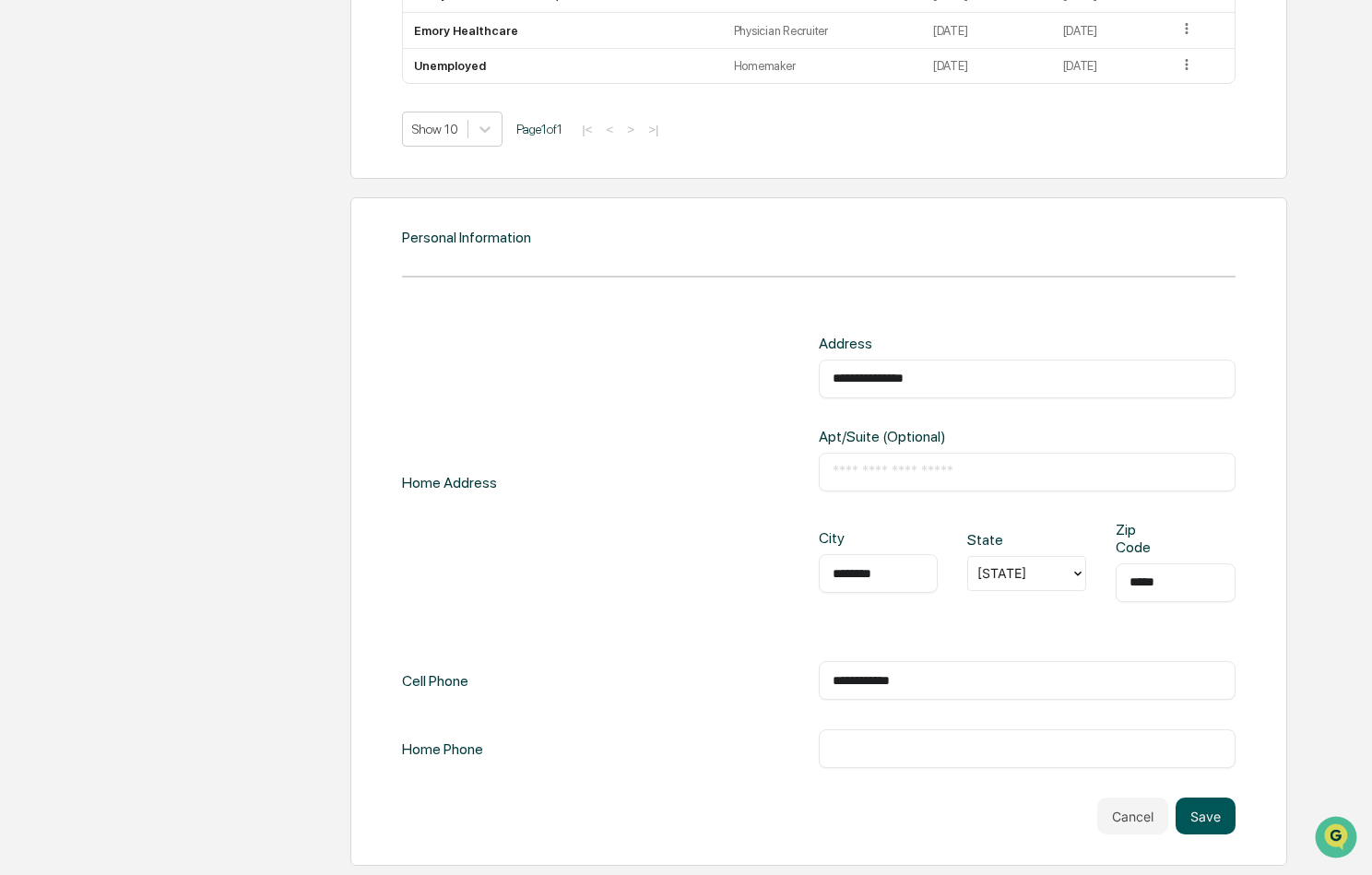 type on "**********" 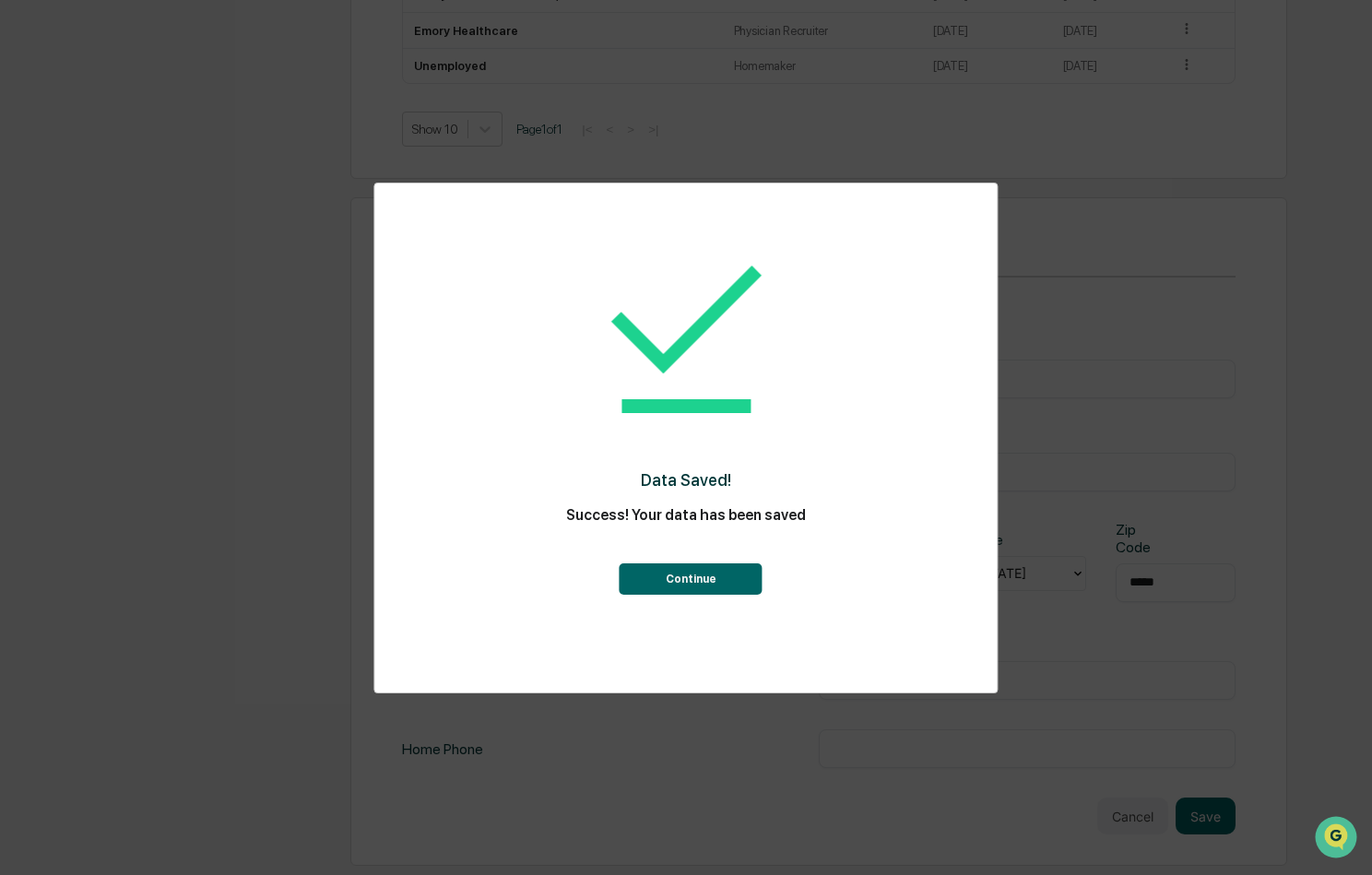 click on "Continue" at bounding box center (691, 579) 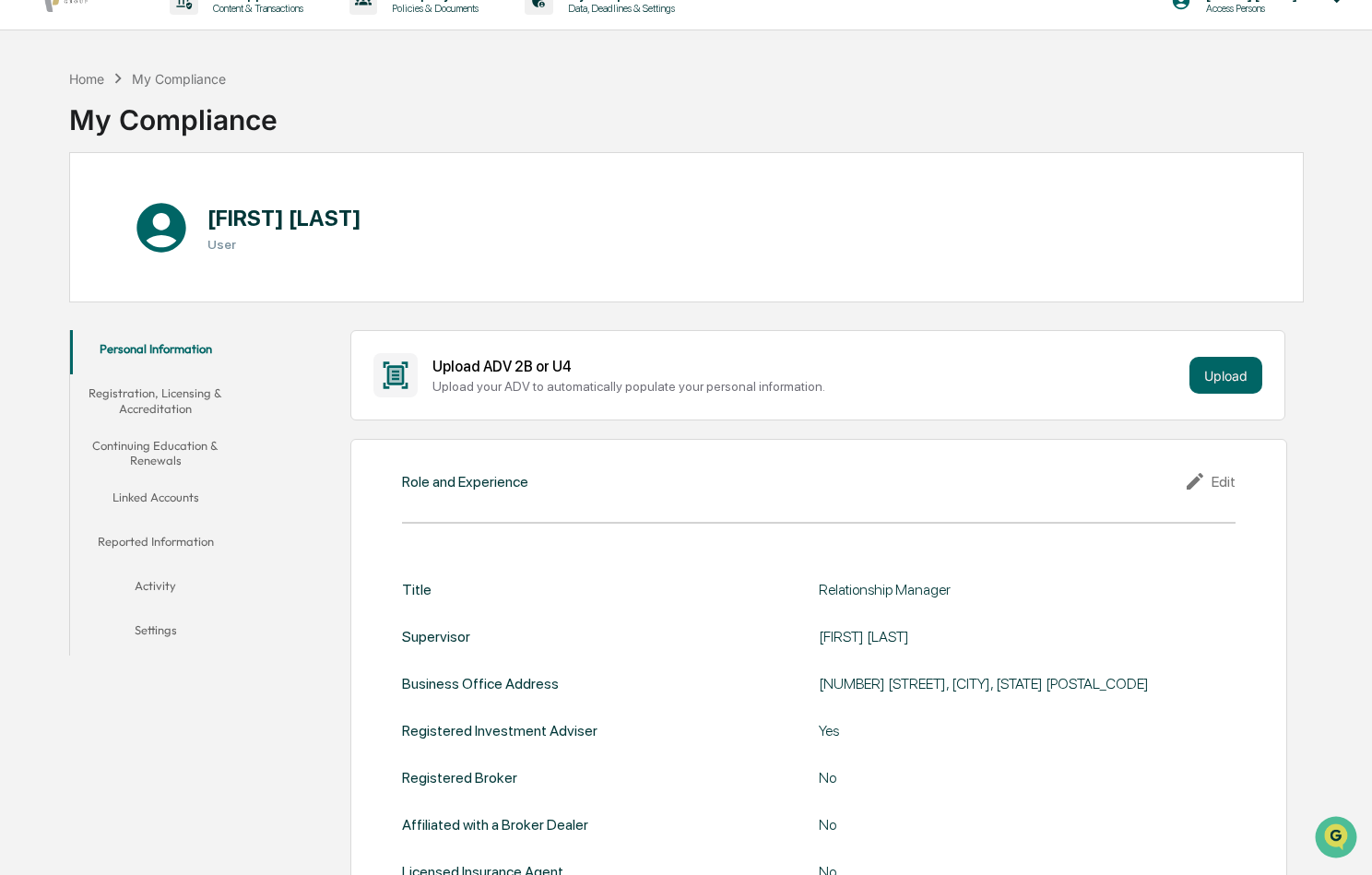 scroll, scrollTop: 0, scrollLeft: 0, axis: both 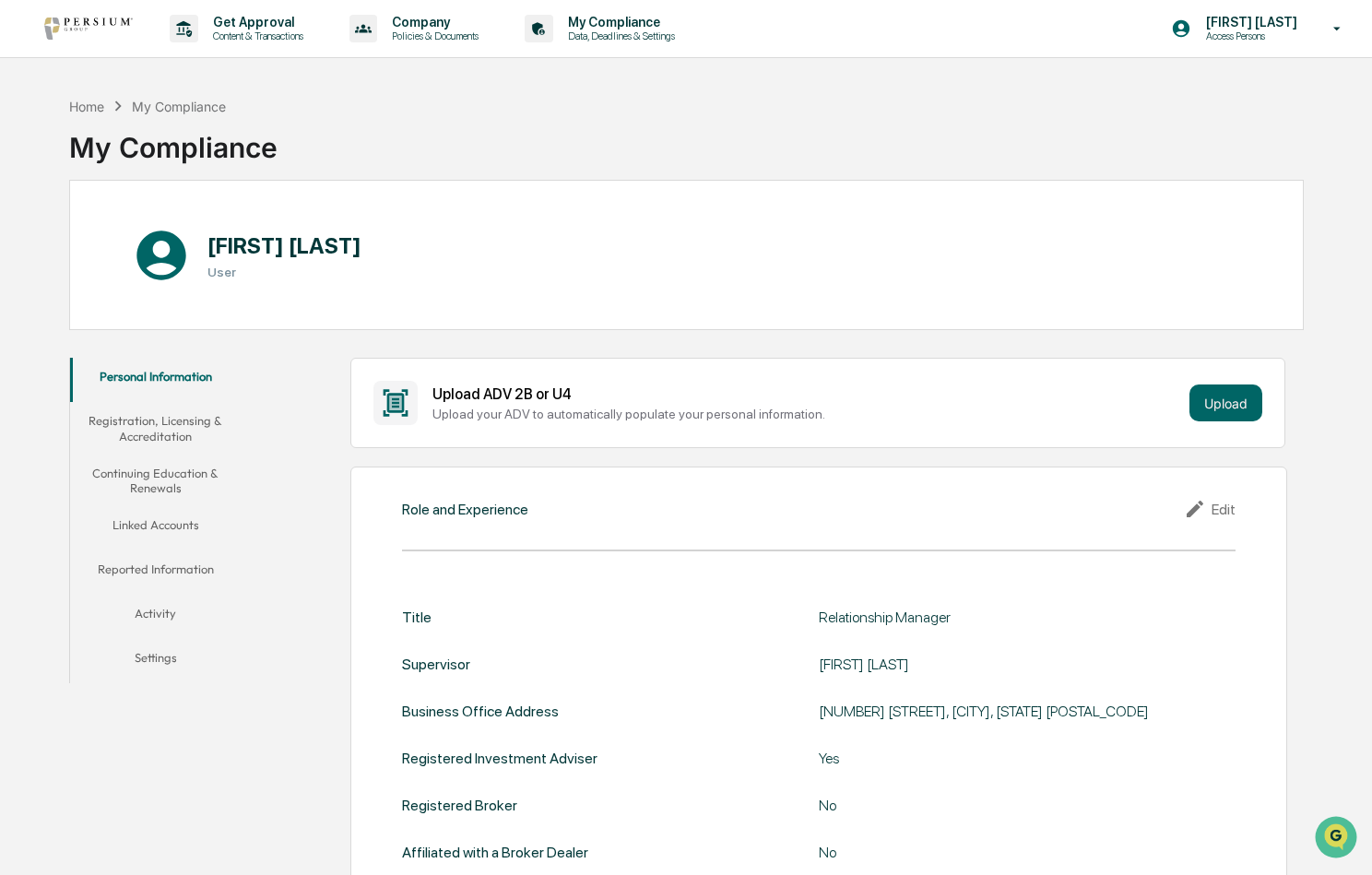 click on "Registration, Licensing & Accreditation" at bounding box center [156, 428] 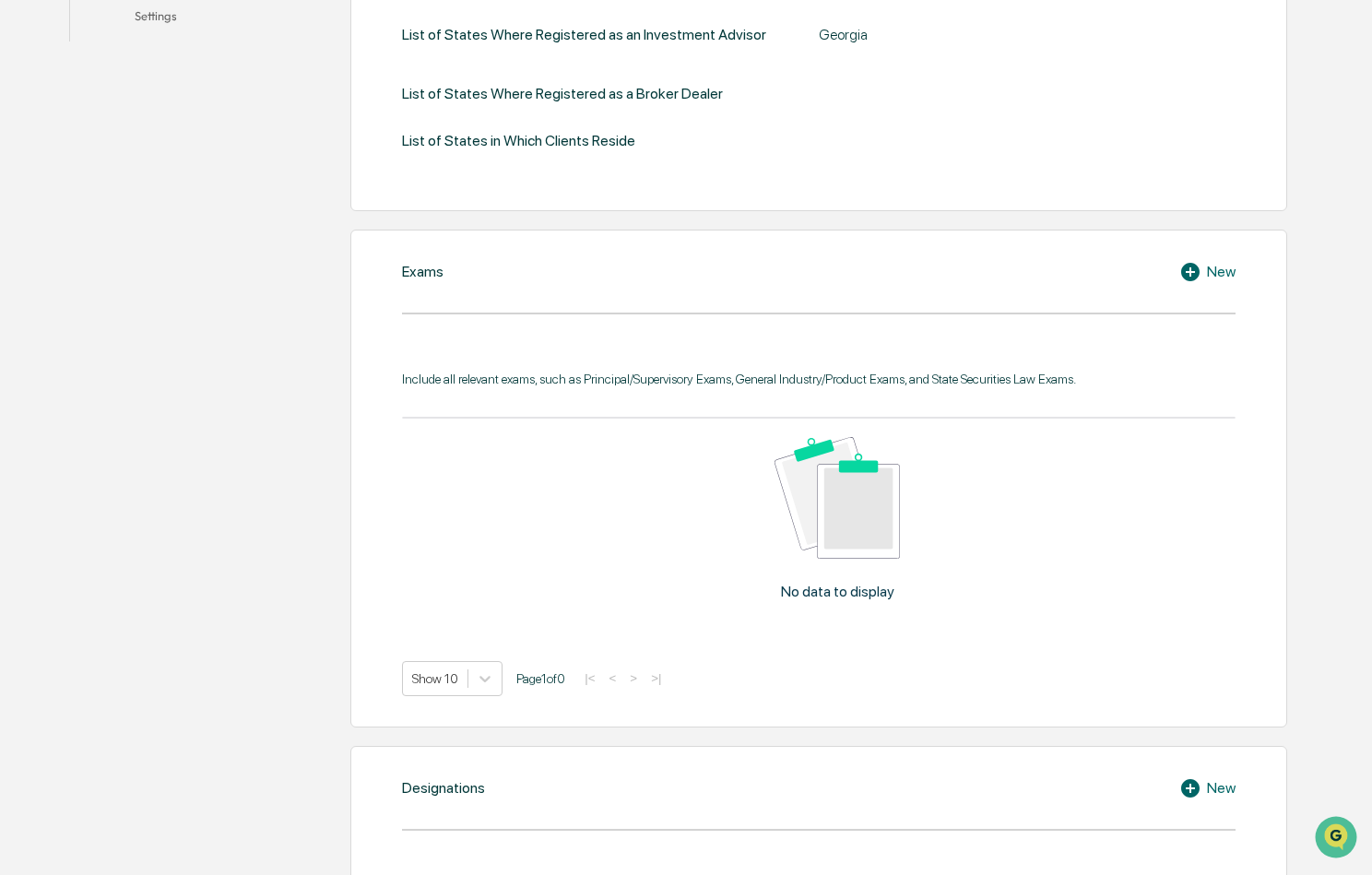 scroll, scrollTop: 645, scrollLeft: 0, axis: vertical 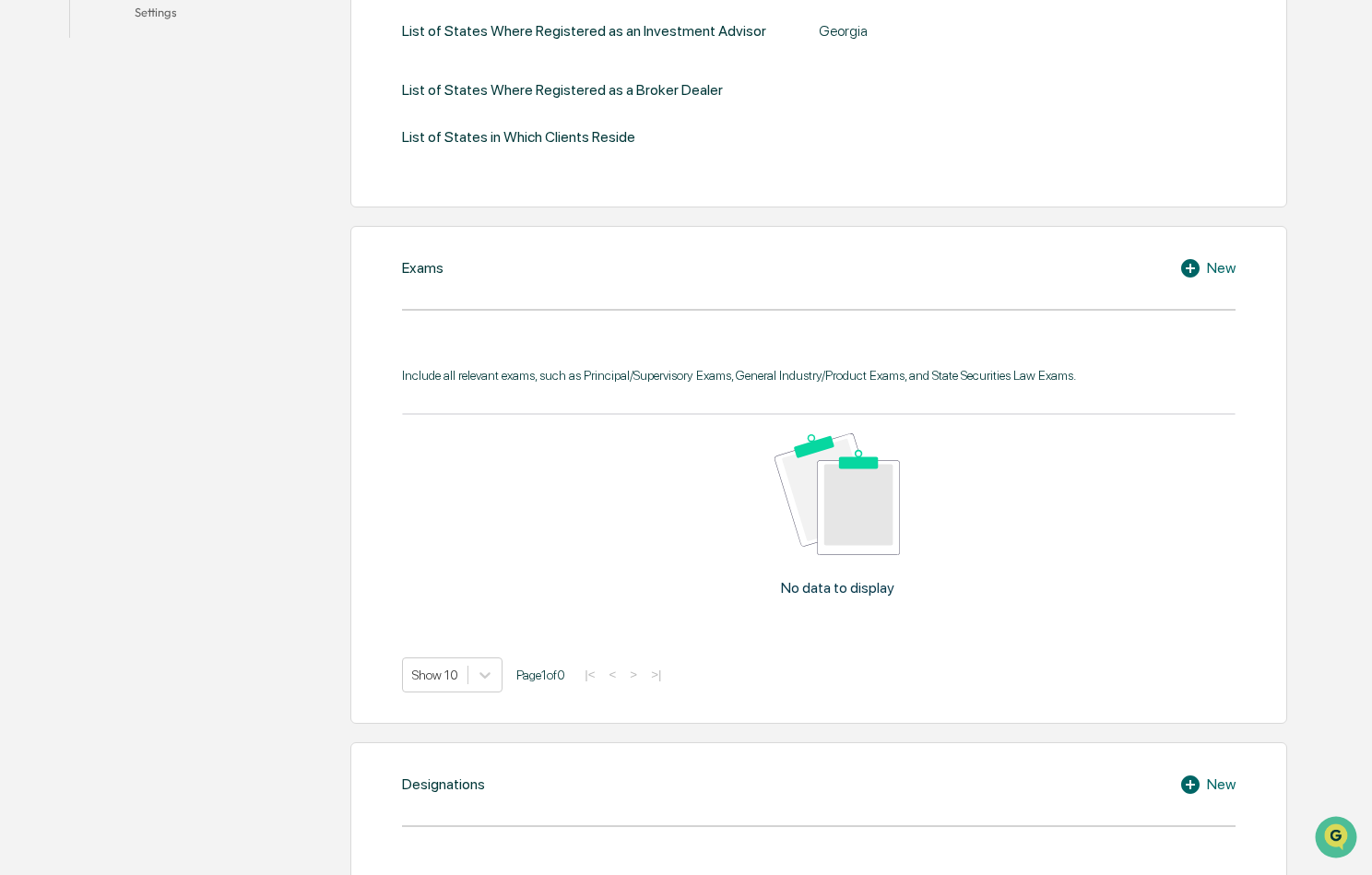 click on "New" at bounding box center [1207, 268] 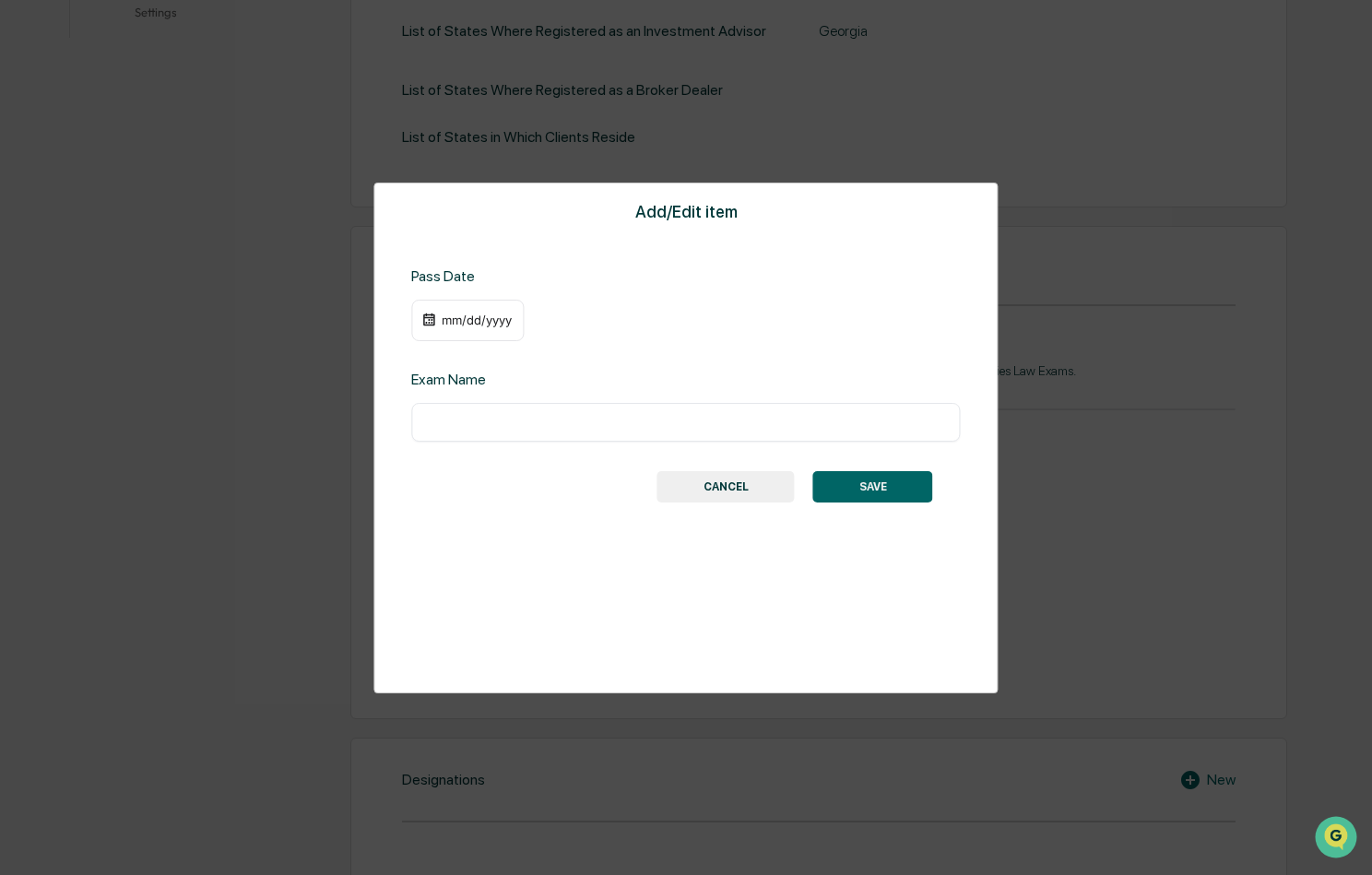 click at bounding box center [685, 422] 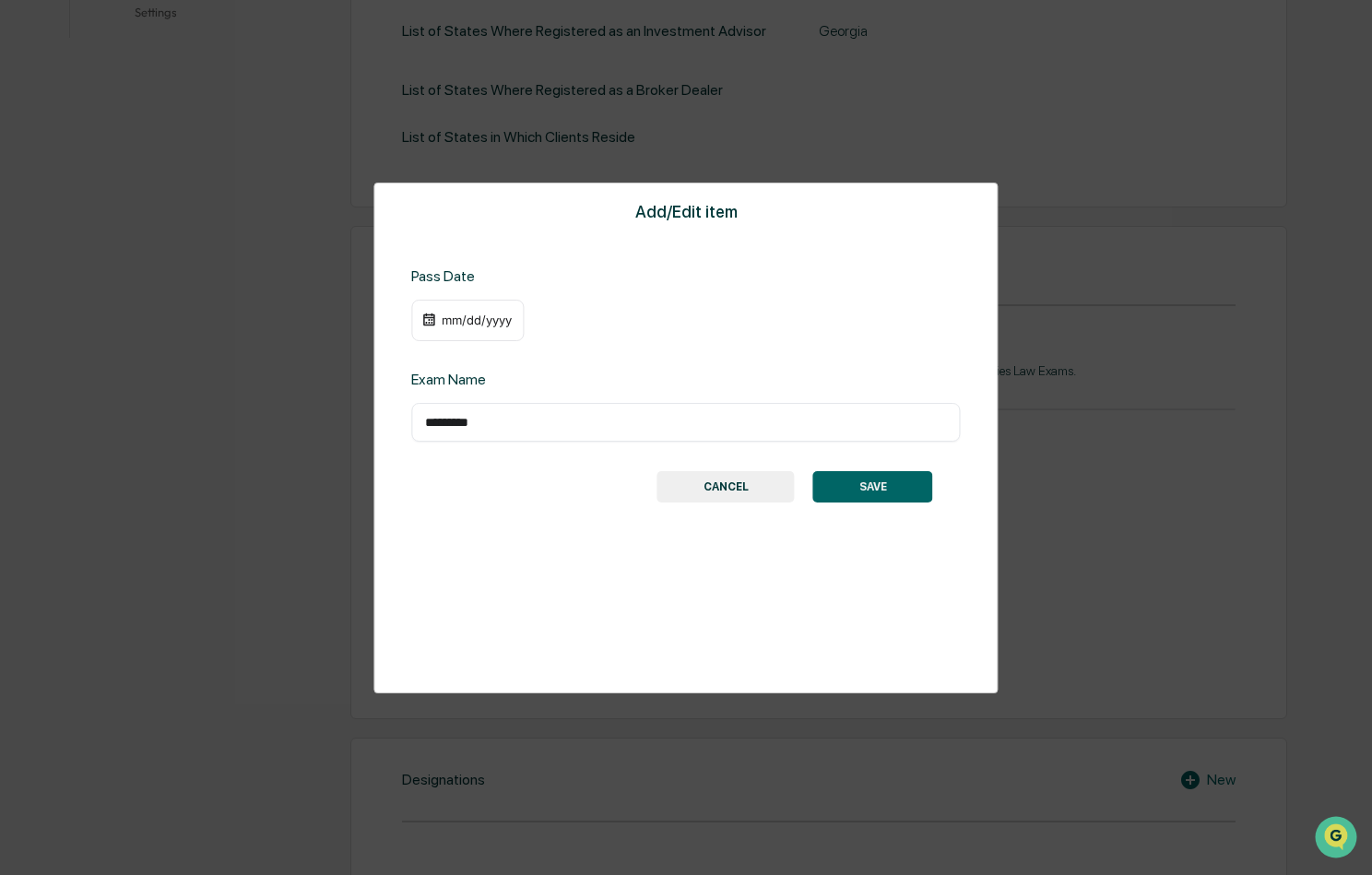 type on "*********" 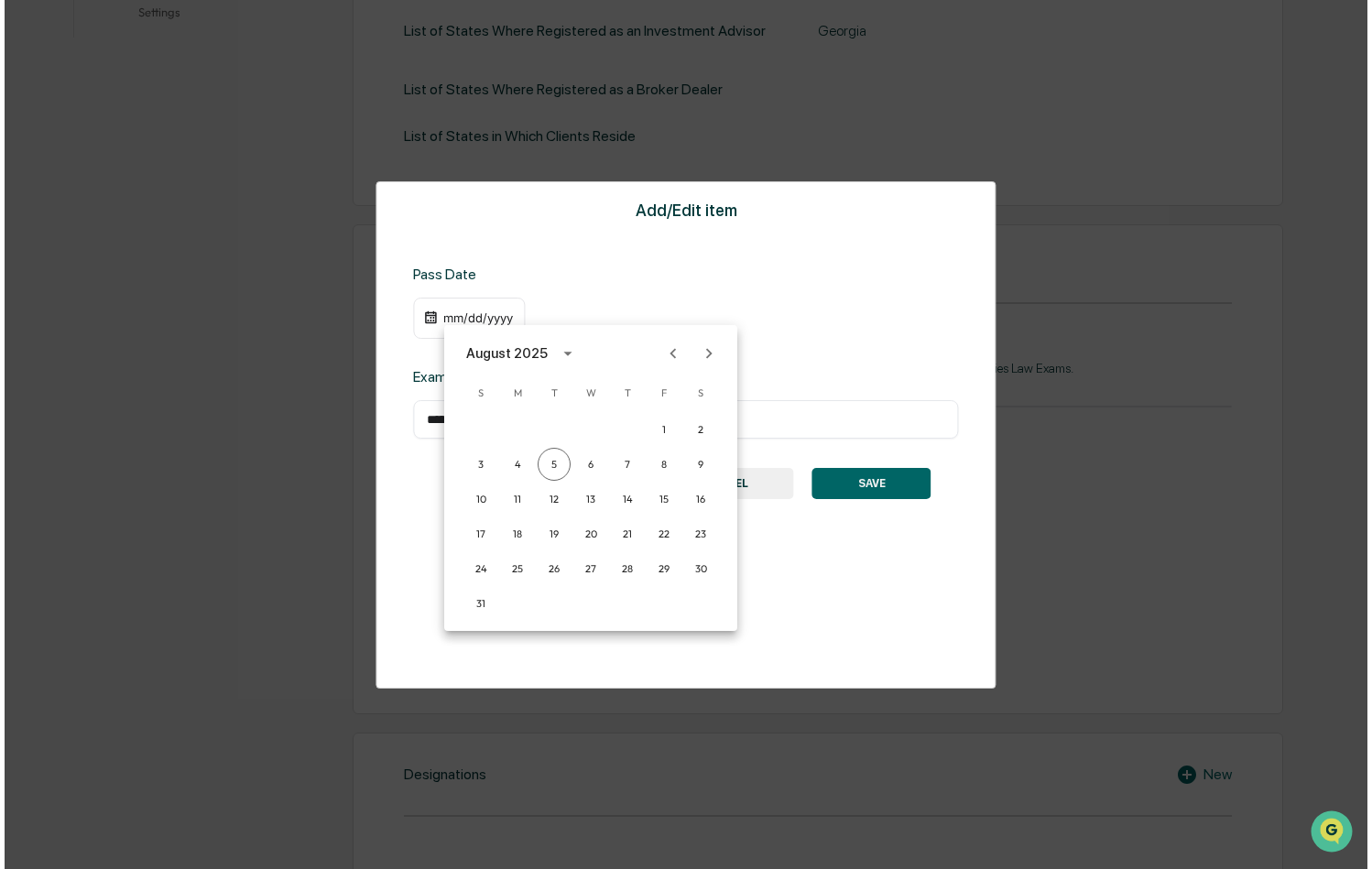 scroll, scrollTop: 642, scrollLeft: 0, axis: vertical 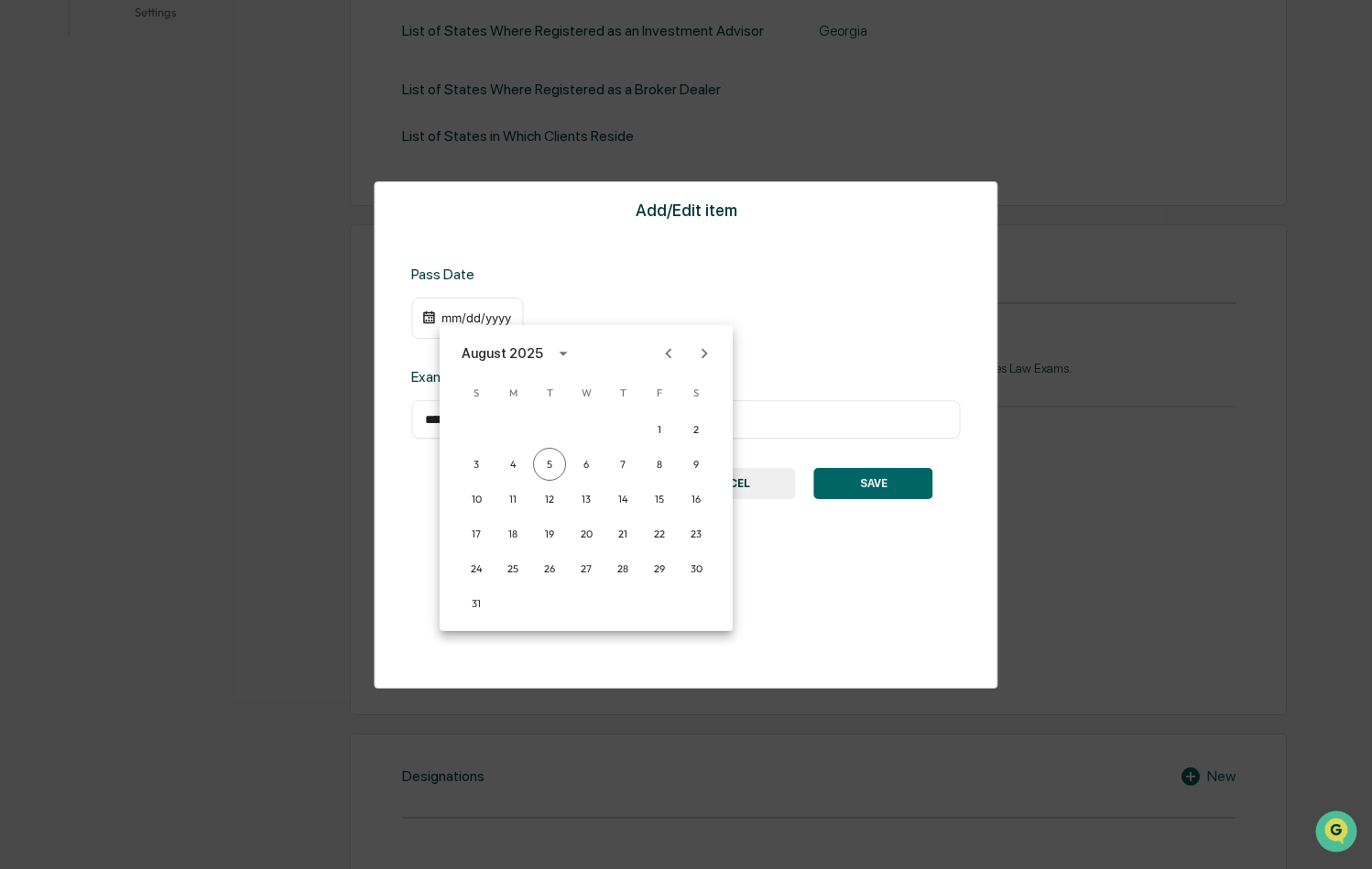click 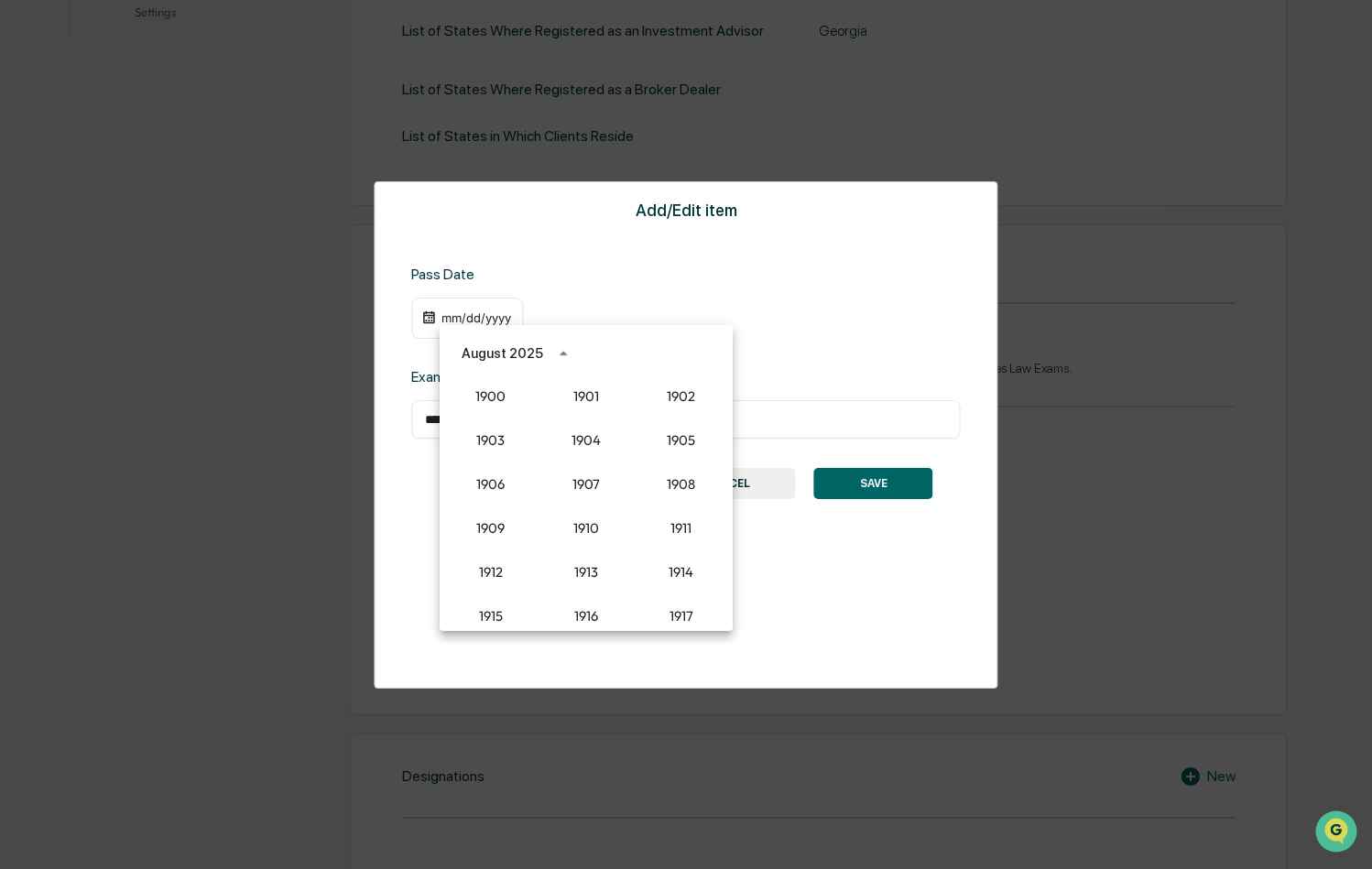 scroll, scrollTop: 1696, scrollLeft: 0, axis: vertical 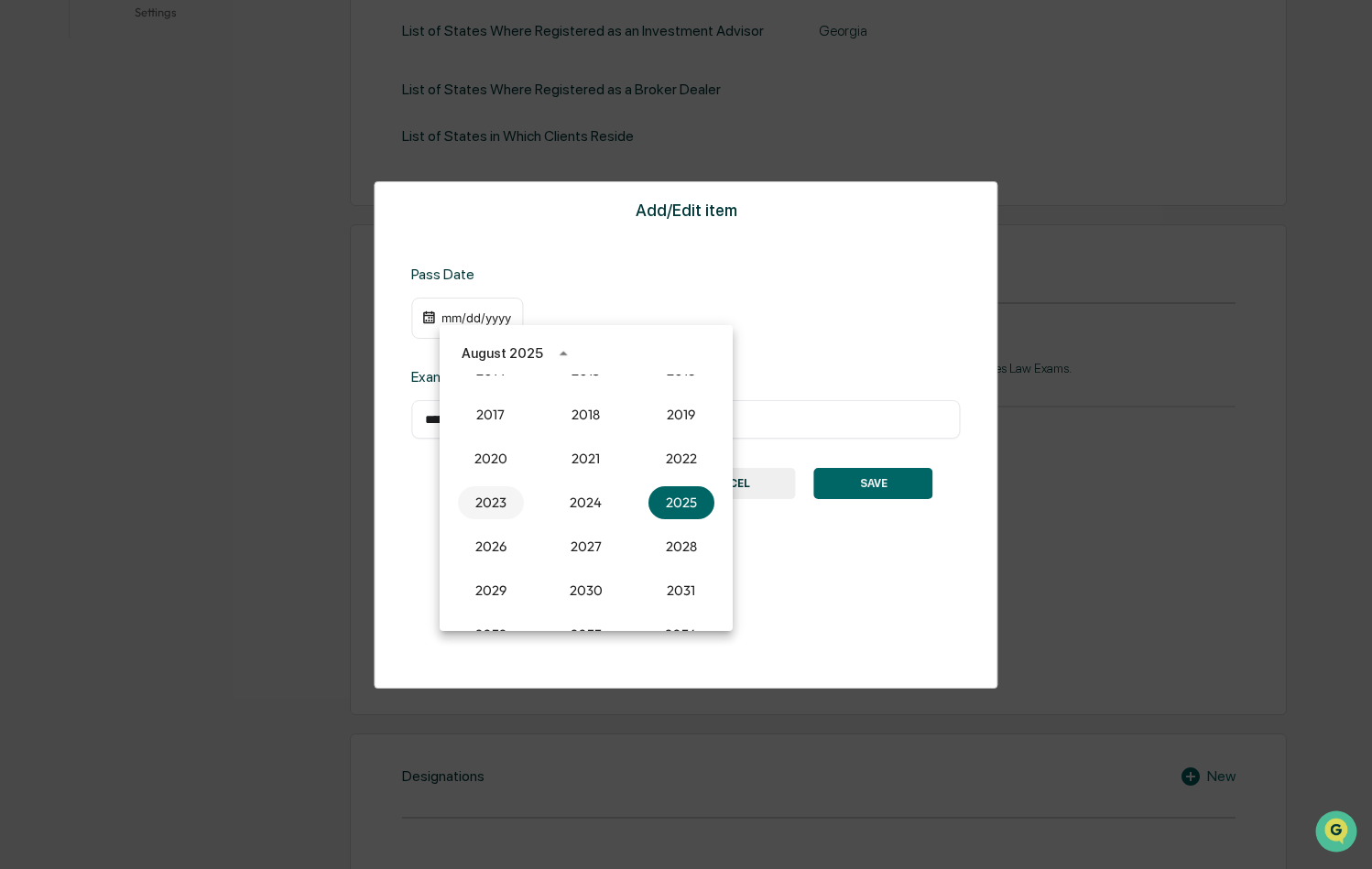 click on "2023" at bounding box center [491, 503] 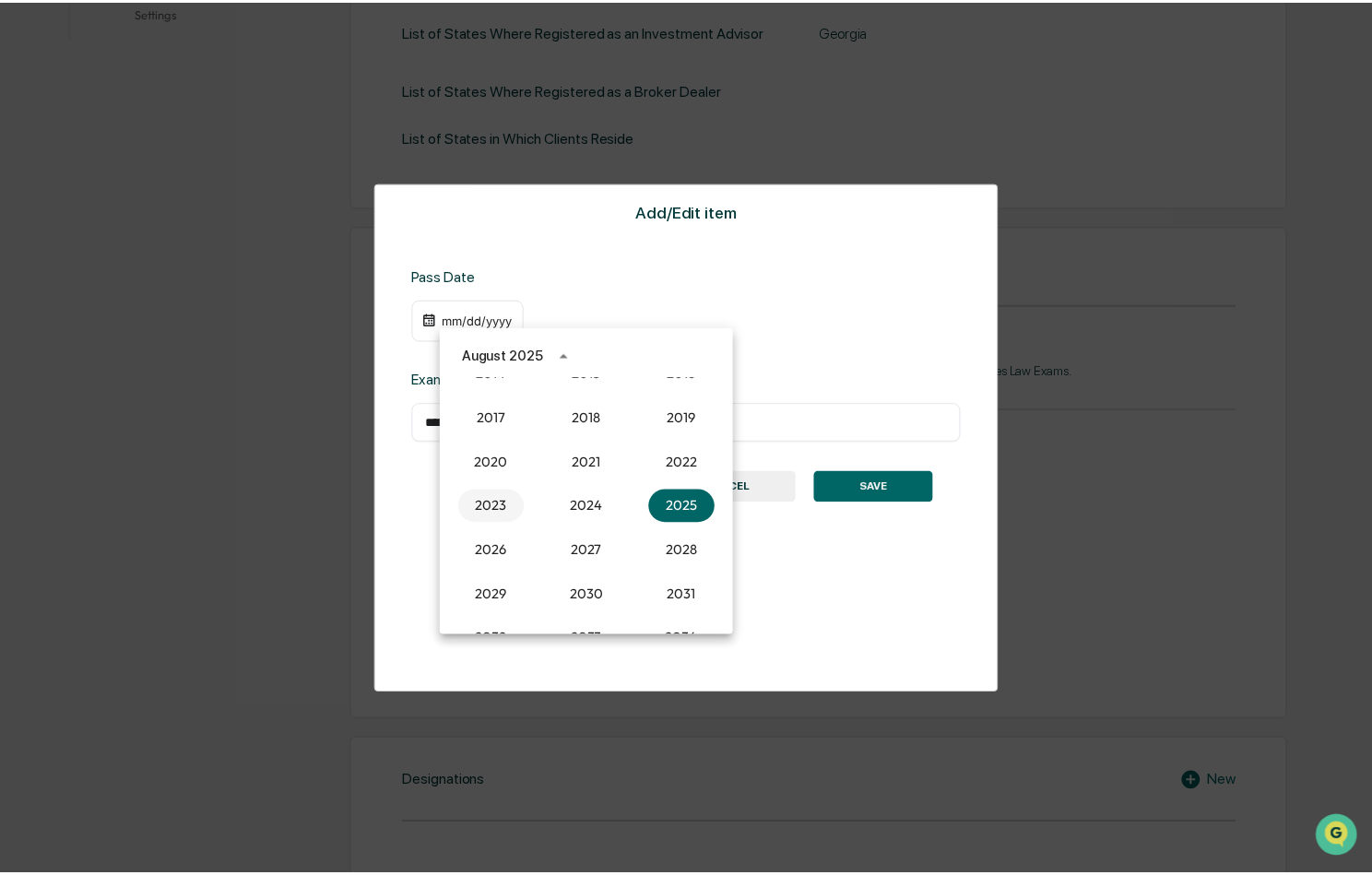 scroll, scrollTop: 645, scrollLeft: 0, axis: vertical 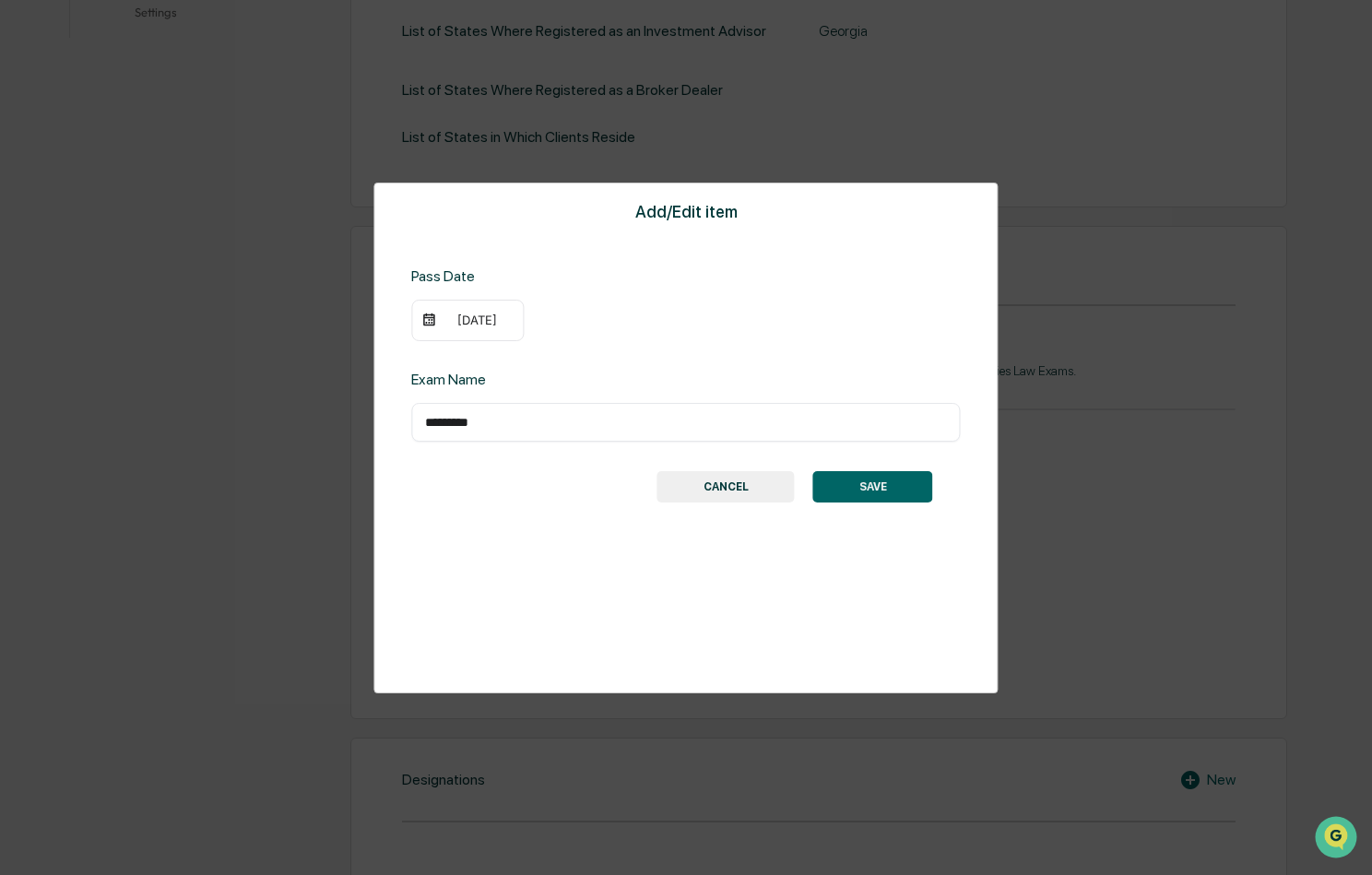 click on "08/05/2023" at bounding box center [477, 320] 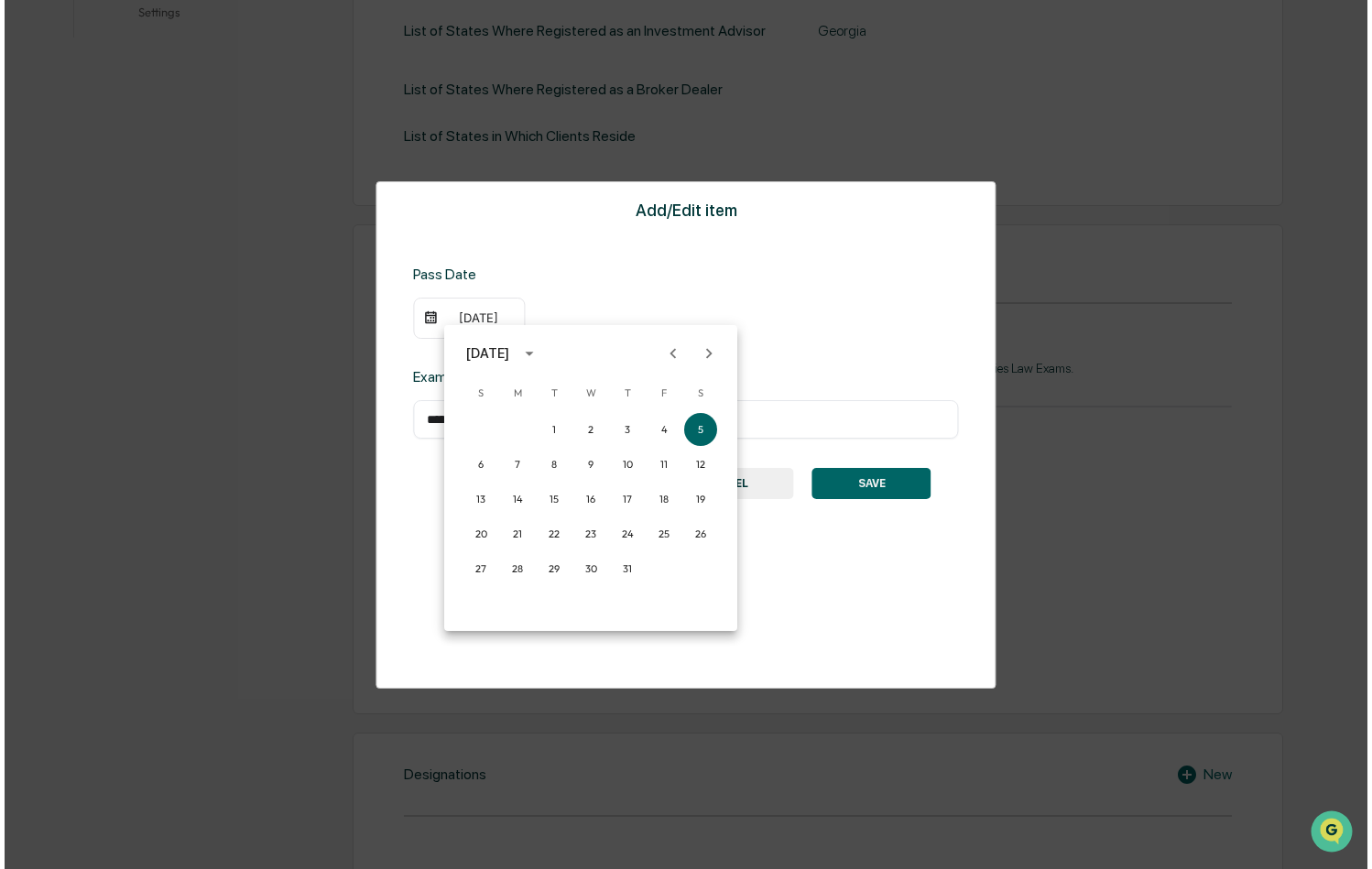 scroll, scrollTop: 642, scrollLeft: 0, axis: vertical 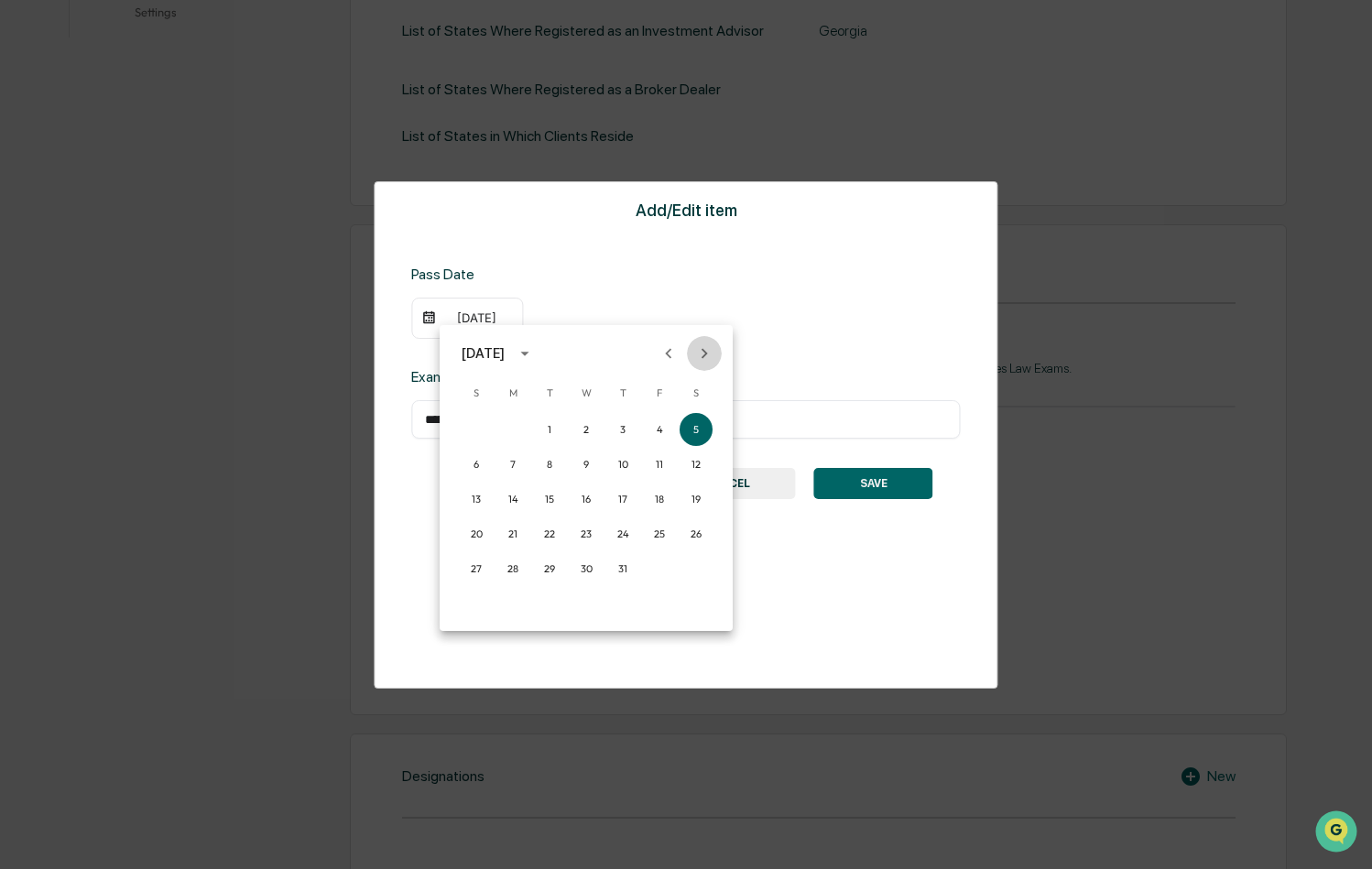 click 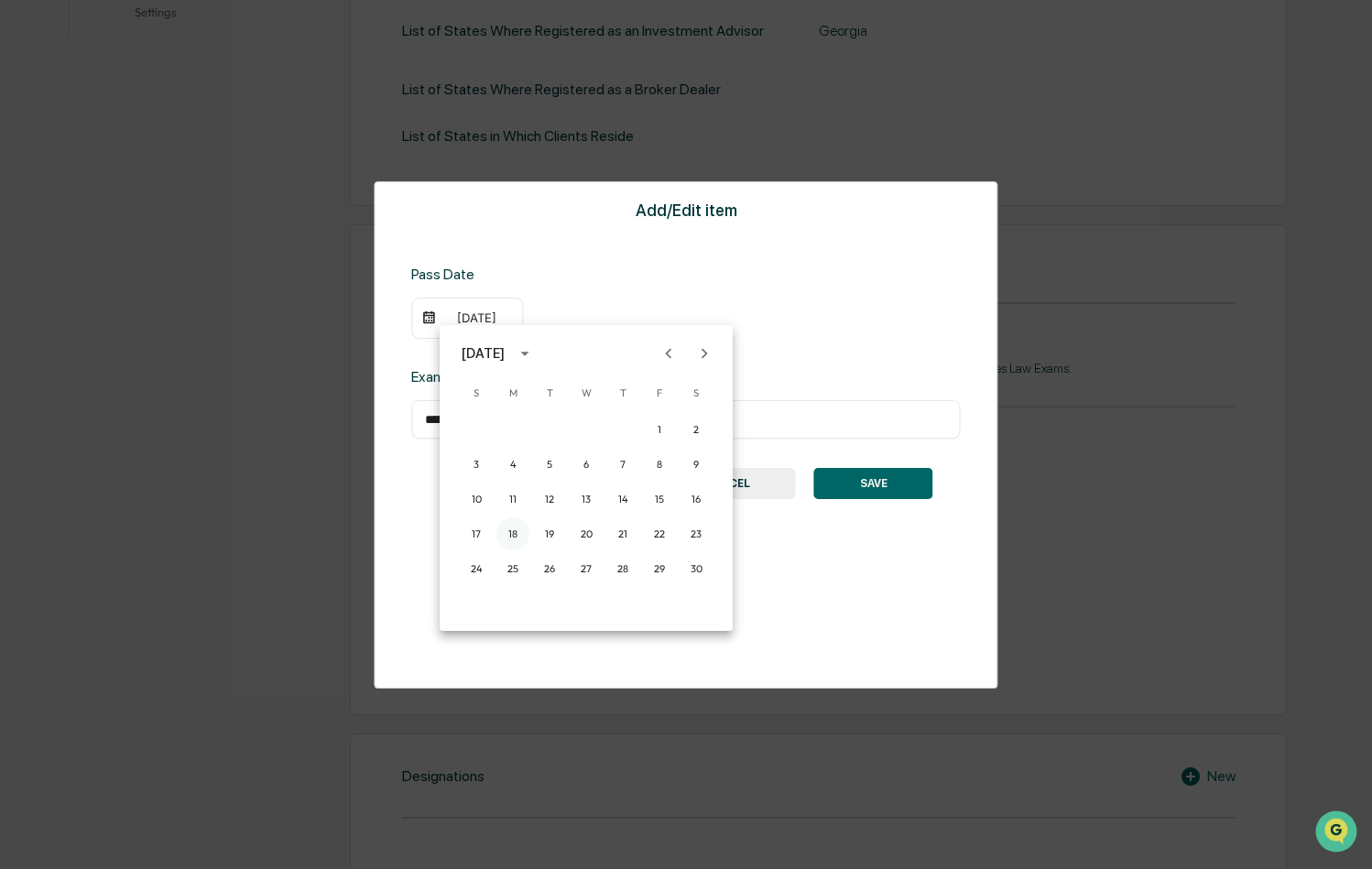 click on "18" at bounding box center (513, 534) 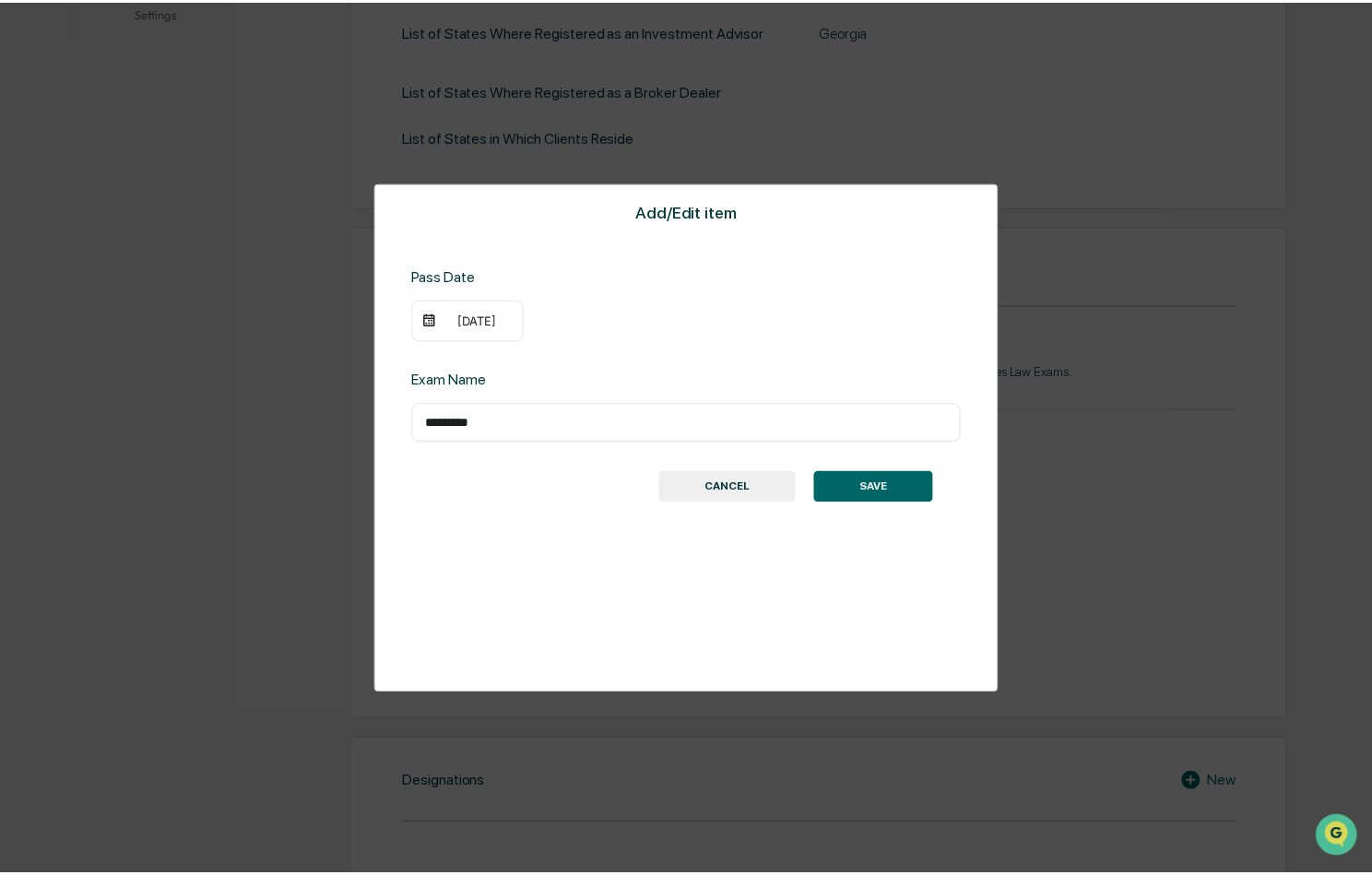 scroll, scrollTop: 645, scrollLeft: 0, axis: vertical 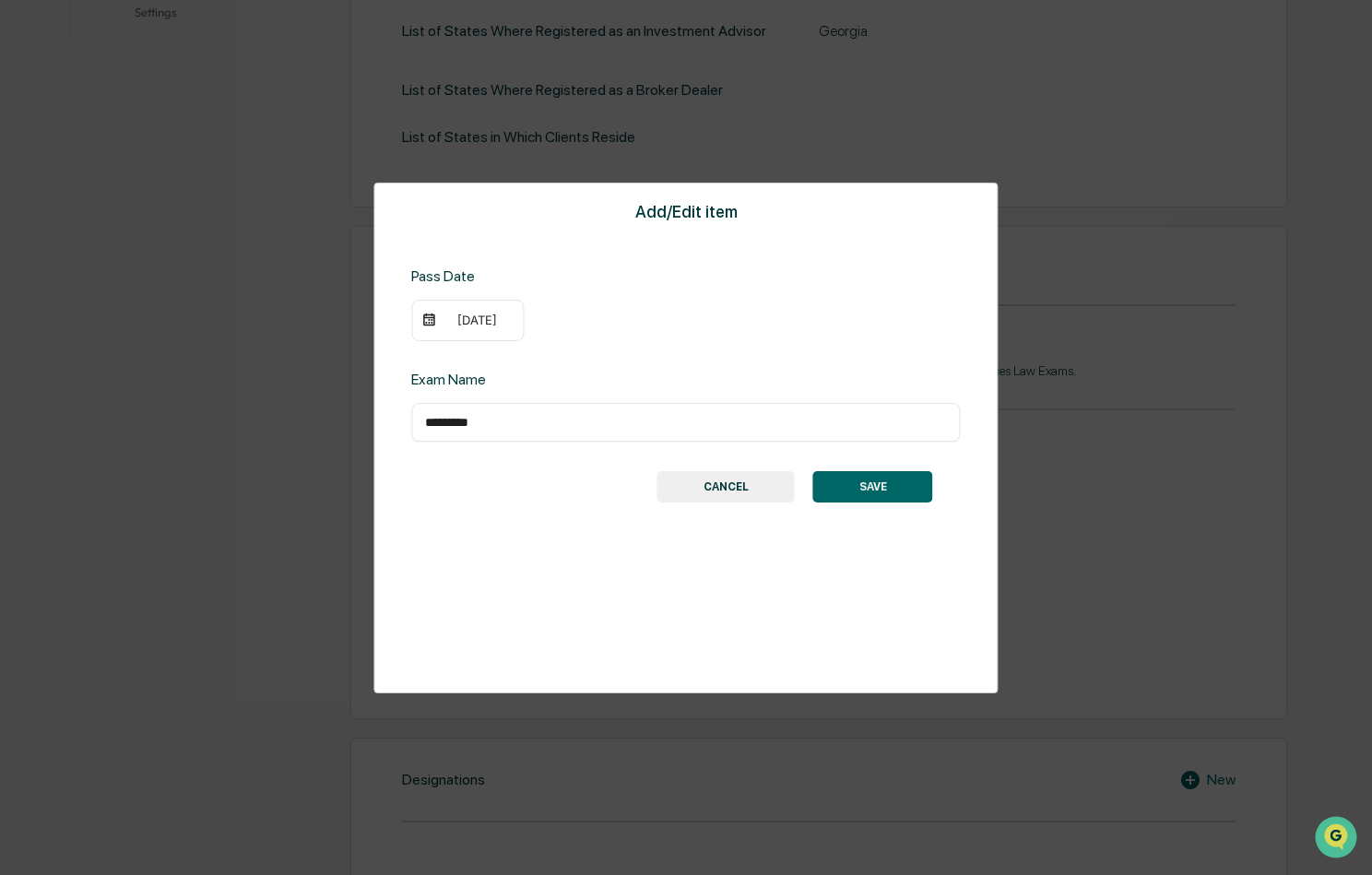 click on "SAVE" at bounding box center (873, 487) 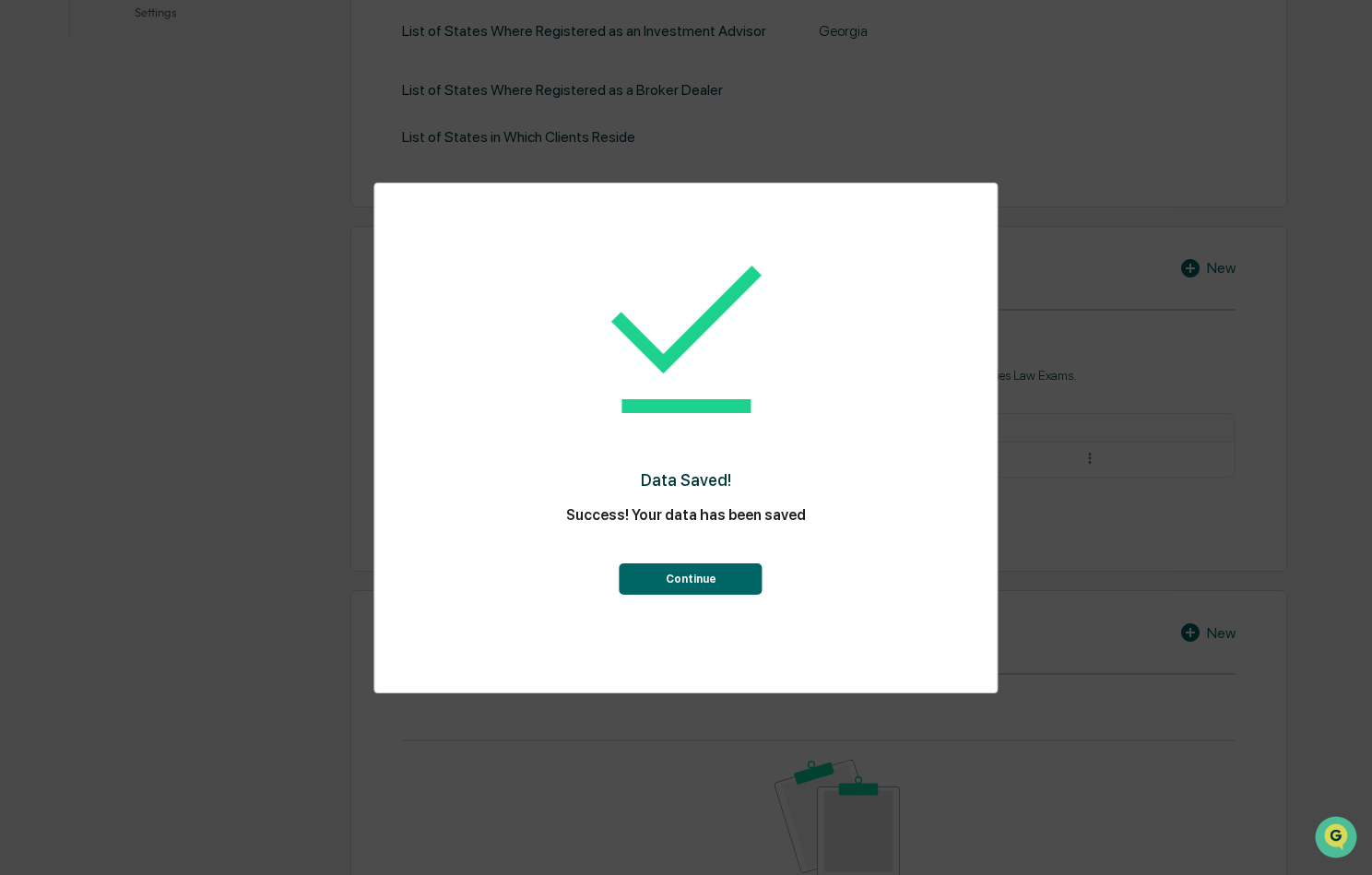 click on "Continue" at bounding box center (691, 579) 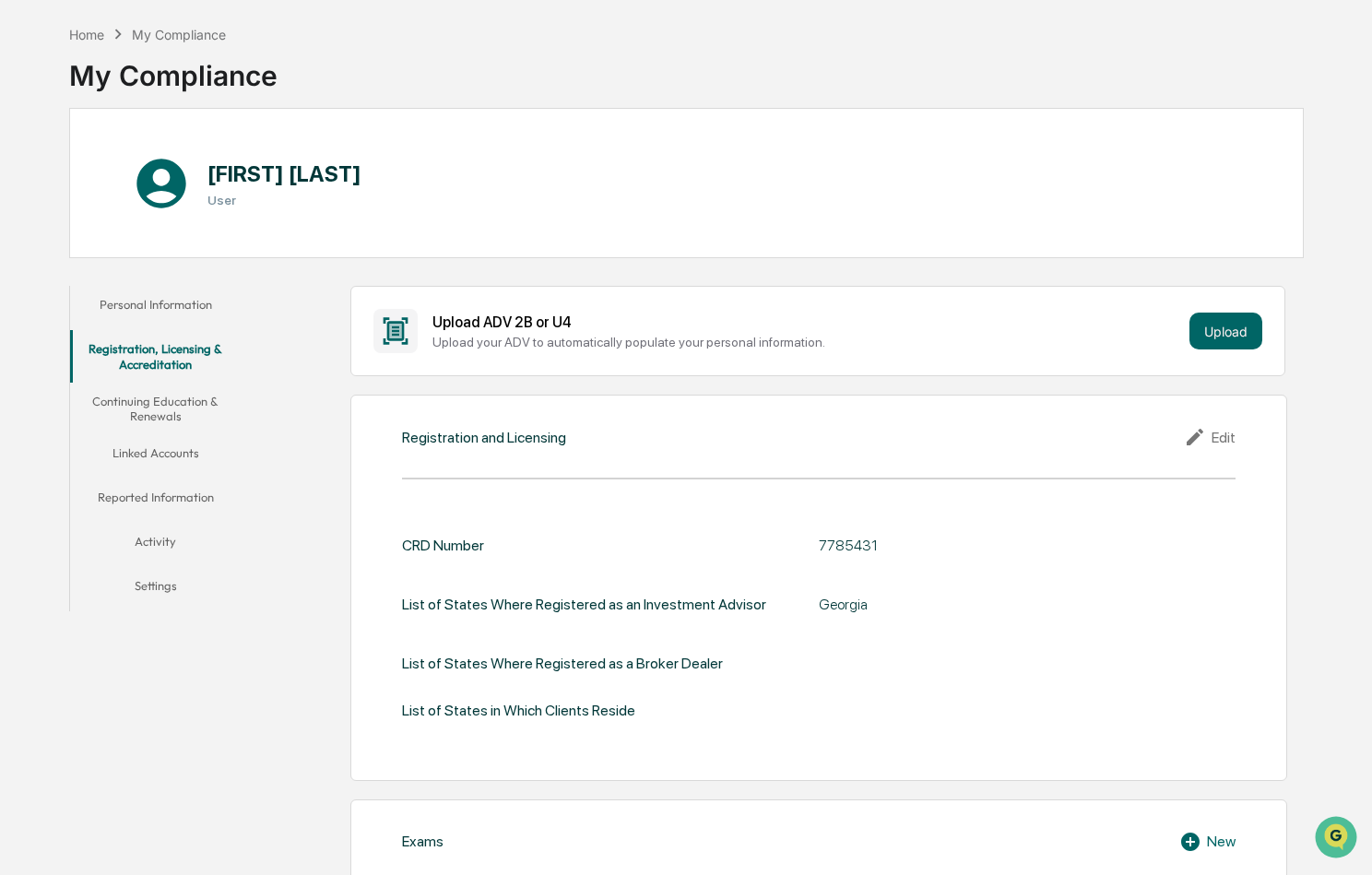 scroll, scrollTop: 0, scrollLeft: 0, axis: both 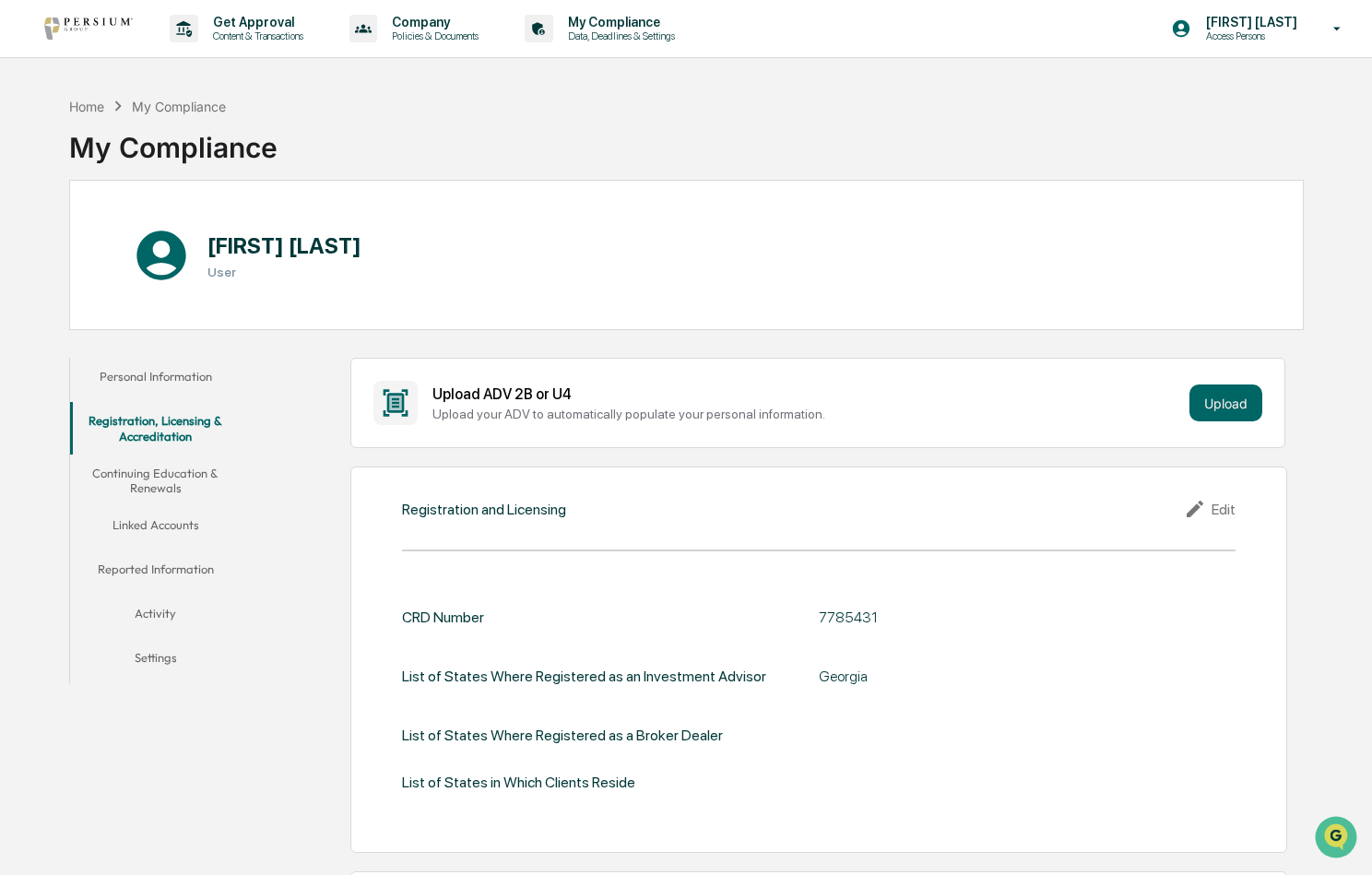 click on "Continuing Education & Renewals" at bounding box center (156, 480) 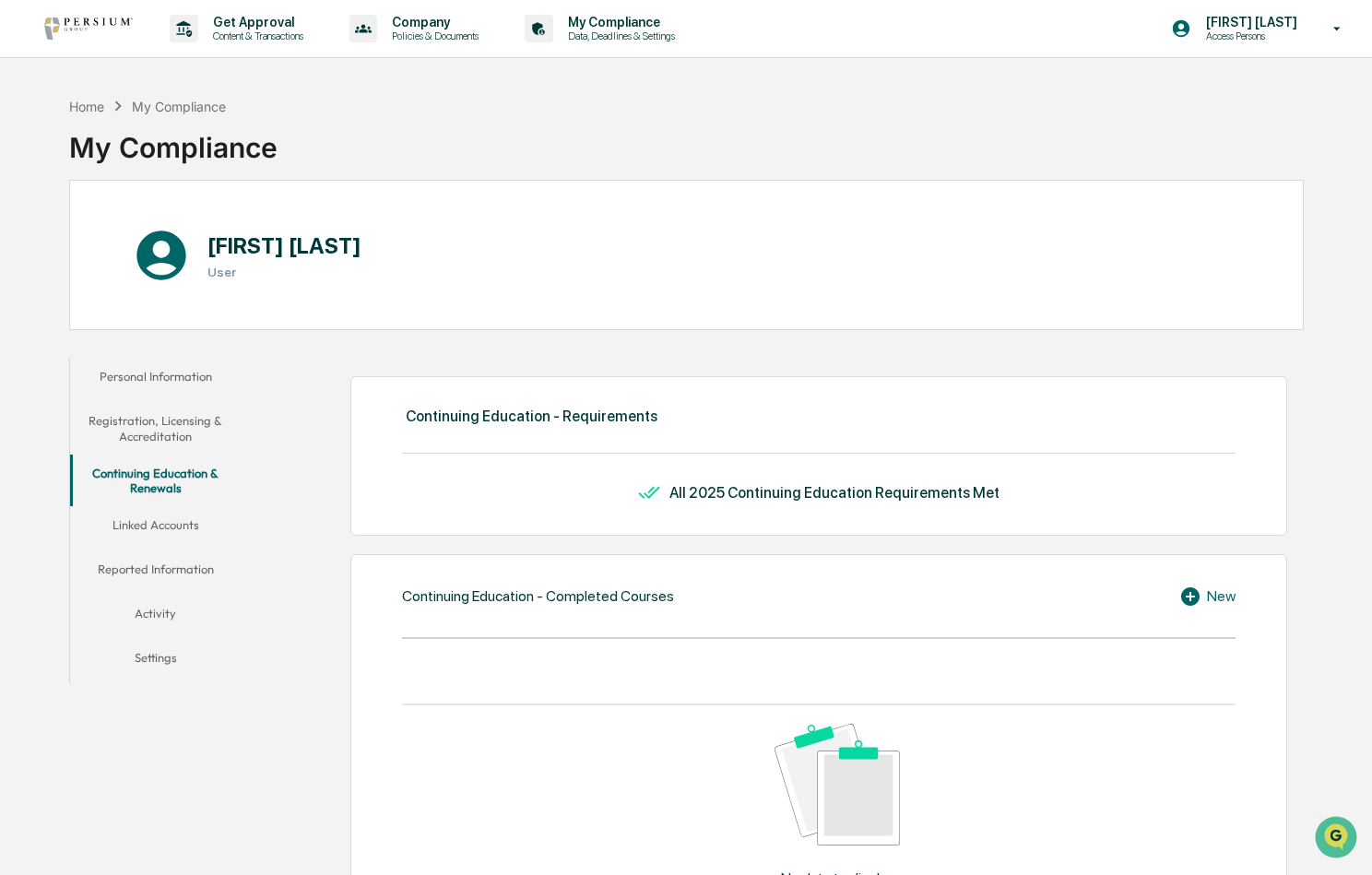click on "Linked Accounts" at bounding box center (156, 528) 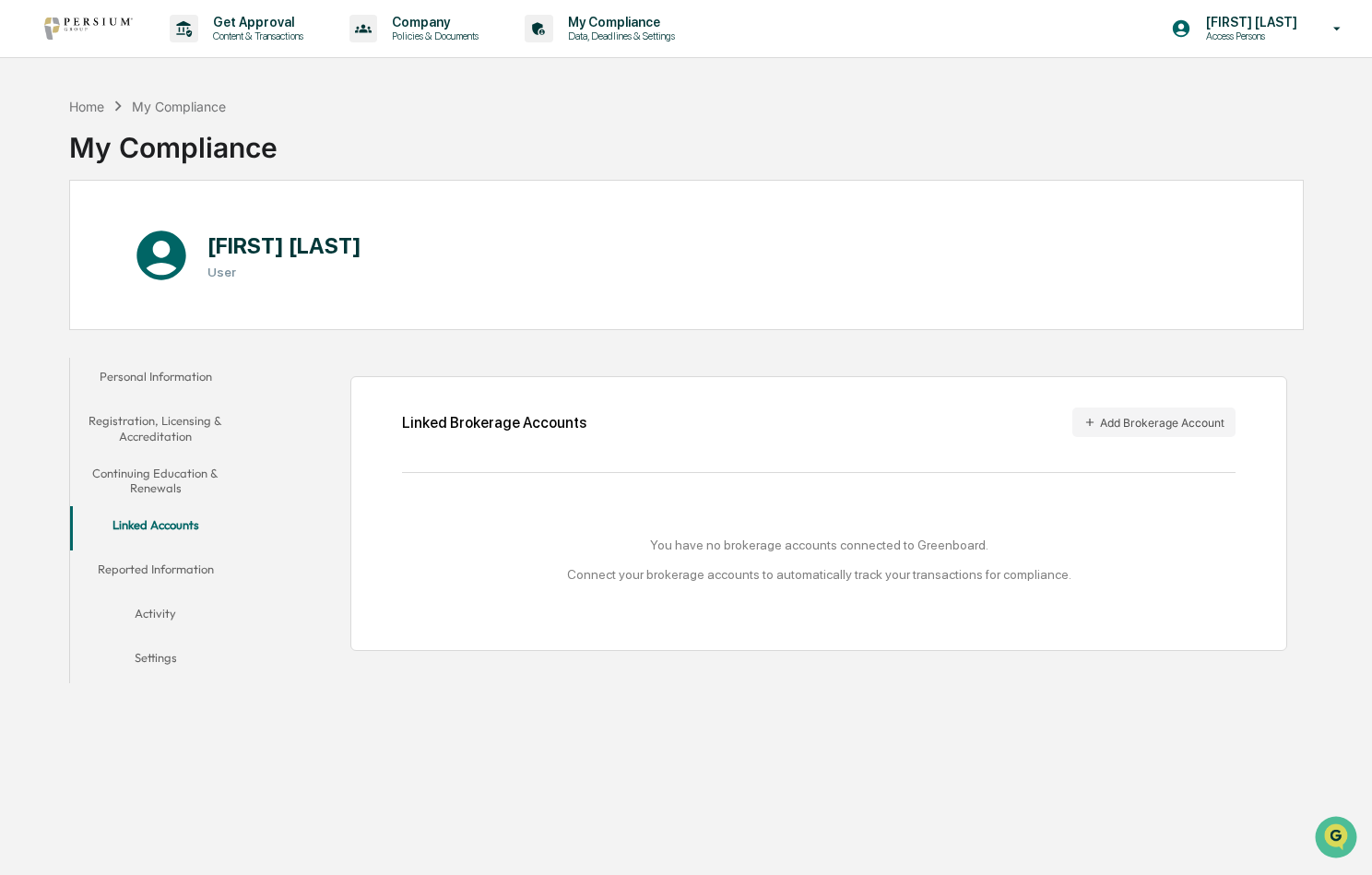 click on "Reported Information" at bounding box center [156, 573] 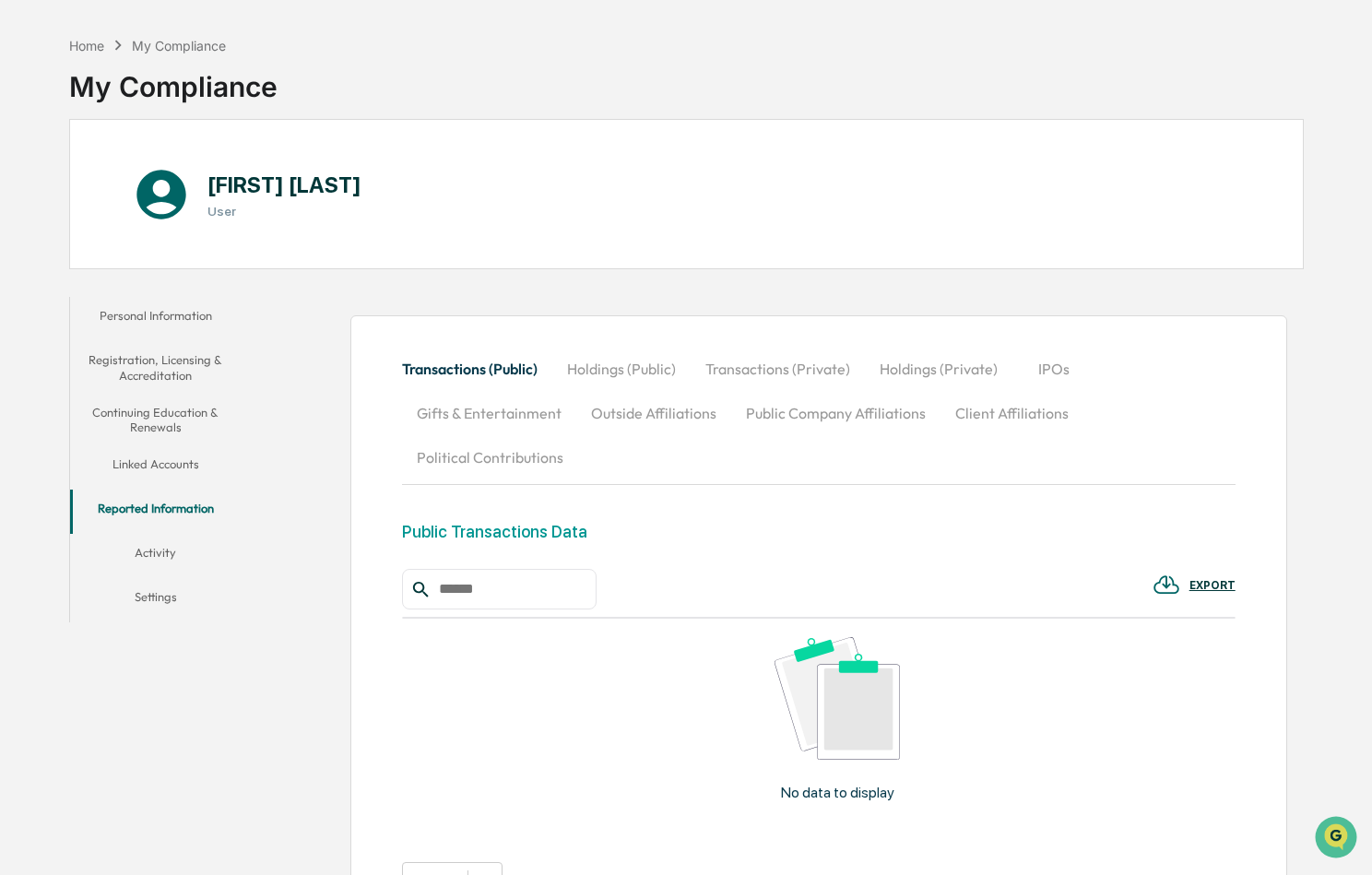 scroll, scrollTop: 92, scrollLeft: 0, axis: vertical 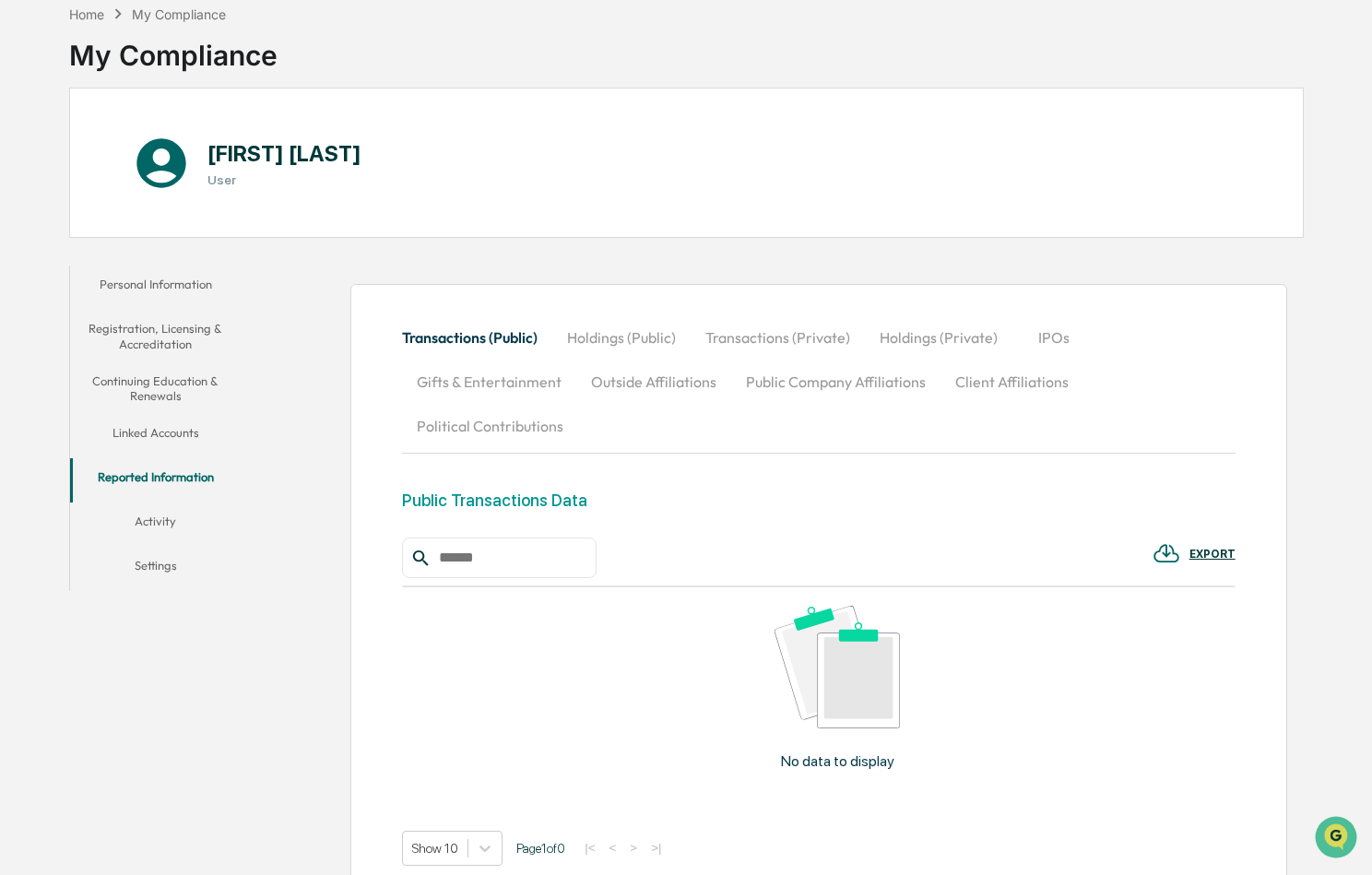 click on "Activity" at bounding box center [156, 525] 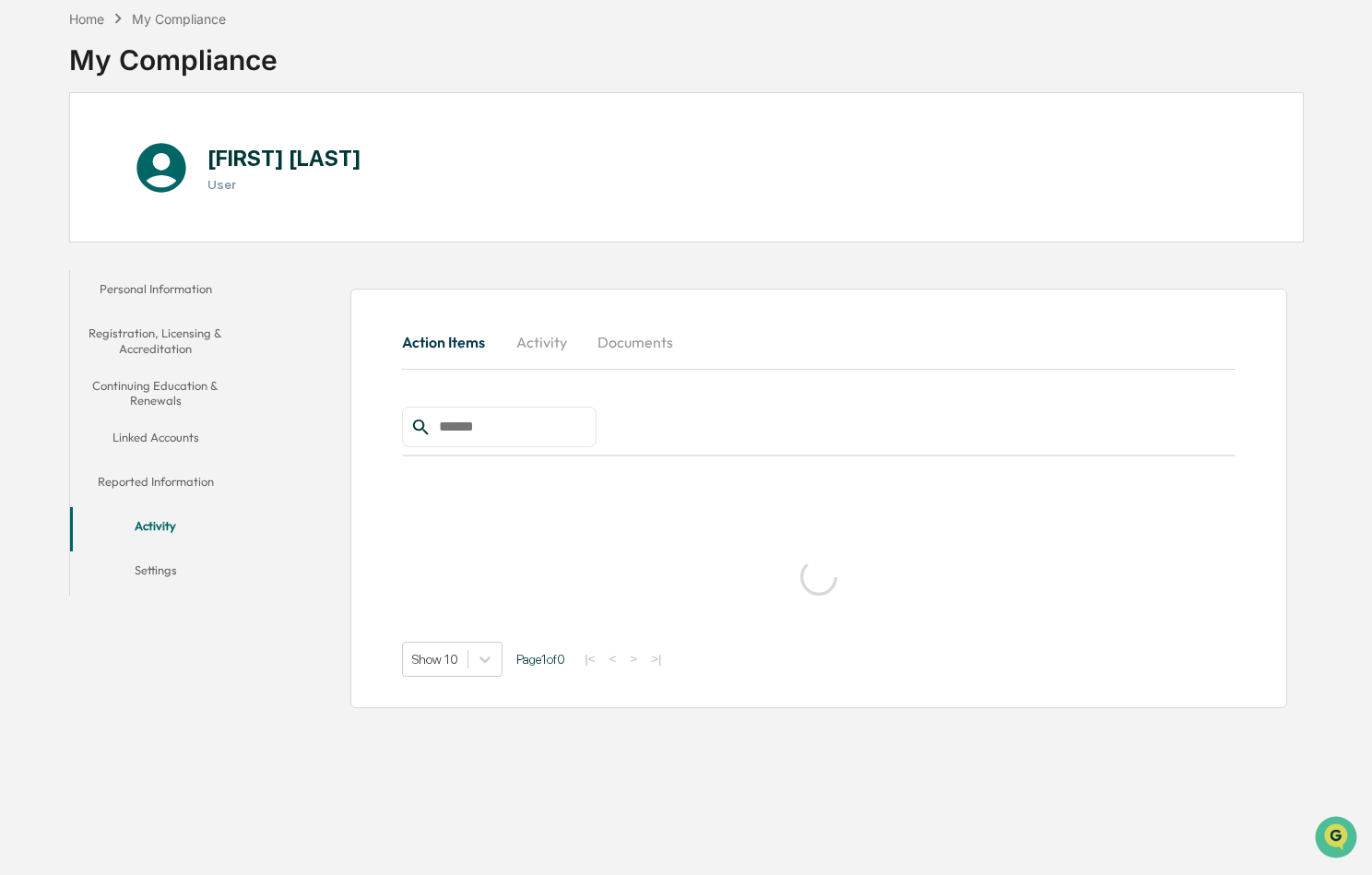 scroll, scrollTop: 88, scrollLeft: 0, axis: vertical 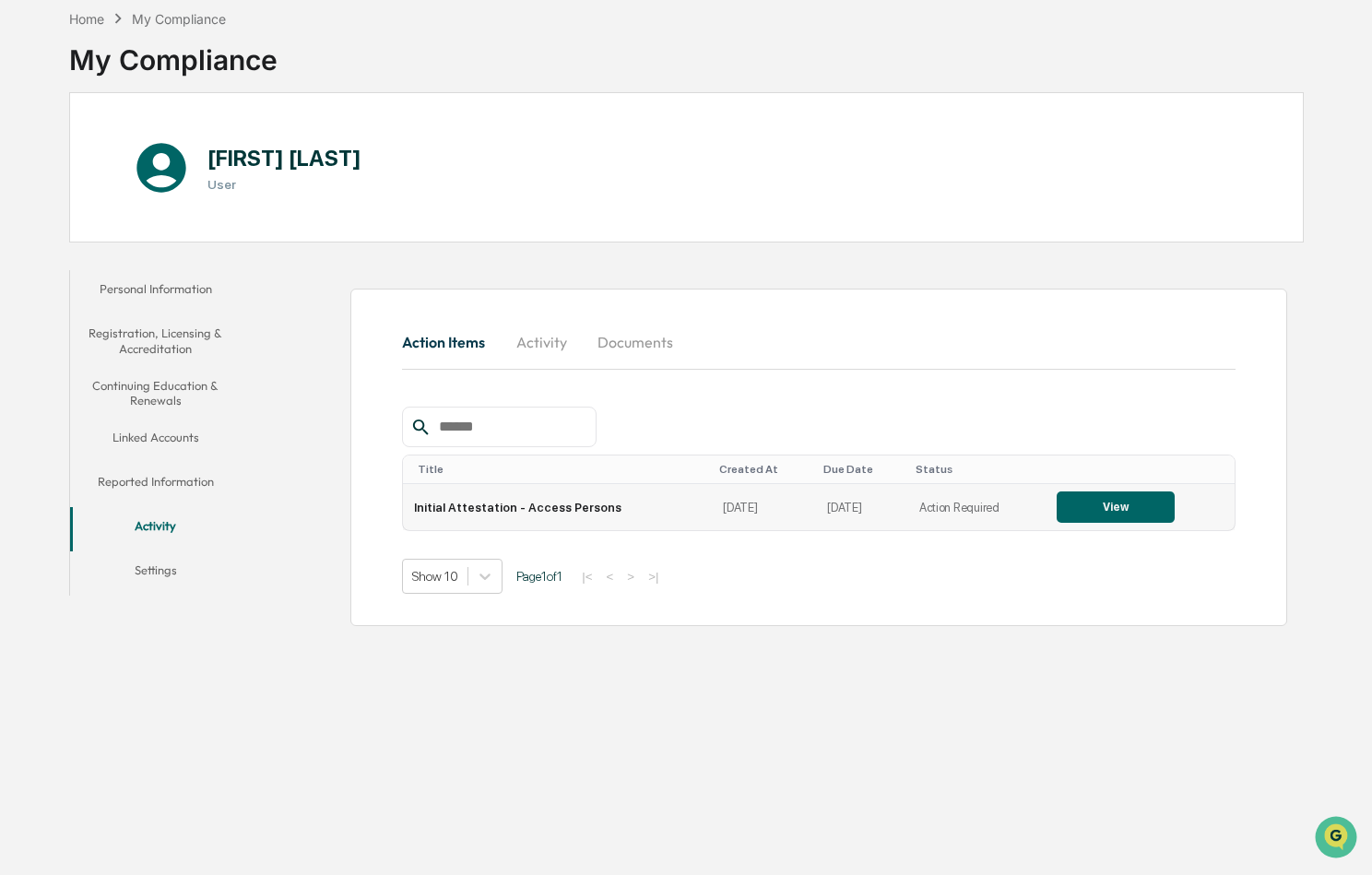 click on "View" at bounding box center [1116, 507] 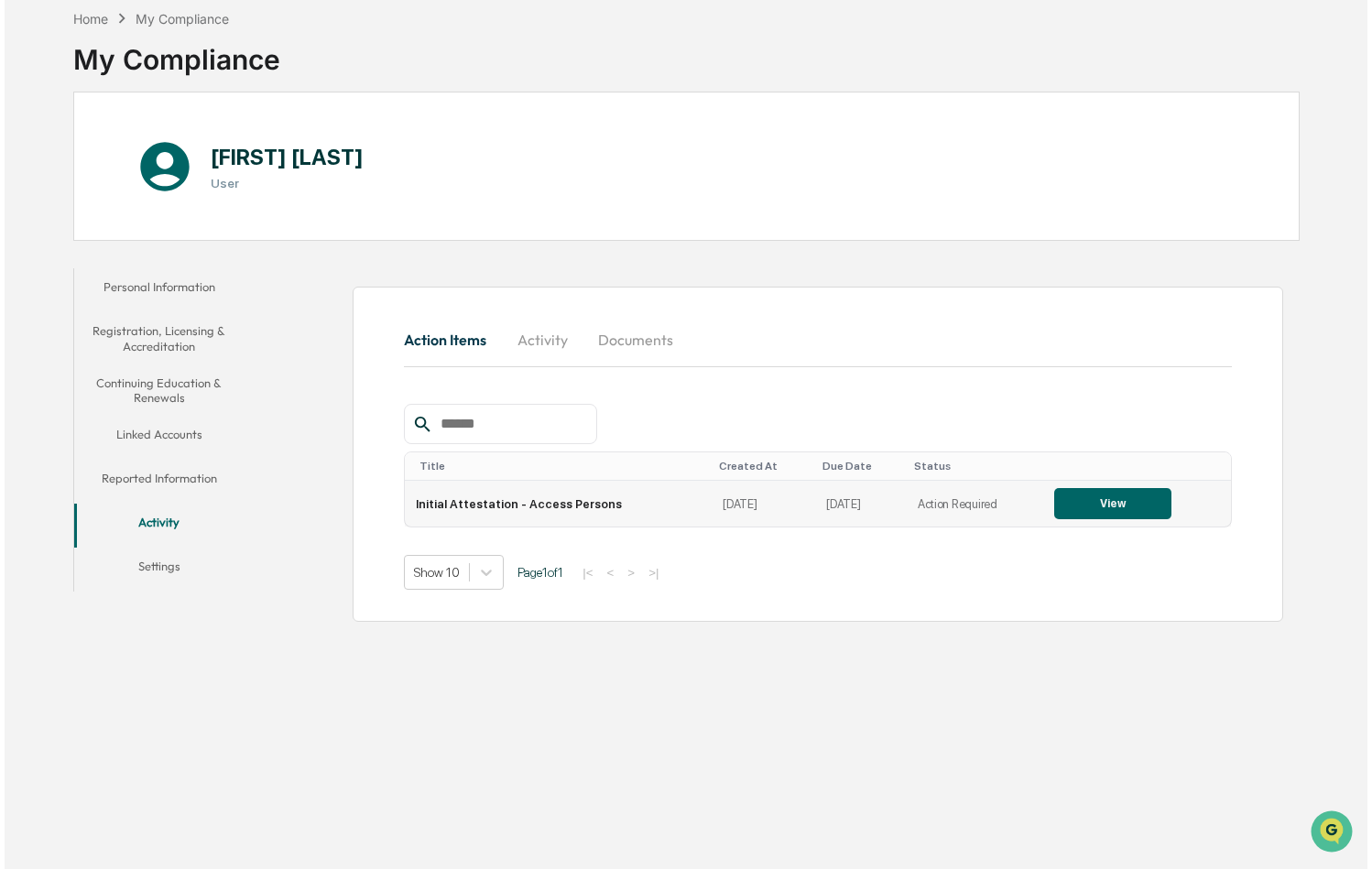 scroll, scrollTop: 0, scrollLeft: 0, axis: both 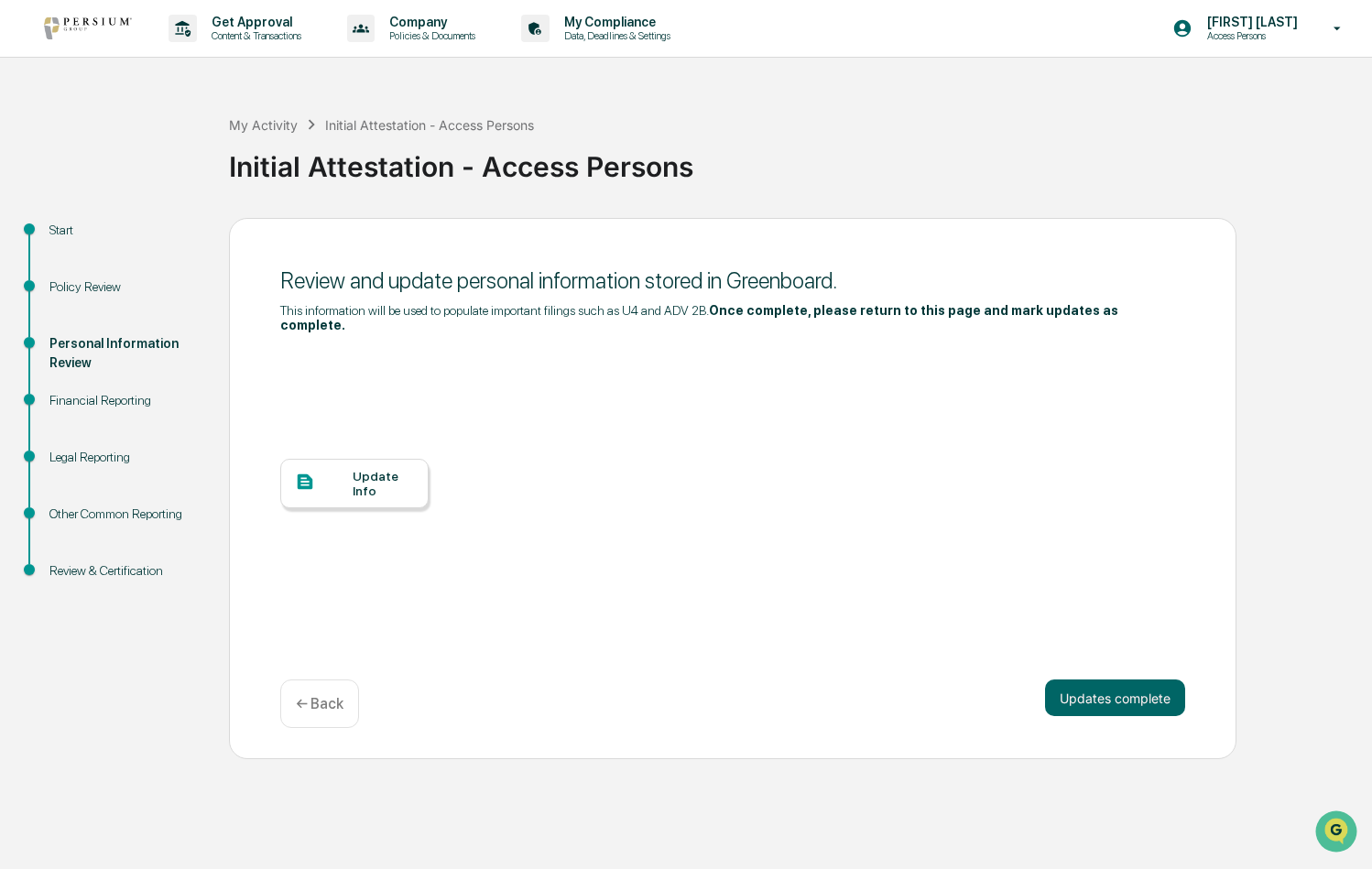 click on "Update Info" at bounding box center [383, 483] 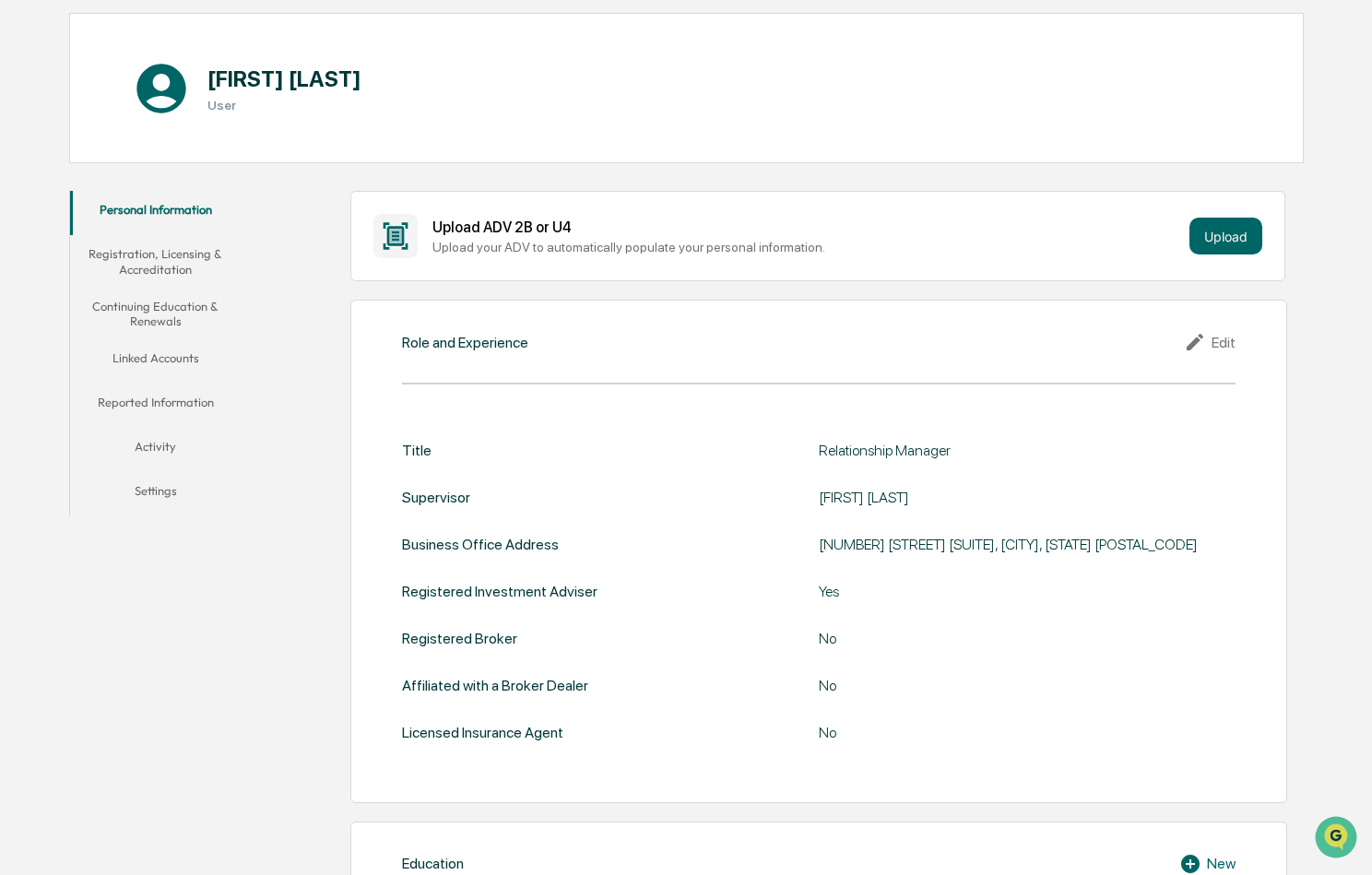 scroll, scrollTop: 0, scrollLeft: 0, axis: both 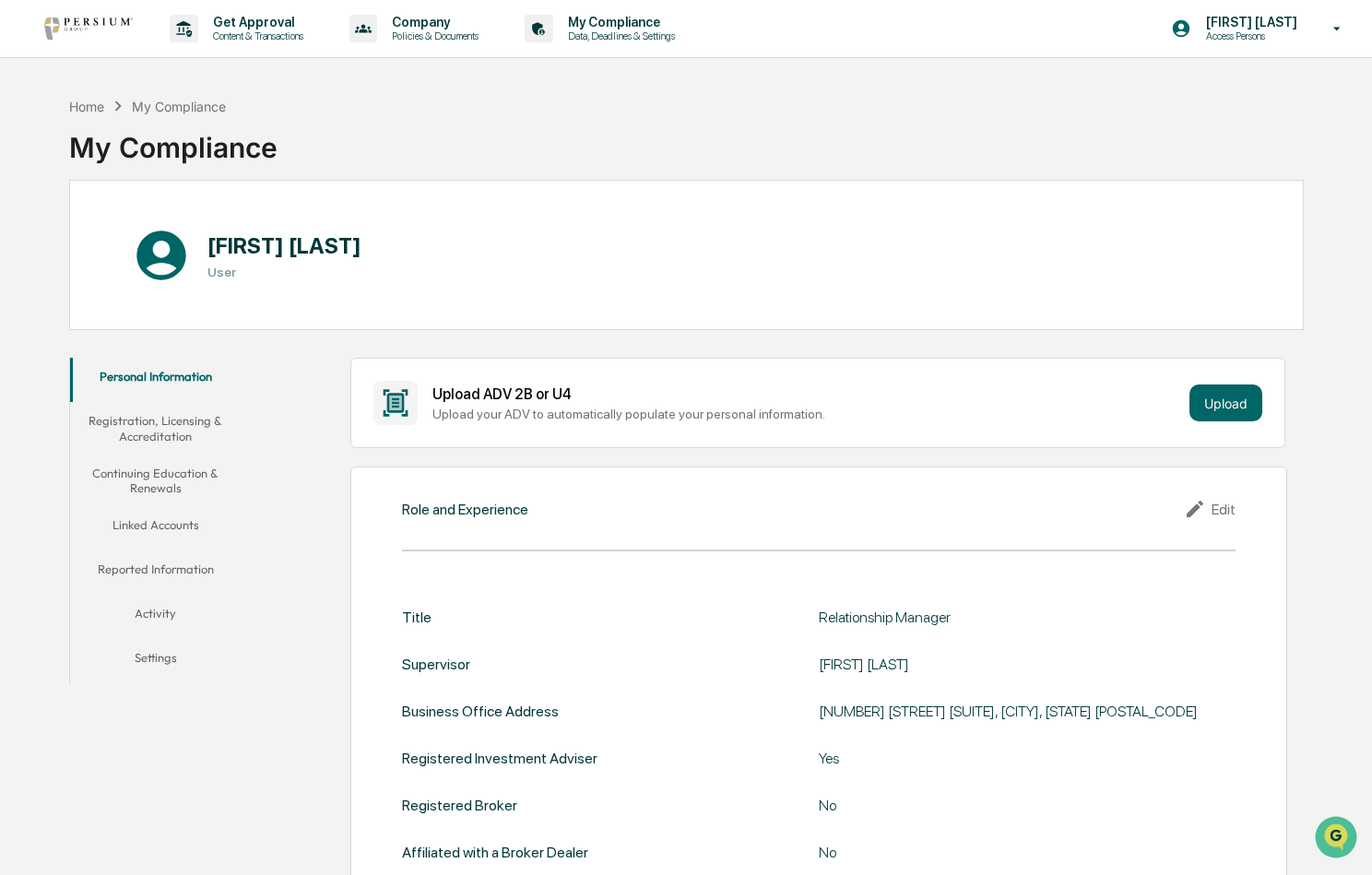 click on "Activity" at bounding box center [156, 617] 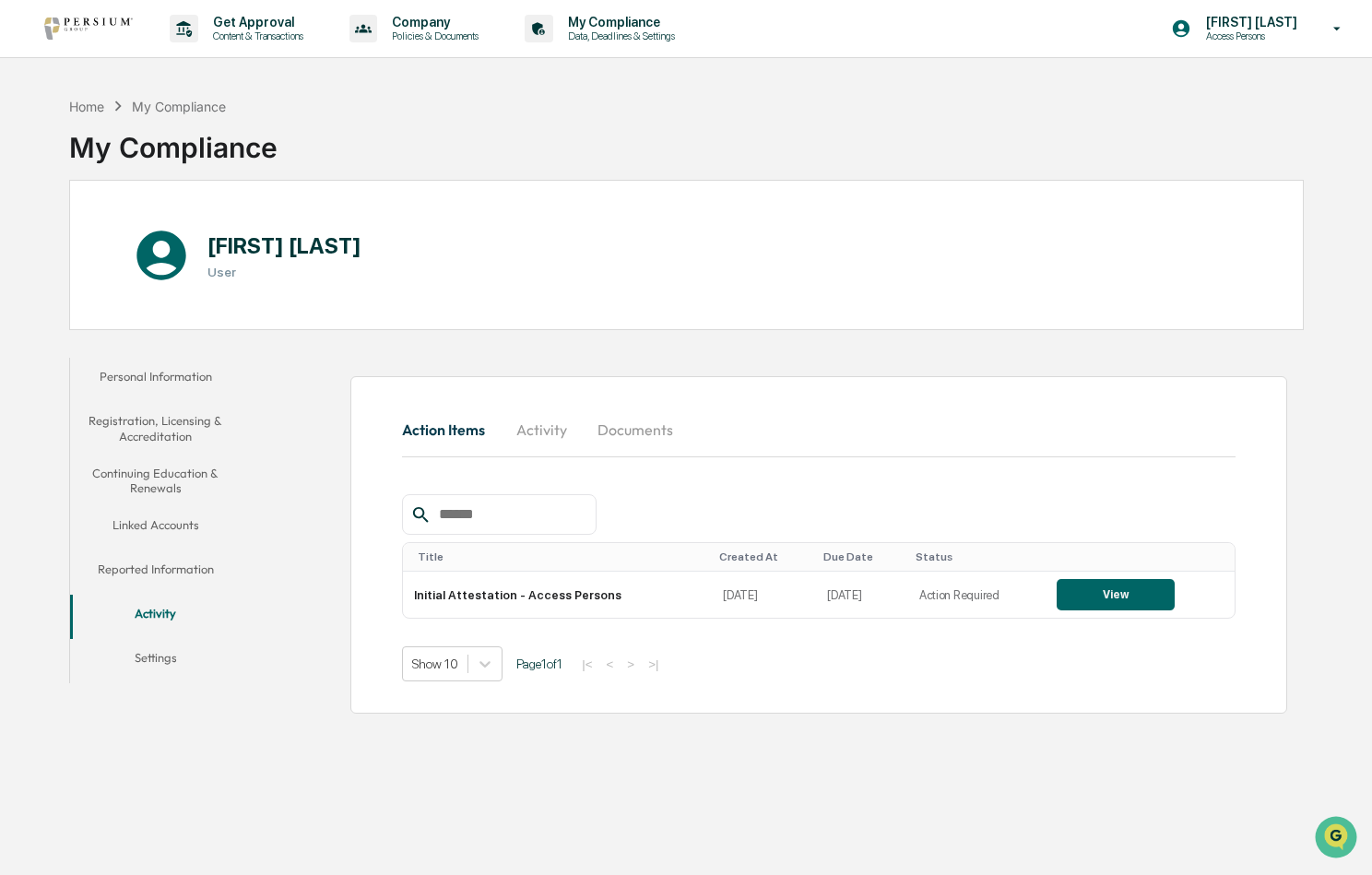 click on "Settings" at bounding box center (156, 661) 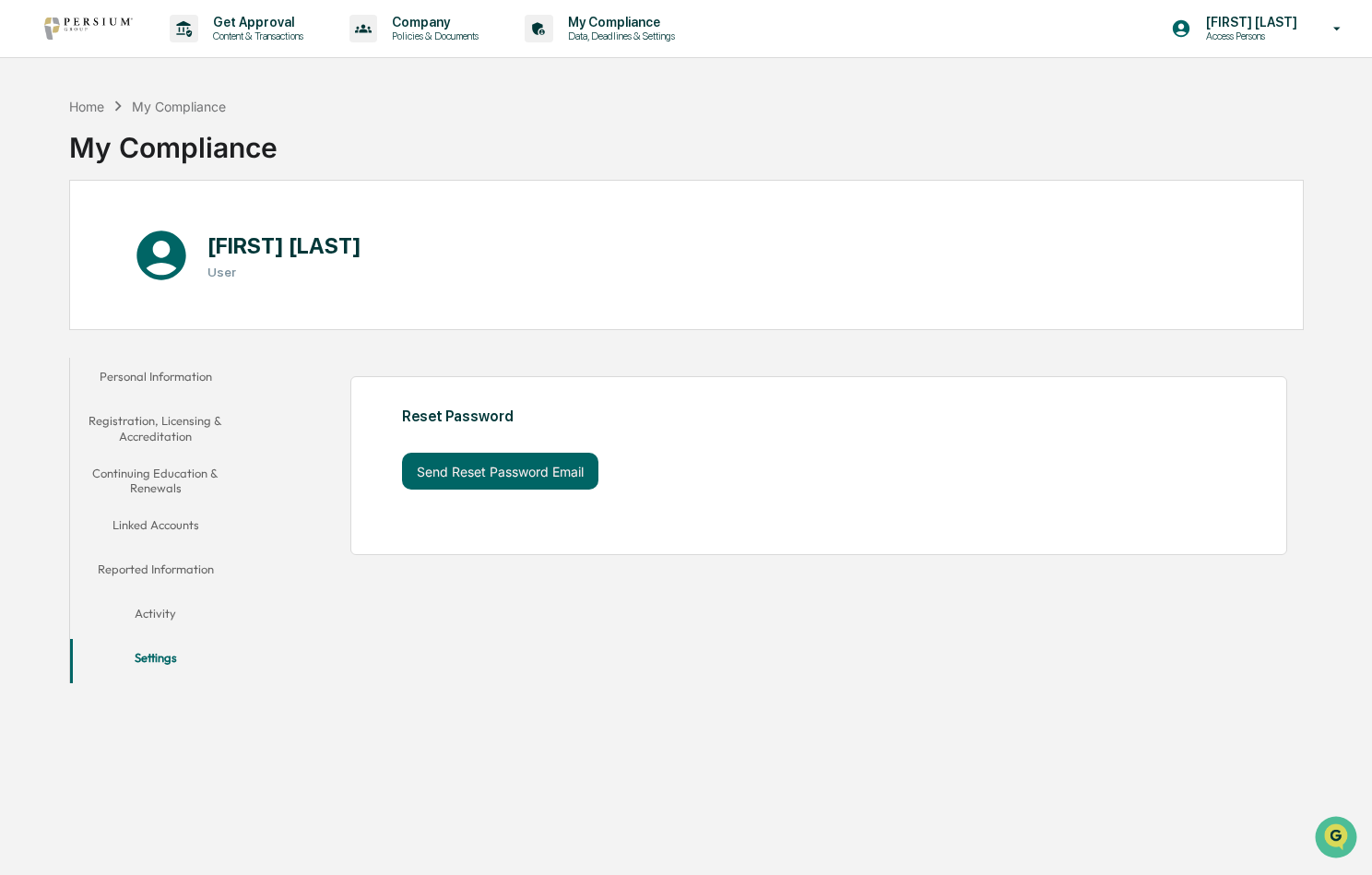 click on "Reported Information" at bounding box center [156, 573] 